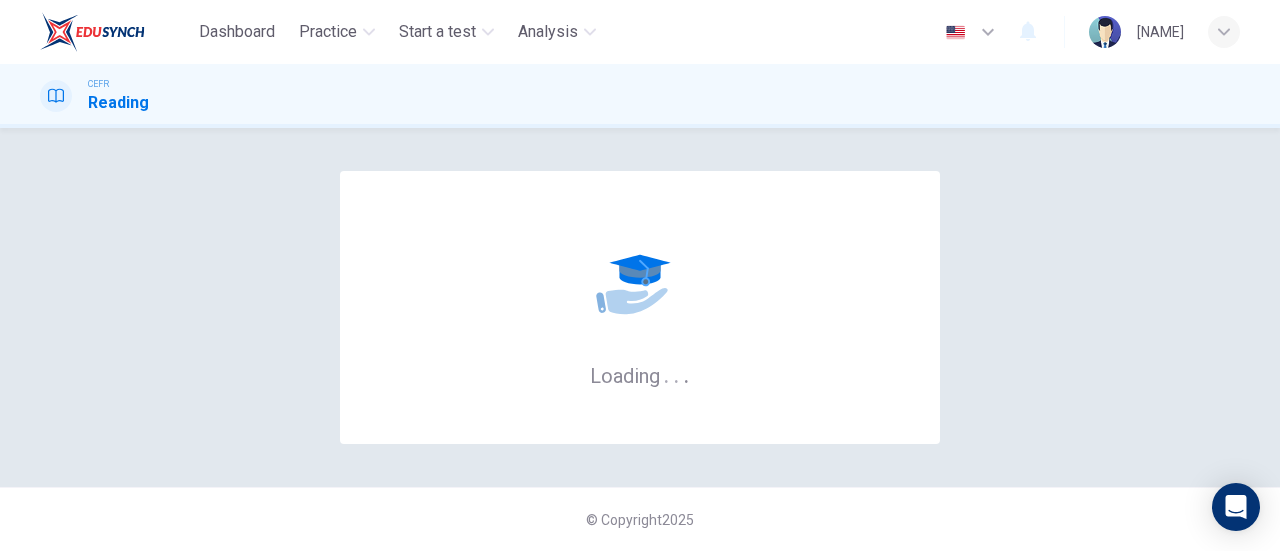 scroll, scrollTop: 0, scrollLeft: 0, axis: both 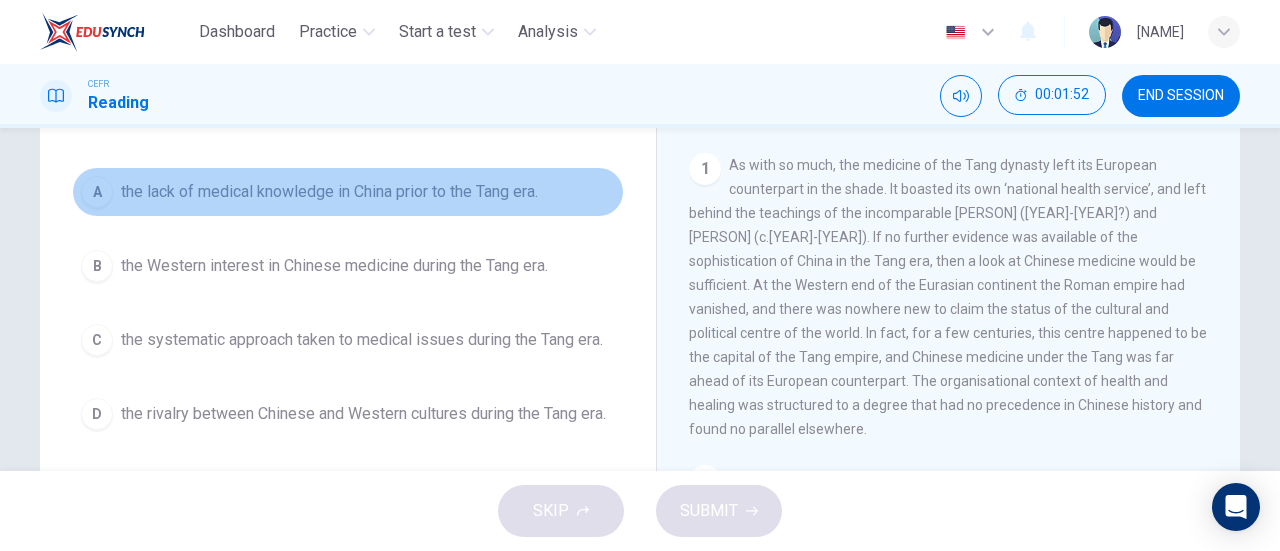 click on "A the lack of medical knowledge in China prior to the Tang era." at bounding box center [348, 192] 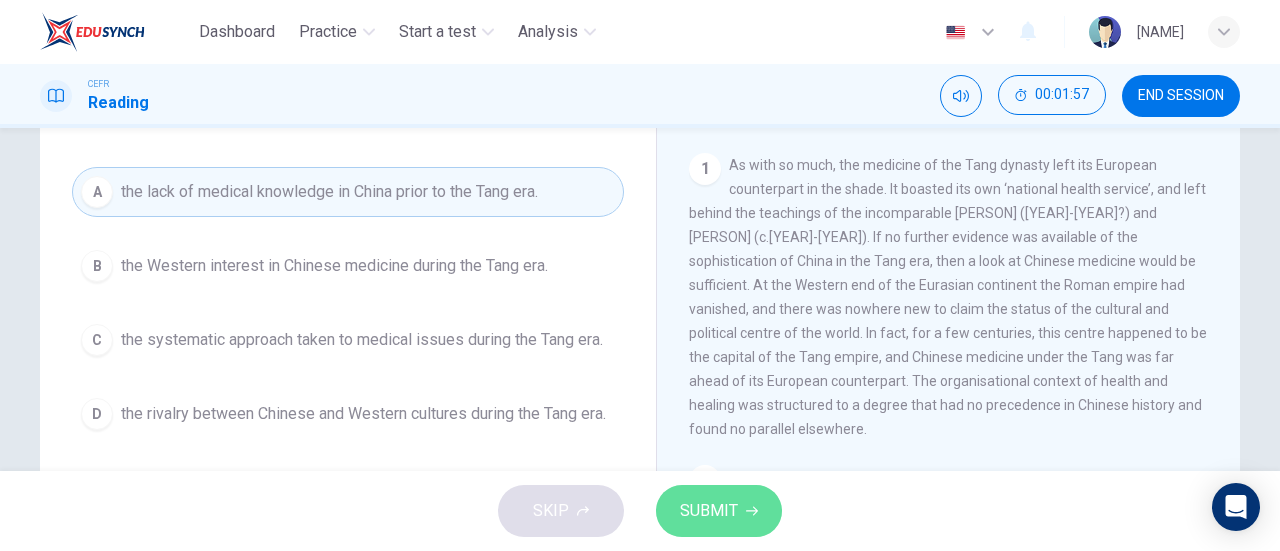 click on "SUBMIT" at bounding box center (709, 511) 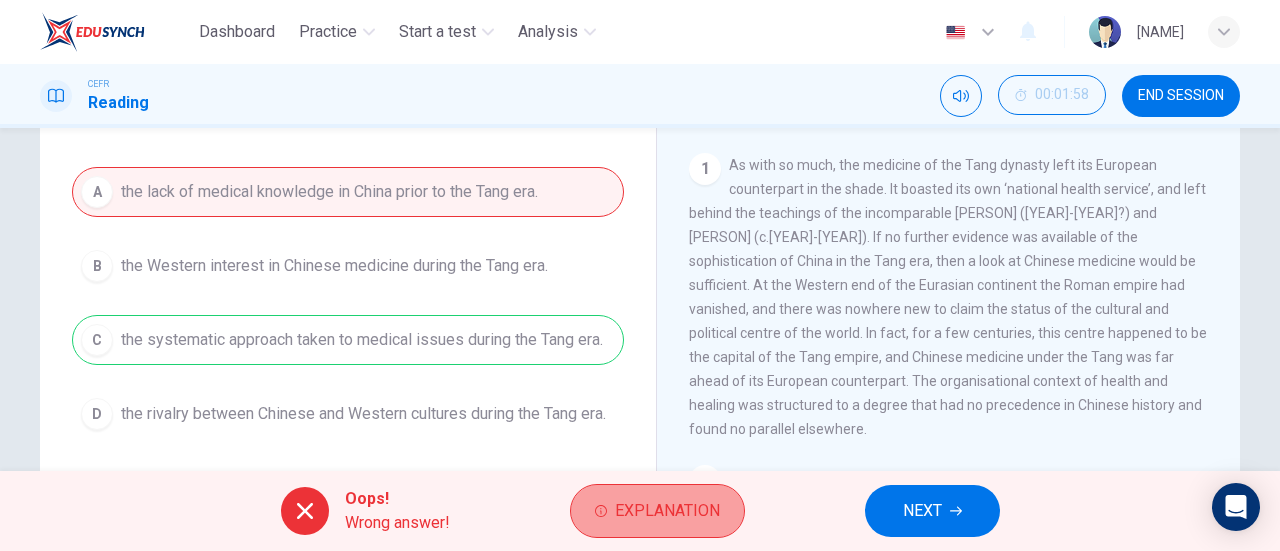 click on "Explanation" at bounding box center [667, 511] 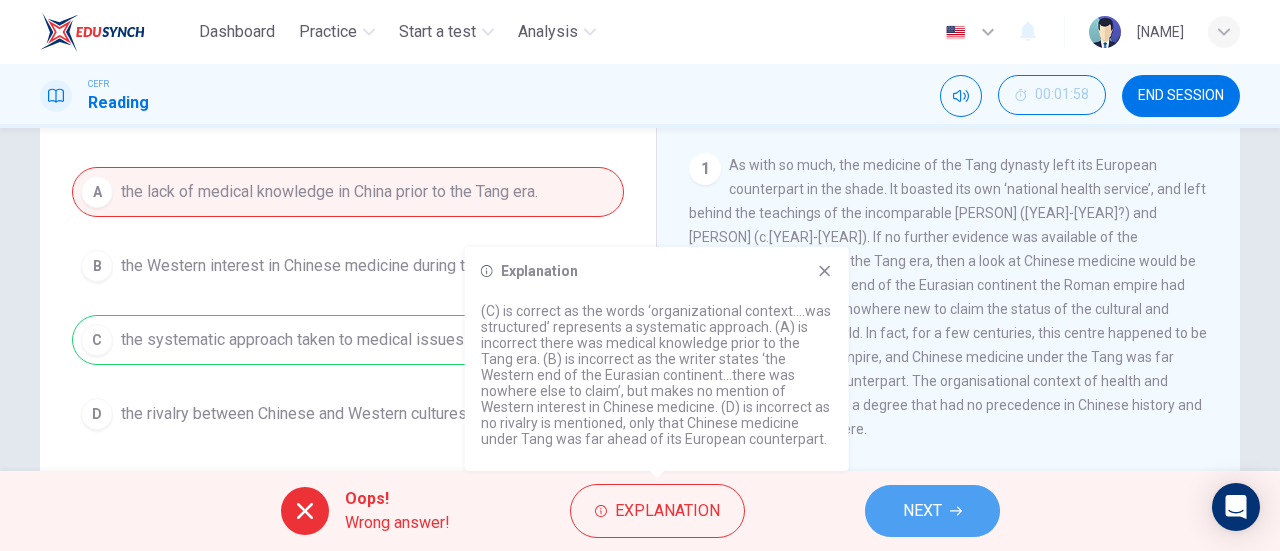 click on "NEXT" at bounding box center [922, 511] 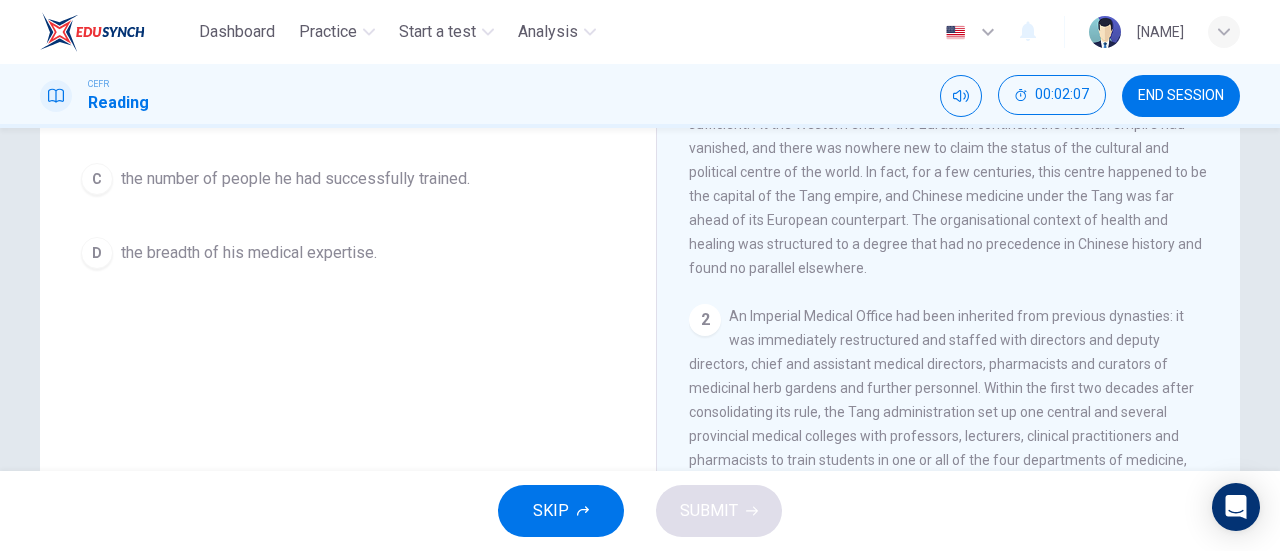 scroll, scrollTop: 432, scrollLeft: 0, axis: vertical 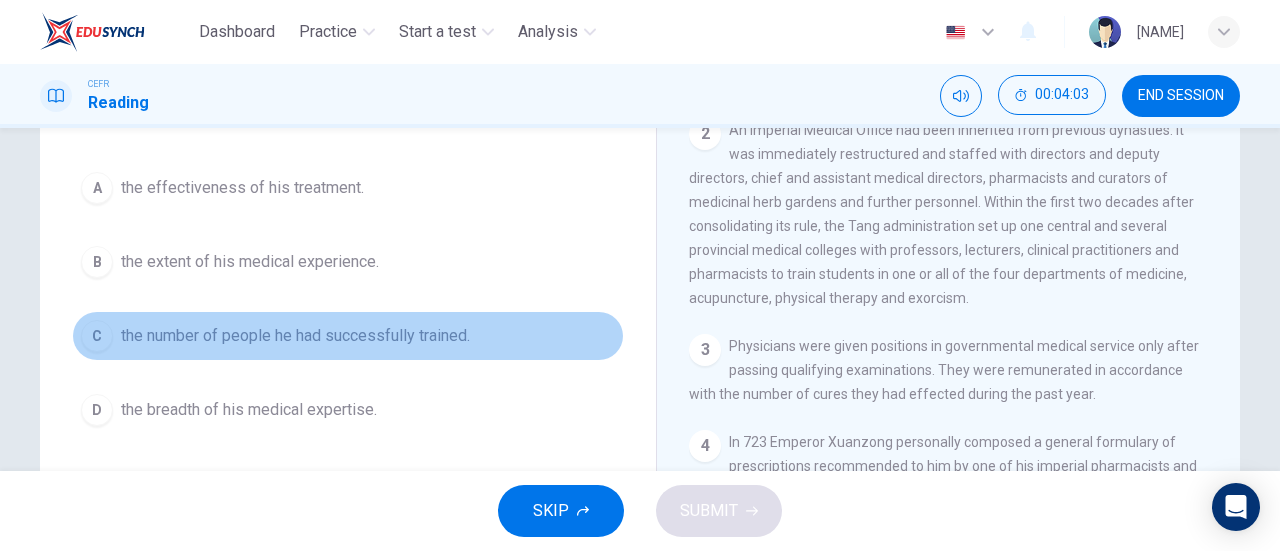 click on "C the number of people he had successfully trained." at bounding box center (348, 336) 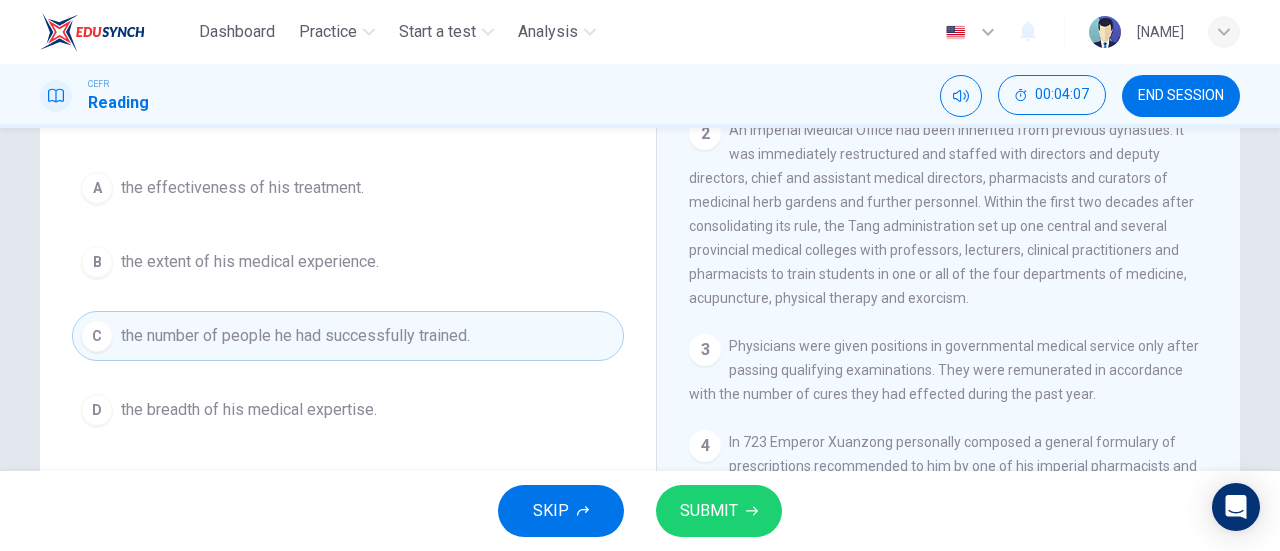 click on "the effectiveness of his treatment." at bounding box center (242, 188) 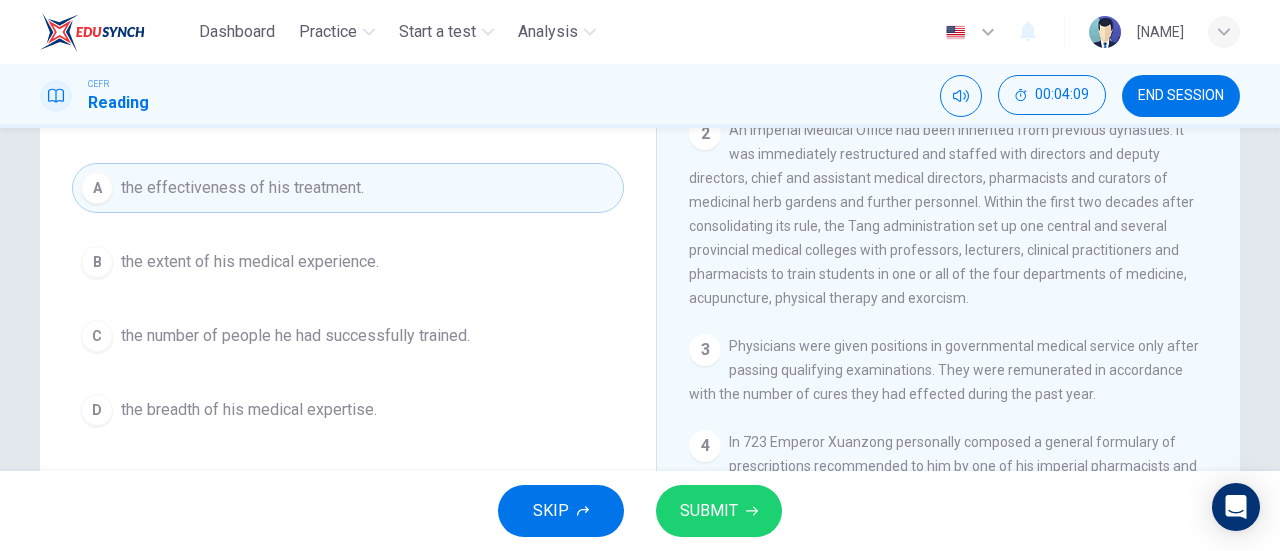 click on "the extent of his medical experience." at bounding box center [250, 262] 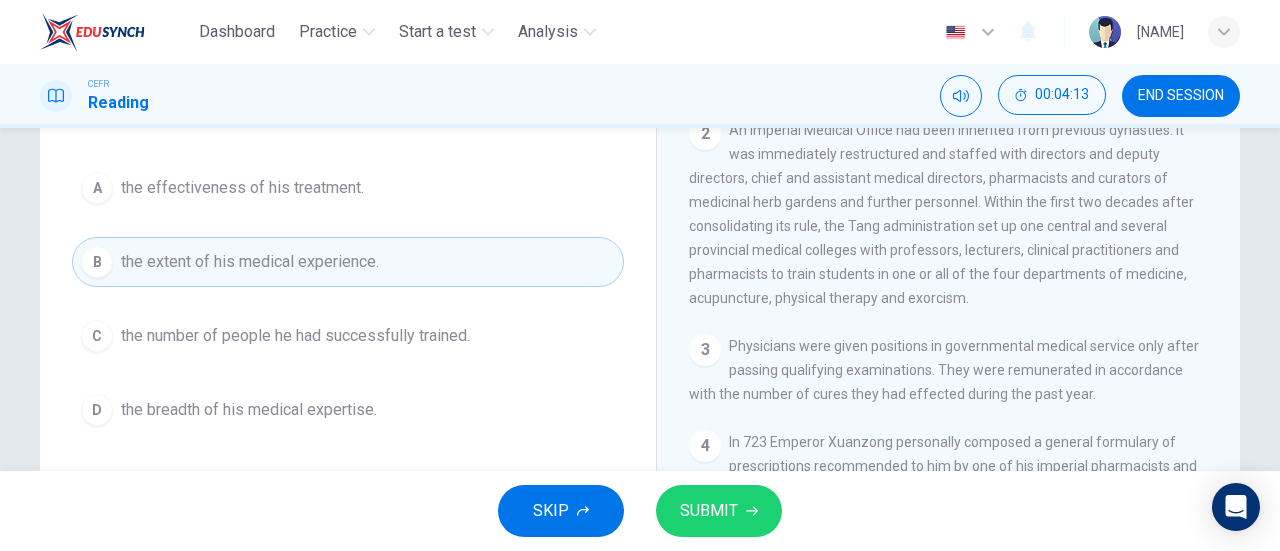 click on "SUBMIT" at bounding box center (709, 511) 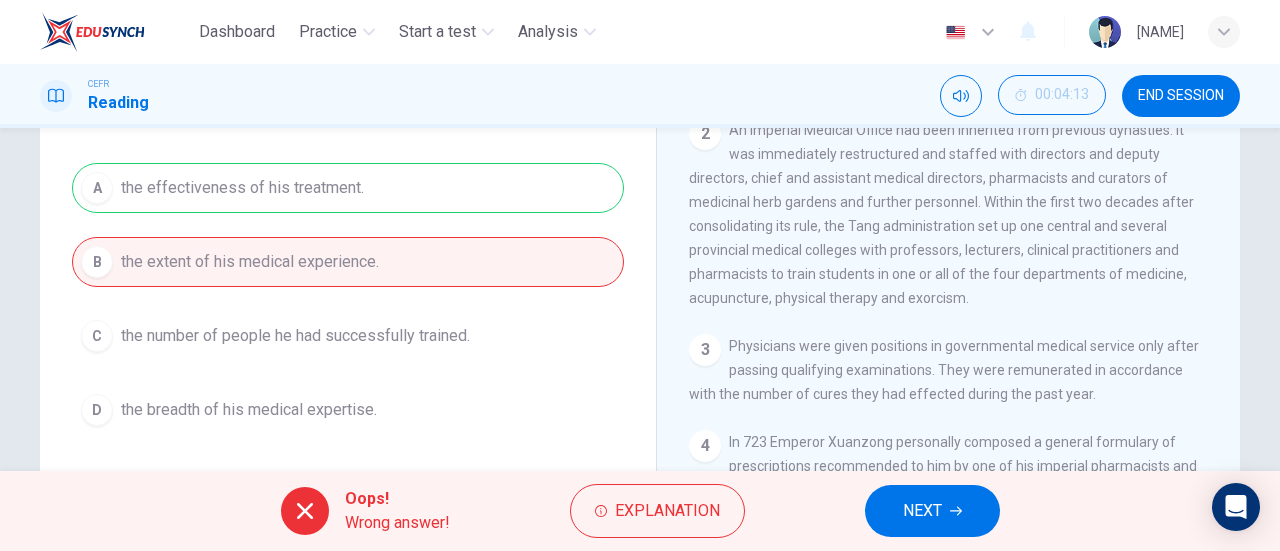 click on "NEXT" at bounding box center [922, 511] 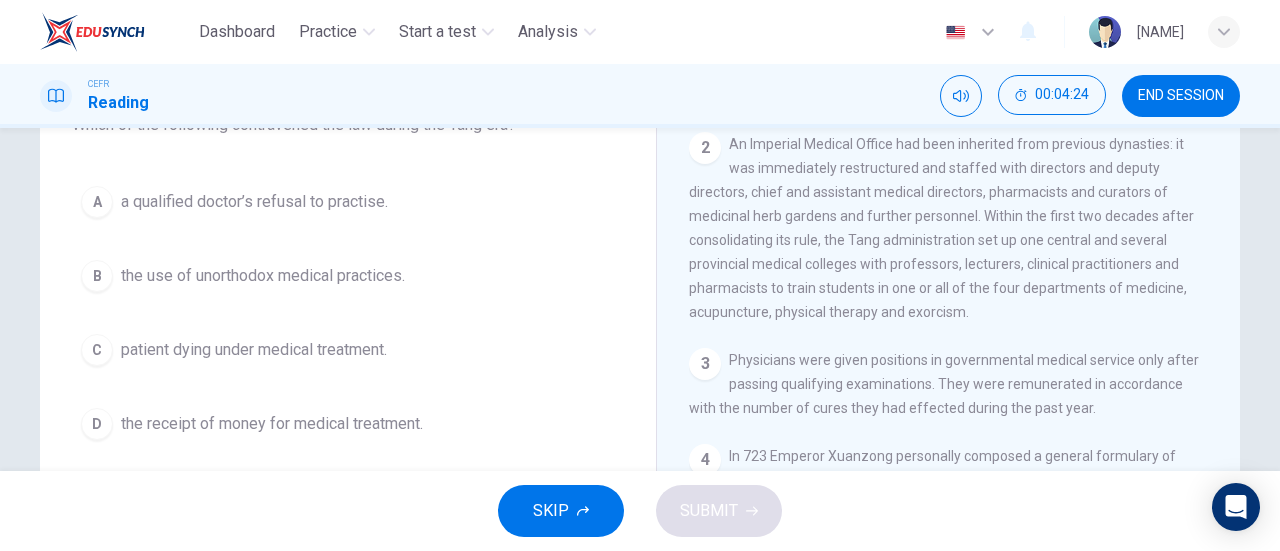scroll, scrollTop: 200, scrollLeft: 0, axis: vertical 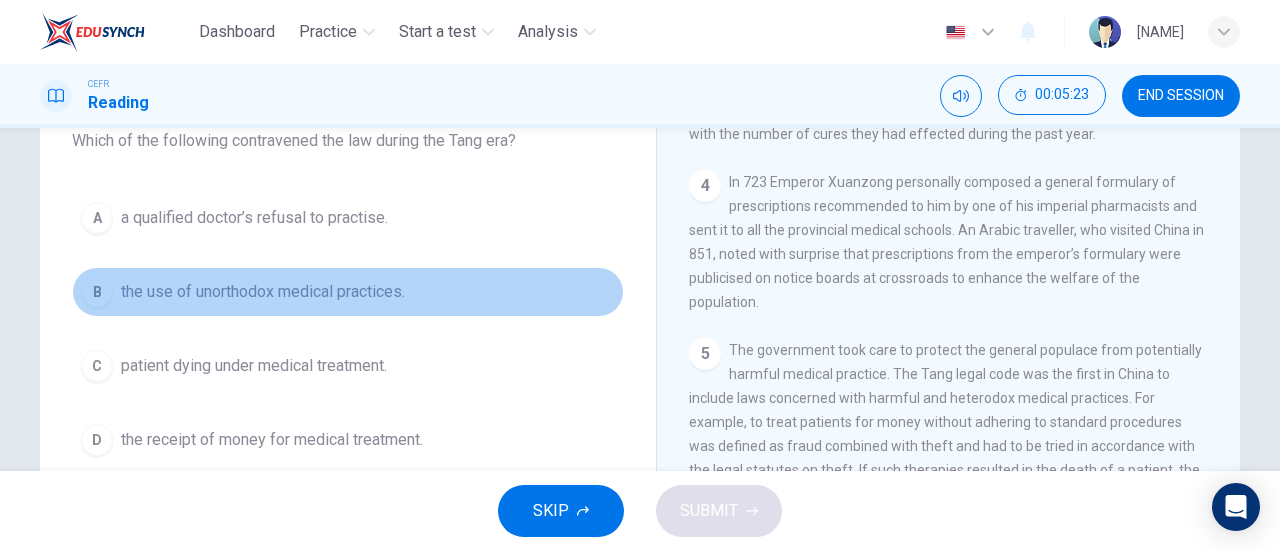 click on "B the use of unorthodox medical practices." at bounding box center [348, 292] 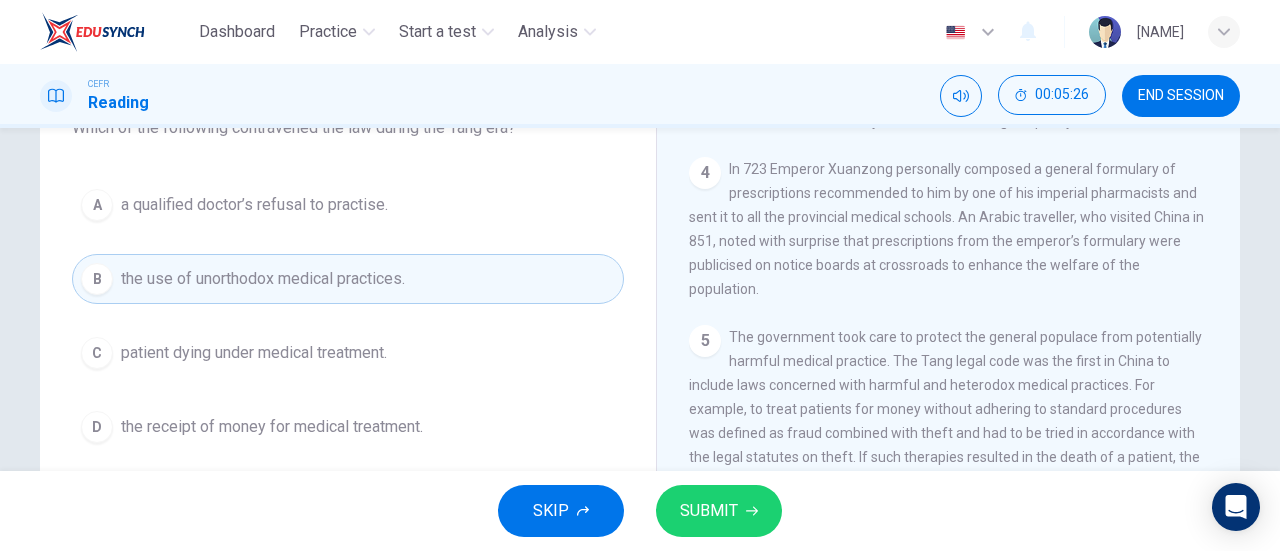 scroll, scrollTop: 199, scrollLeft: 0, axis: vertical 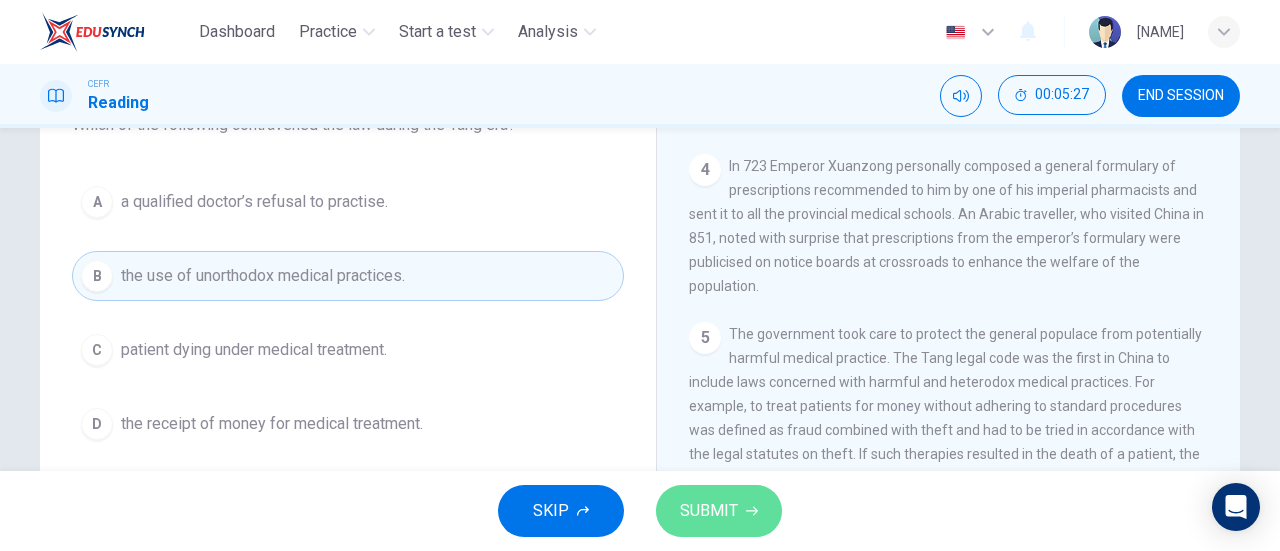 click on "SUBMIT" at bounding box center (709, 511) 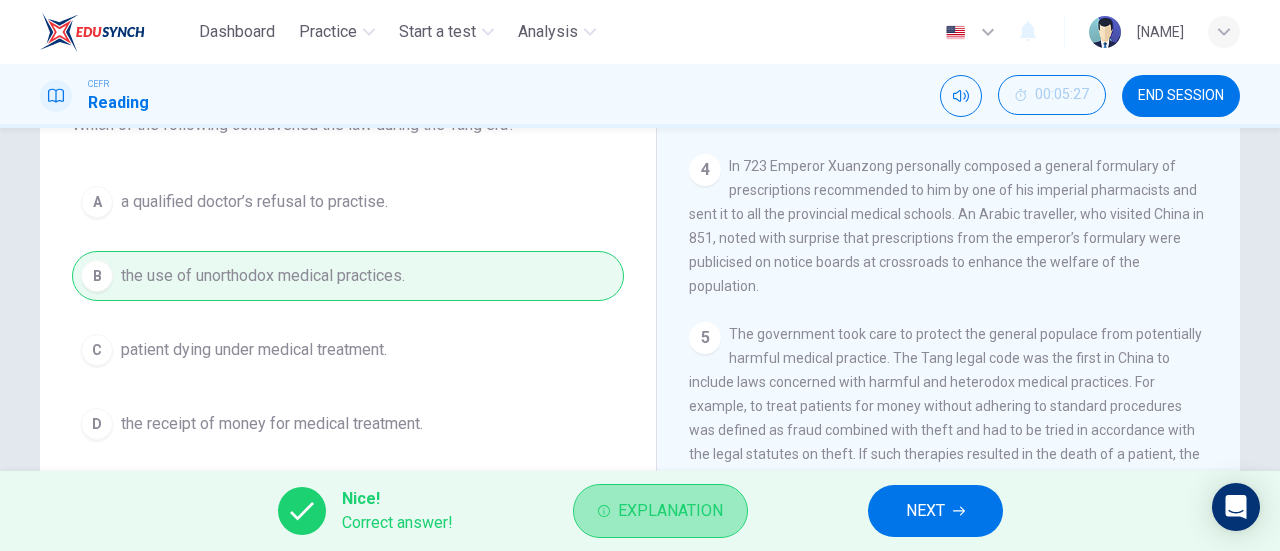 click on "Explanation" at bounding box center (660, 511) 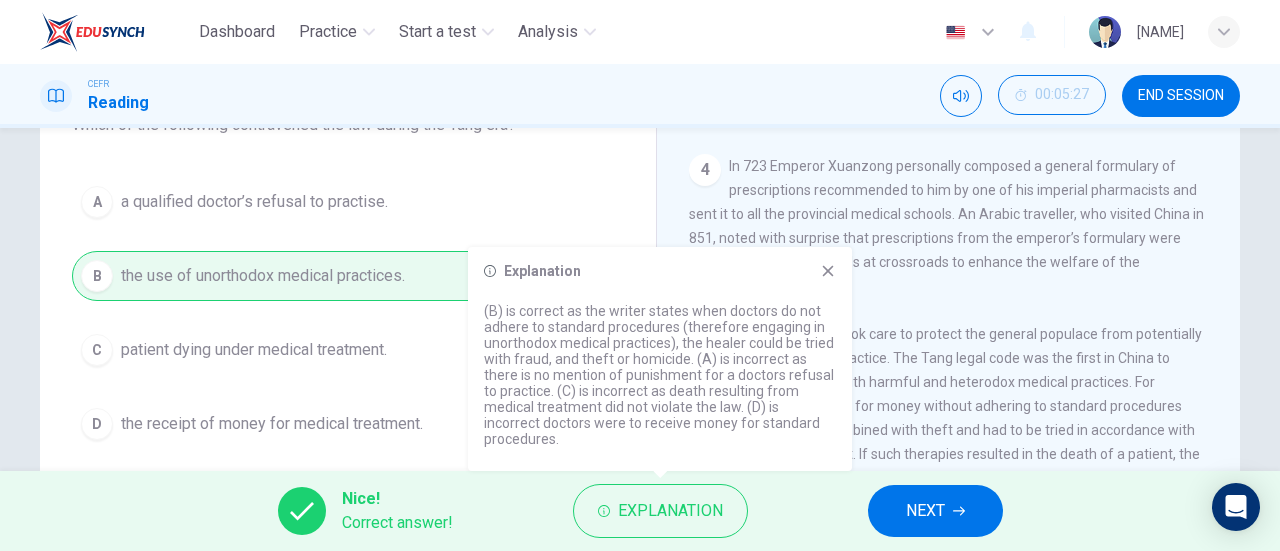 click at bounding box center (828, 271) 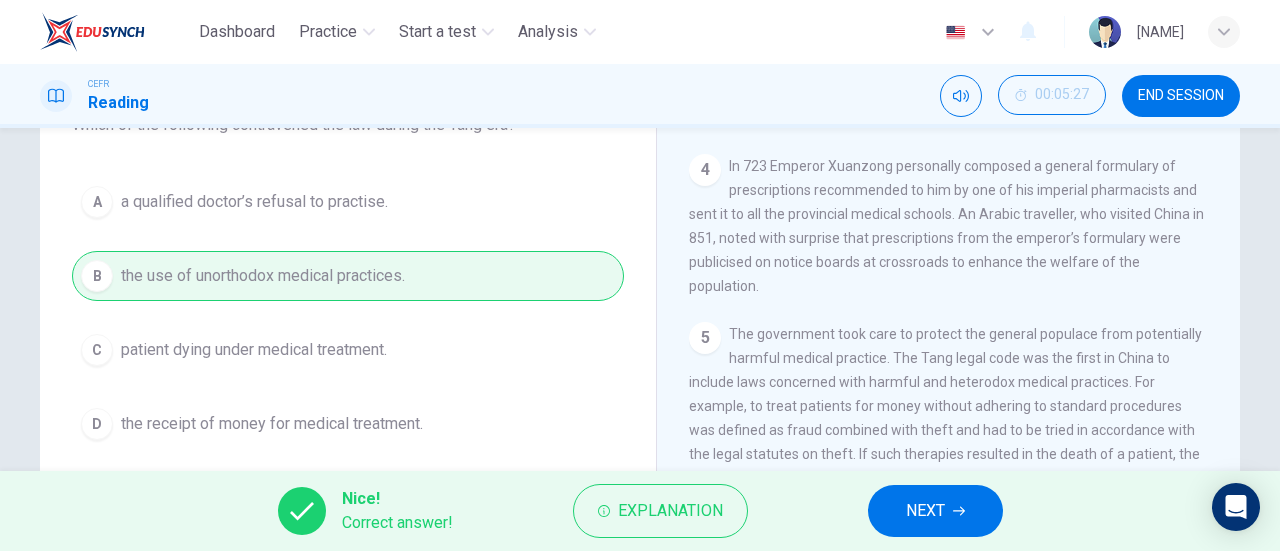 click on "NEXT" at bounding box center (935, 511) 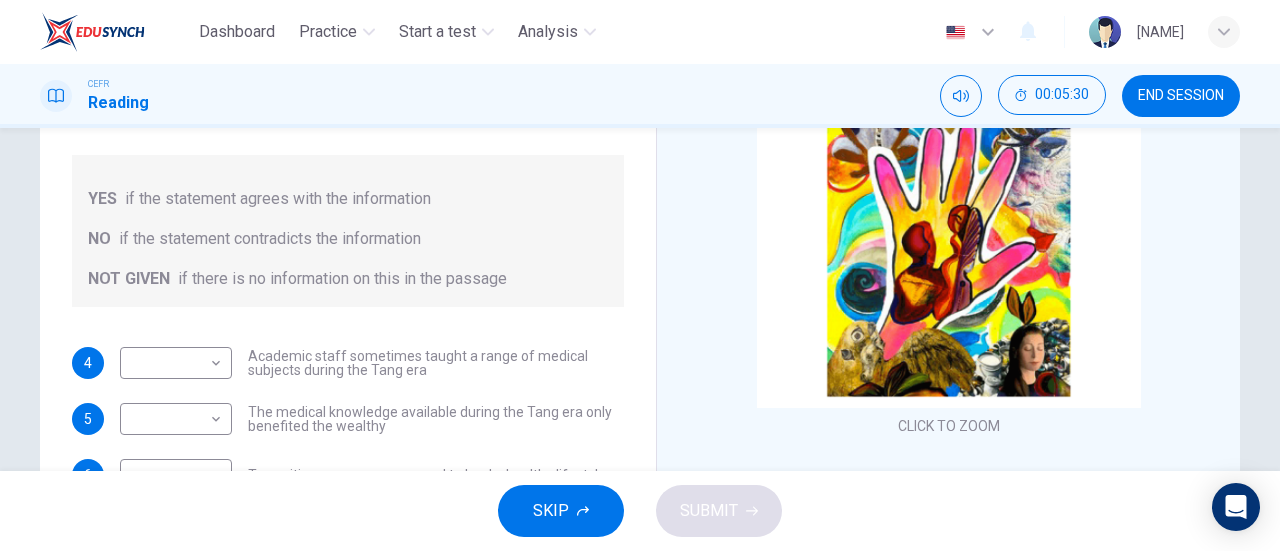scroll, scrollTop: 277, scrollLeft: 0, axis: vertical 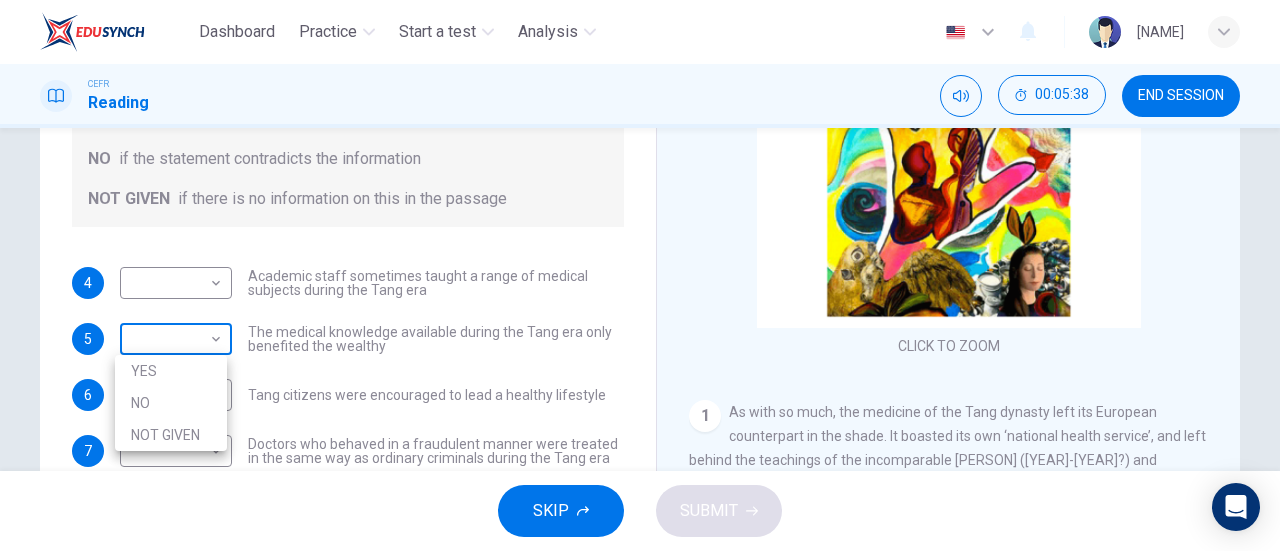 click on "Dashboard Practice Start a test Analysis English en ​ AL MA'AWA BINTI KAMARUDIN CEFR Reading 00:05:38 END SESSION Questions 4 - 10 Do the following statements agree with the information given in the Reading Passage?
In the boxes below on your answer sheet write: YES if the statement agrees with the information NO if the statement contradicts the information NOT GIVEN if there is no information on this in the passage 4 ​ ​ Academic staff sometimes taught a range of medical subjects during the Tang era 5 ​ ​ The medical knowledge available during the Tang era only benefited the wealthy 6 ​ ​ Tang citizens were encouraged to lead a healthy lifestyle 7 ​ ​ Doctors who behaved in a fraudulent manner were treated in the same way as ordinary criminals during the Tang era 8 ​ ​ Medical reference books published during the Tang era covered practical and academic issues 9 ​ ​ Waitai Miyao contained medical data from the Tang era 10 ​ ​ The Art of Healing CLICK TO ZOOM Click to Zoom 1 2 3" at bounding box center [640, 275] 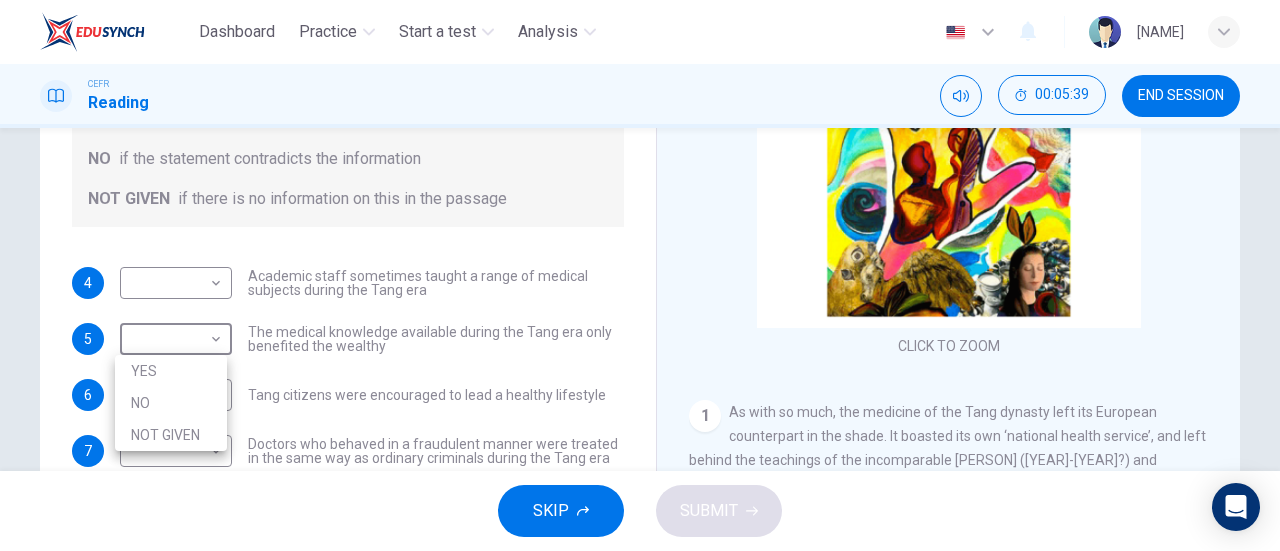 click on "NO" at bounding box center [171, 403] 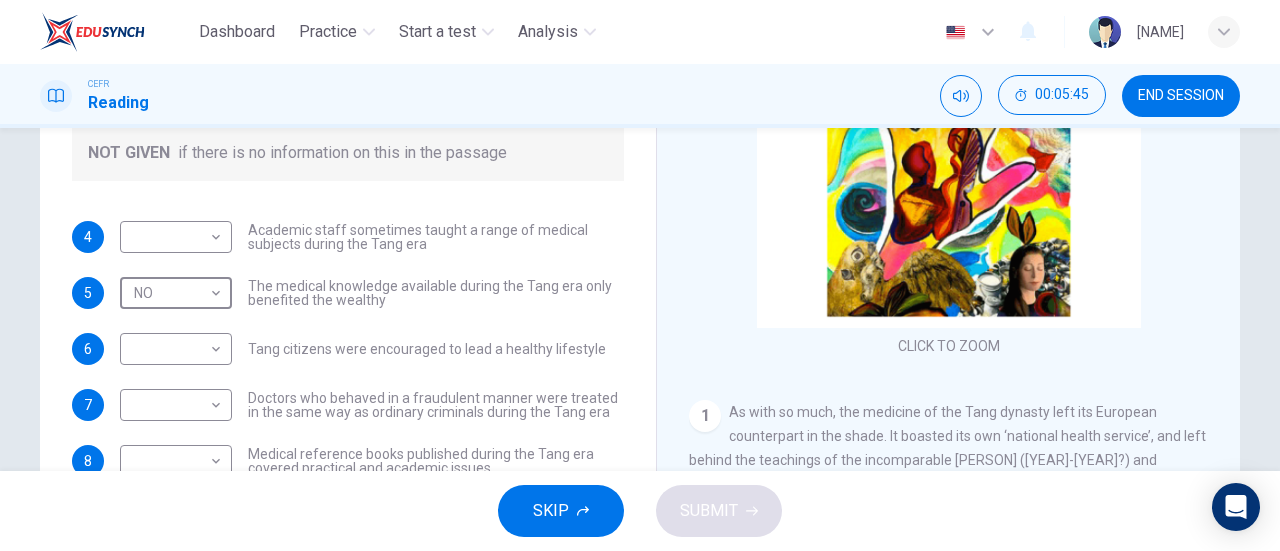 scroll, scrollTop: 44, scrollLeft: 0, axis: vertical 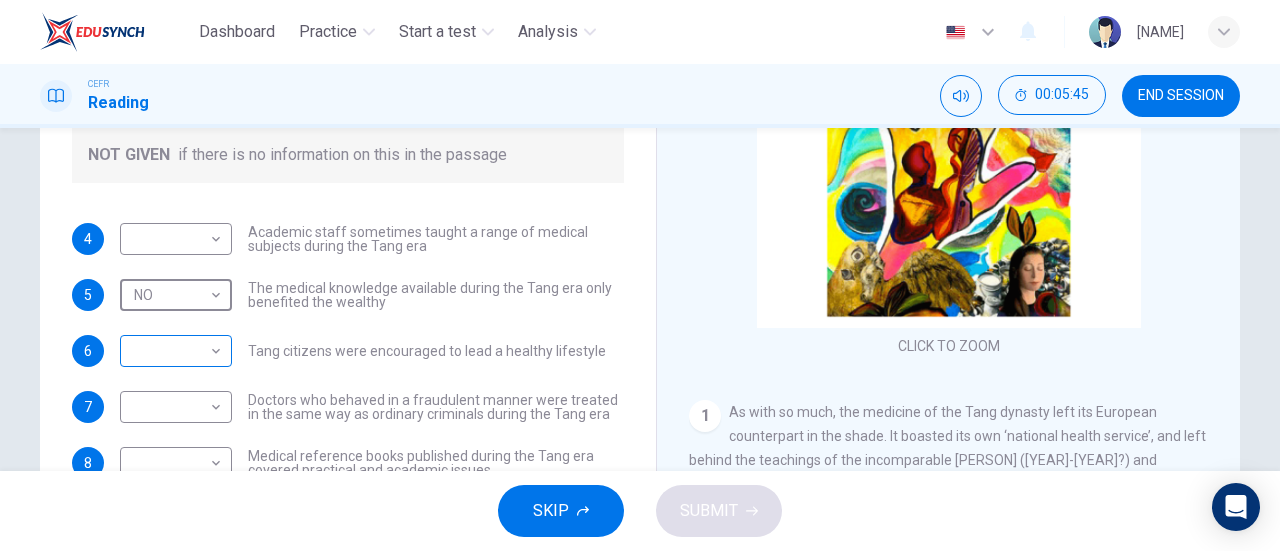 click on "Dashboard Practice Start a test Analysis English en ​ AL MA'AWA BINTI KAMARUDIN CEFR Reading 00:05:45 END SESSION Questions 4 - 10 Do the following statements agree with the information given in the Reading Passage?
In the boxes below on your answer sheet write: YES if the statement agrees with the information NO if the statement contradicts the information NOT GIVEN if there is no information on this in the passage 4 ​ ​ Academic staff sometimes taught a range of medical subjects during the Tang era 5 NO NO ​ The medical knowledge available during the Tang era only benefited the wealthy 6 ​ ​ Tang citizens were encouraged to lead a healthy lifestyle 7 ​ ​ Doctors who behaved in a fraudulent manner were treated in the same way as ordinary criminals during the Tang era 8 ​ ​ Medical reference books published during the Tang era covered practical and academic issues 9 ​ ​ Waitai Miyao contained medical data from the Tang era 10 ​ ​ The Art of Healing CLICK TO ZOOM Click to Zoom 1 2" at bounding box center (640, 275) 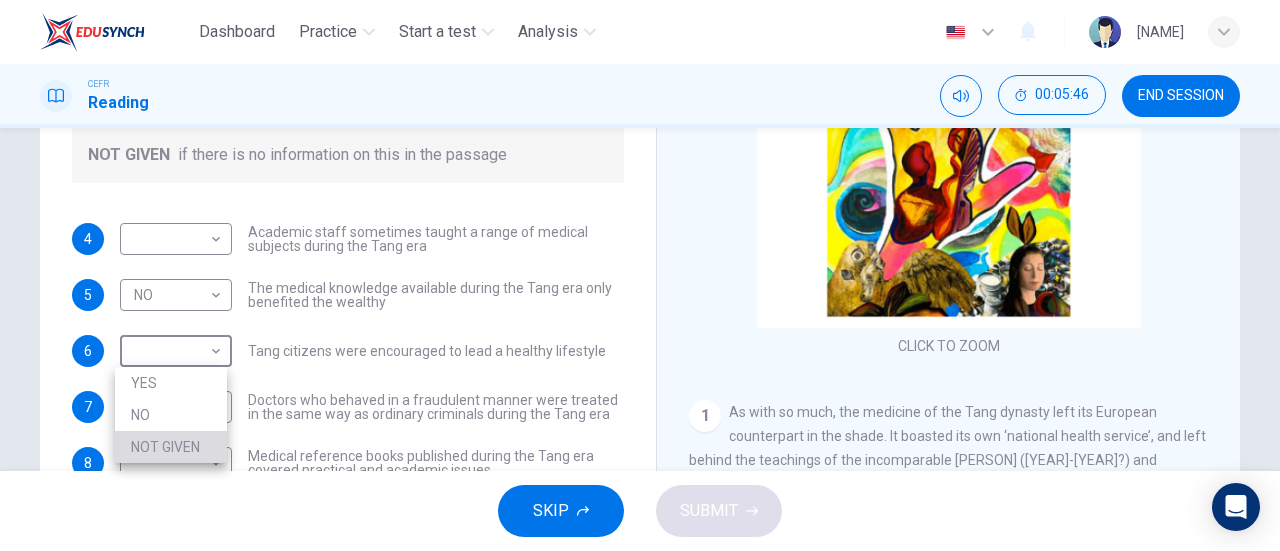 click on "NOT GIVEN" at bounding box center (171, 447) 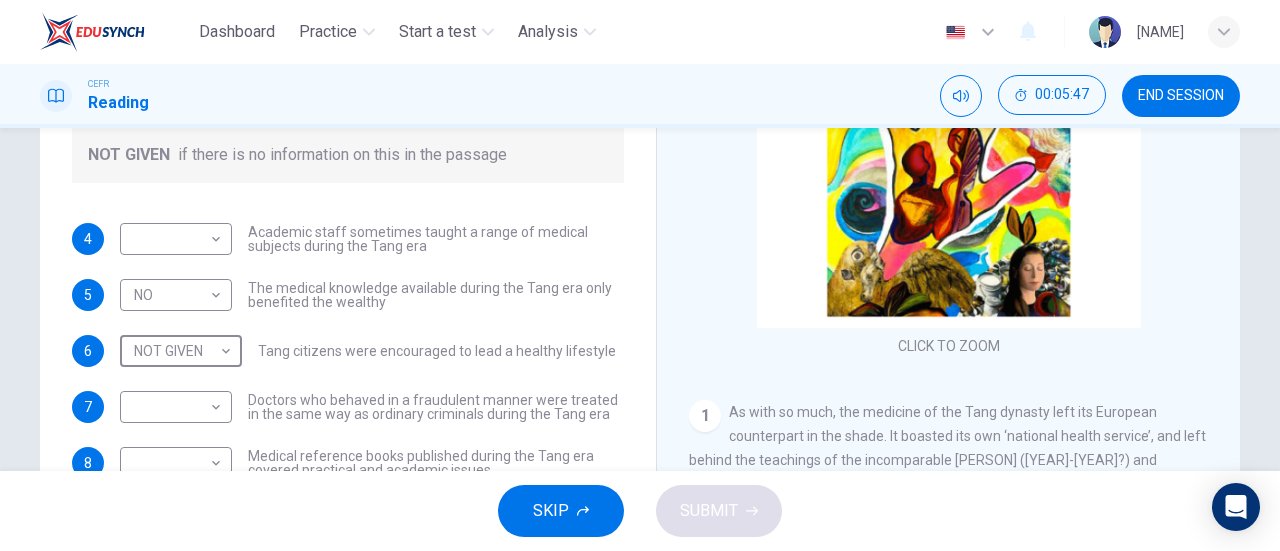 scroll, scrollTop: 88, scrollLeft: 0, axis: vertical 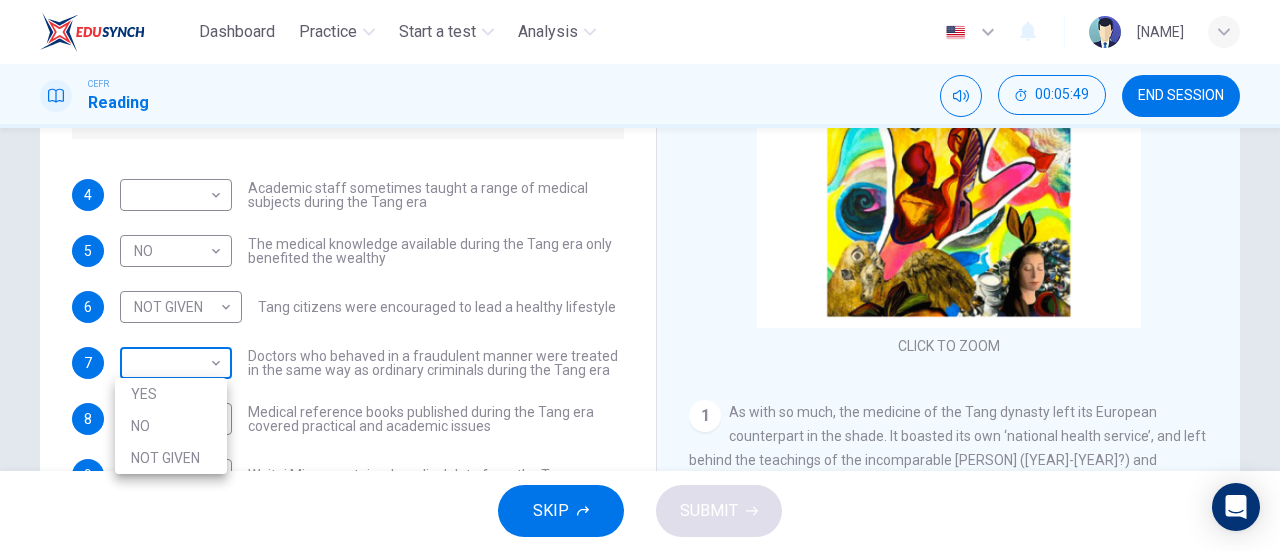click on "Dashboard Practice Start a test Analysis English en ​ AL MA'AWA BINTI KAMARUDIN CEFR Reading 00:05:49 END SESSION Questions 4 - 10 Do the following statements agree with the information given in the Reading Passage?
In the boxes below on your answer sheet write: YES if the statement agrees with the information NO if the statement contradicts the information NOT GIVEN if there is no information on this in the passage 4 ​ ​ Academic staff sometimes taught a range of medical subjects during the Tang era 5 NO NO ​ The medical knowledge available during the Tang era only benefited the wealthy 6 NOT GIVEN NOT GIVEN ​ Tang citizens were encouraged to lead a healthy lifestyle 7 ​ ​ Doctors who behaved in a fraudulent manner were treated in the same way as ordinary criminals during the Tang era 8 ​ ​ Medical reference books published during the Tang era covered practical and academic issues 9 ​ ​ Waitai Miyao contained medical data from the Tang era 10 ​ ​ The Art of Healing CLICK TO ZOOM 1" at bounding box center (640, 275) 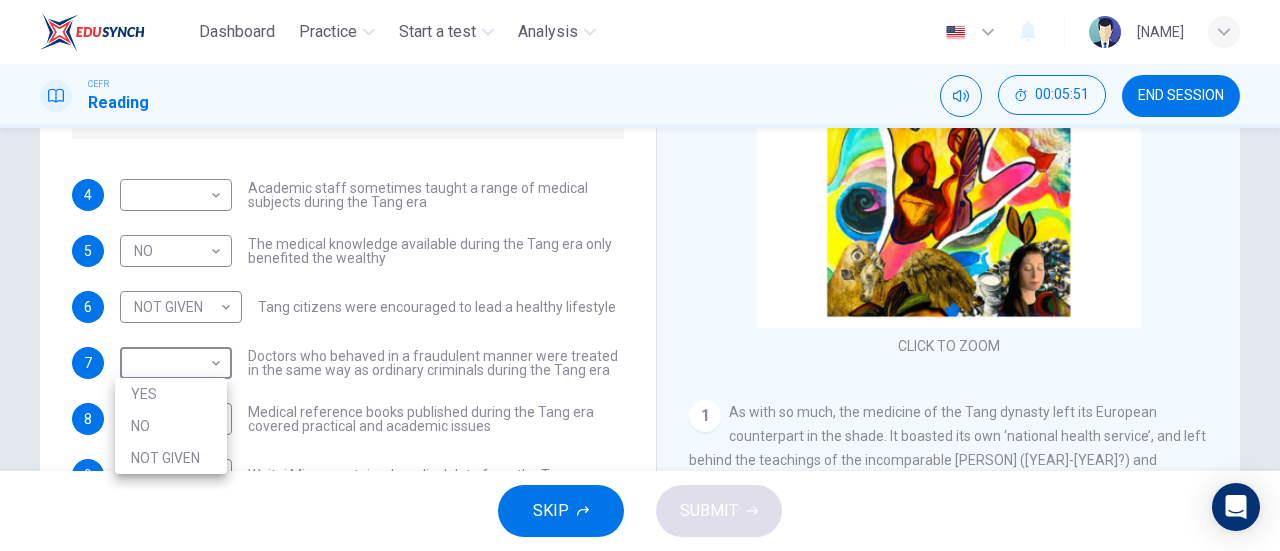 click at bounding box center (640, 275) 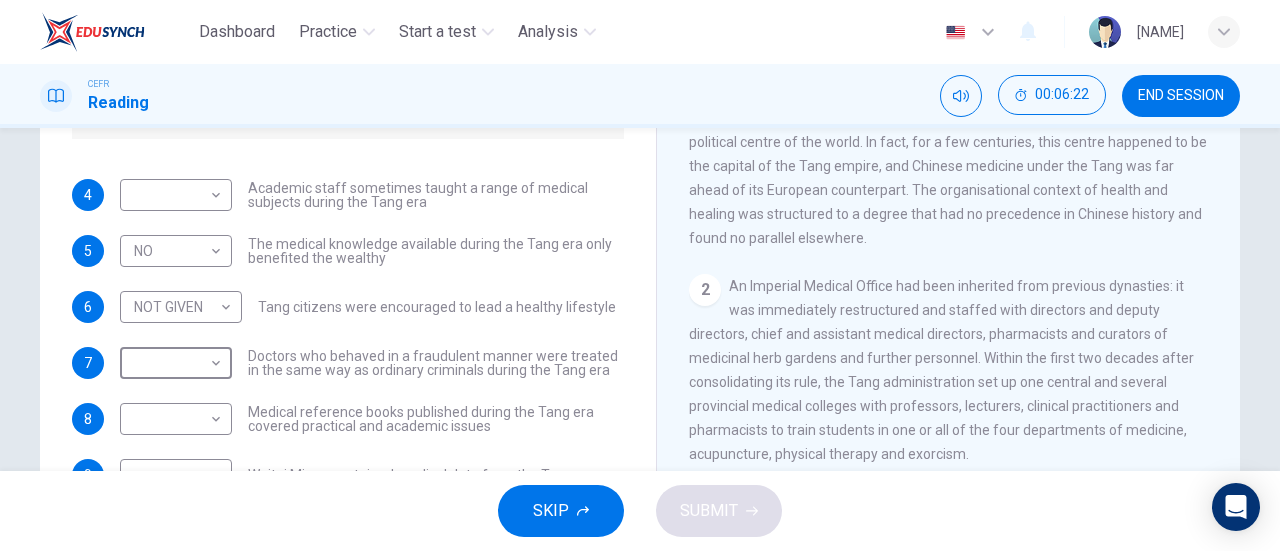 scroll, scrollTop: 512, scrollLeft: 0, axis: vertical 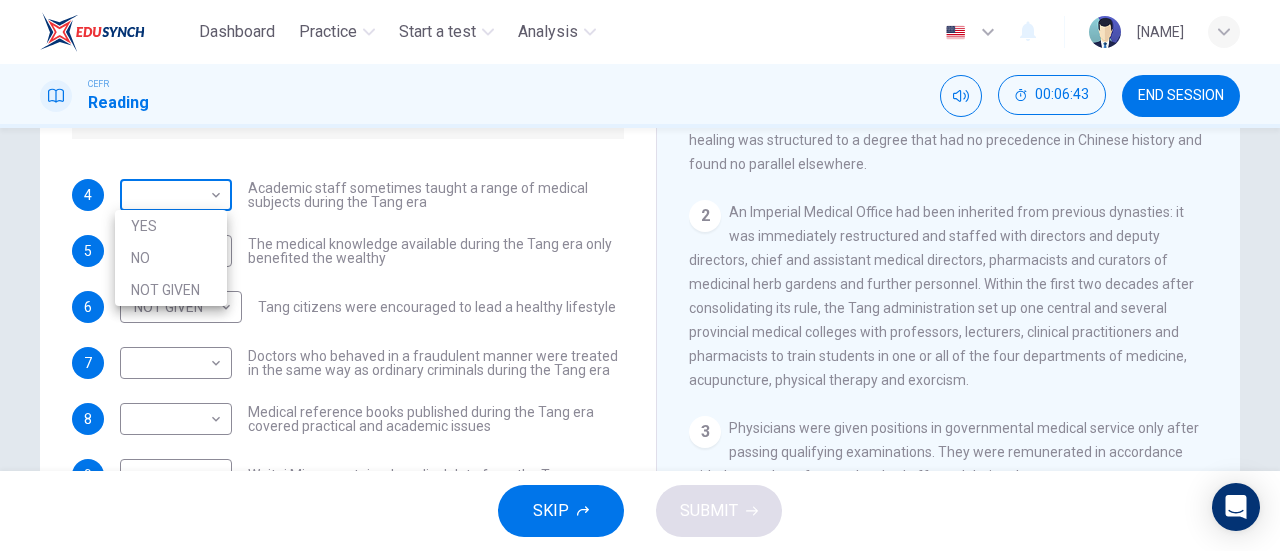 click on "Dashboard Practice Start a test Analysis English en ​ AL MA'AWA BINTI KAMARUDIN CEFR Reading 00:06:43 END SESSION Questions 4 - 10 Do the following statements agree with the information given in the Reading Passage?
In the boxes below on your answer sheet write: YES if the statement agrees with the information NO if the statement contradicts the information NOT GIVEN if there is no information on this in the passage 4 ​ ​ Academic staff sometimes taught a range of medical subjects during the Tang era 5 NO NO ​ The medical knowledge available during the Tang era only benefited the wealthy 6 NOT GIVEN NOT GIVEN ​ Tang citizens were encouraged to lead a healthy lifestyle 7 ​ ​ Doctors who behaved in a fraudulent manner were treated in the same way as ordinary criminals during the Tang era 8 ​ ​ Medical reference books published during the Tang era covered practical and academic issues 9 ​ ​ Waitai Miyao contained medical data from the Tang era 10 ​ ​ The Art of Healing CLICK TO ZOOM 1" at bounding box center [640, 275] 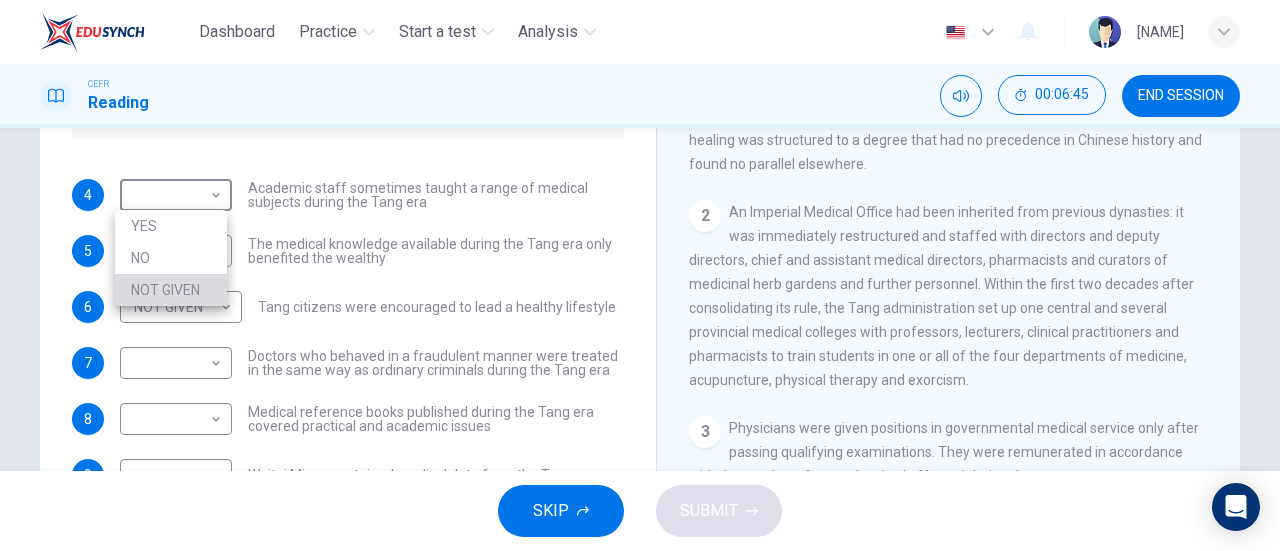 click on "NOT GIVEN" at bounding box center [171, 290] 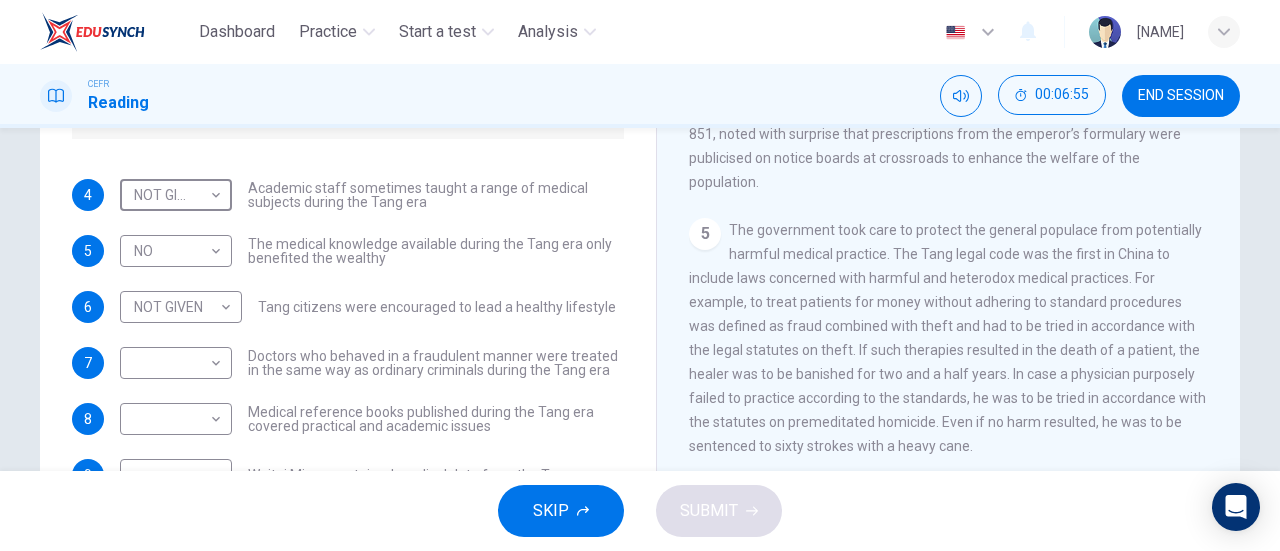 scroll, scrollTop: 976, scrollLeft: 0, axis: vertical 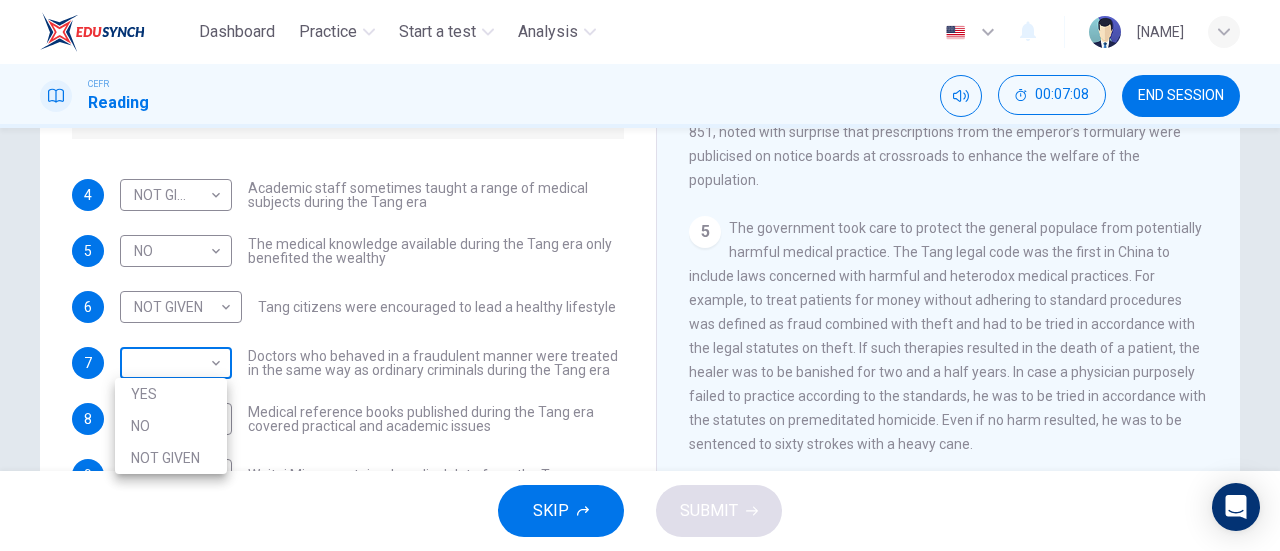 click on "Dashboard Practice Start a test Analysis English en ​ AL MA'AWA BINTI KAMARUDIN CEFR Reading 00:07:08 END SESSION Questions 4 - 10 Do the following statements agree with the information given in the Reading Passage?
In the boxes below on your answer sheet write: YES if the statement agrees with the information NO if the statement contradicts the information NOT GIVEN if there is no information on this in the passage 4 NOT GIVEN NOT GIVEN ​ Academic staff sometimes taught a range of medical subjects during the Tang era 5 NO NO ​ The medical knowledge available during the Tang era only benefited the wealthy 6 NOT GIVEN NOT GIVEN ​ Tang citizens were encouraged to lead a healthy lifestyle 7 ​ ​ Doctors who behaved in a fraudulent manner were treated in the same way as ordinary criminals during the Tang era 8 ​ ​ Medical reference books published during the Tang era covered practical and academic issues 9 ​ ​ Waitai Miyao contained medical data from the Tang era 10 ​ ​ The Art of Healing" at bounding box center (640, 275) 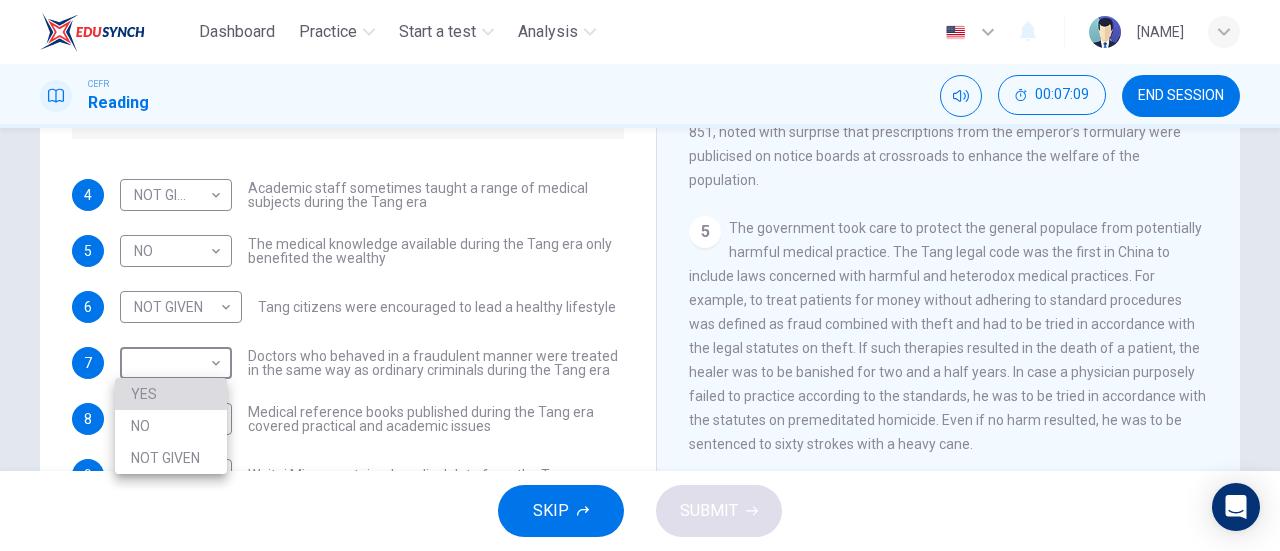 click on "YES" at bounding box center [171, 394] 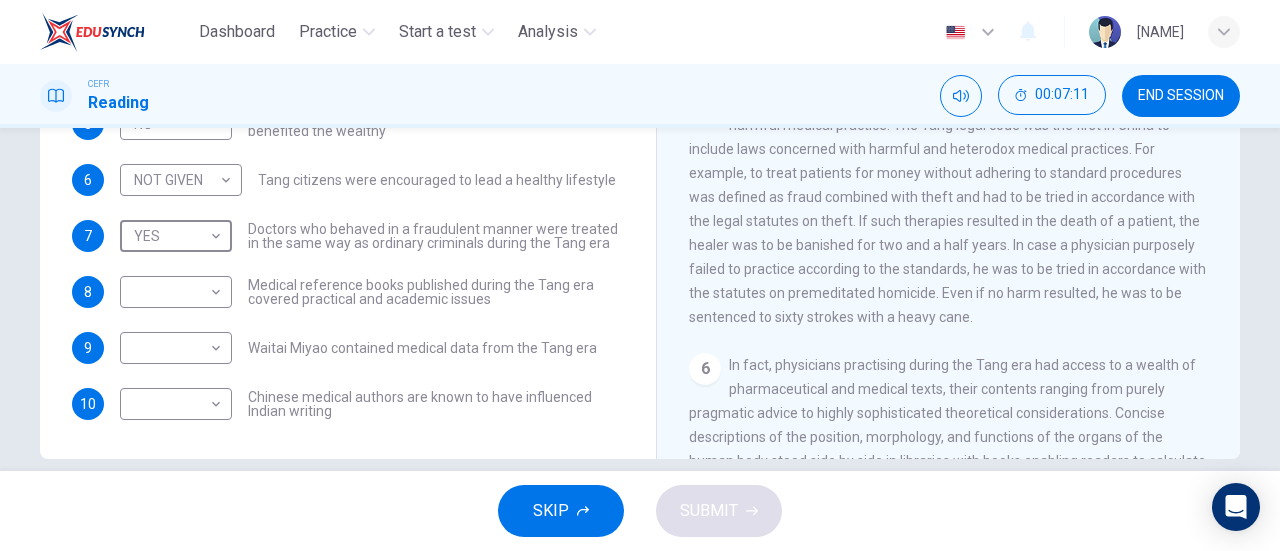 scroll, scrollTop: 406, scrollLeft: 0, axis: vertical 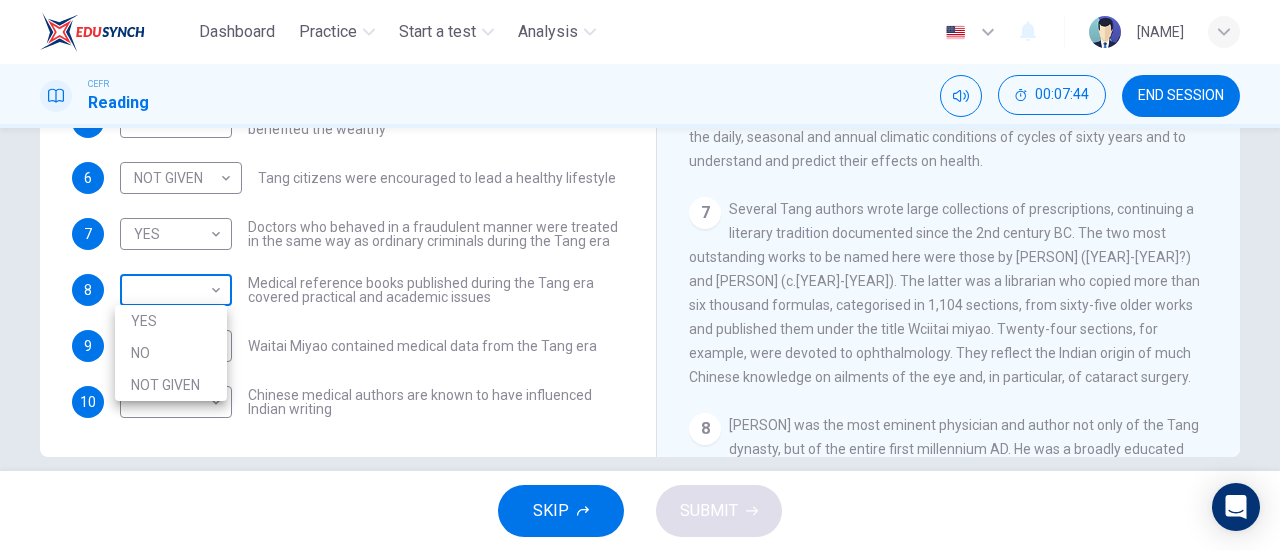 click on "Dashboard Practice Start a test Analysis English en ​ AL MA'AWA BINTI KAMARUDIN CEFR Reading 00:07:44 END SESSION Questions 4 - 10 Do the following statements agree with the information given in the Reading Passage?
In the boxes below on your answer sheet write: YES if the statement agrees with the information NO if the statement contradicts the information NOT GIVEN if there is no information on this in the passage 4 NOT GIVEN NOT GIVEN ​ Academic staff sometimes taught a range of medical subjects during the Tang era 5 NO NO ​ The medical knowledge available during the Tang era only benefited the wealthy 6 NOT GIVEN NOT GIVEN ​ Tang citizens were encouraged to lead a healthy lifestyle 7 YES YES ​ Doctors who behaved in a fraudulent manner were treated in the same way as ordinary criminals during the Tang era 8 ​ ​ Medical reference books published during the Tang era covered practical and academic issues 9 ​ ​ Waitai Miyao contained medical data from the Tang era 10 ​ ​ CLICK TO ZOOM 1" at bounding box center [640, 275] 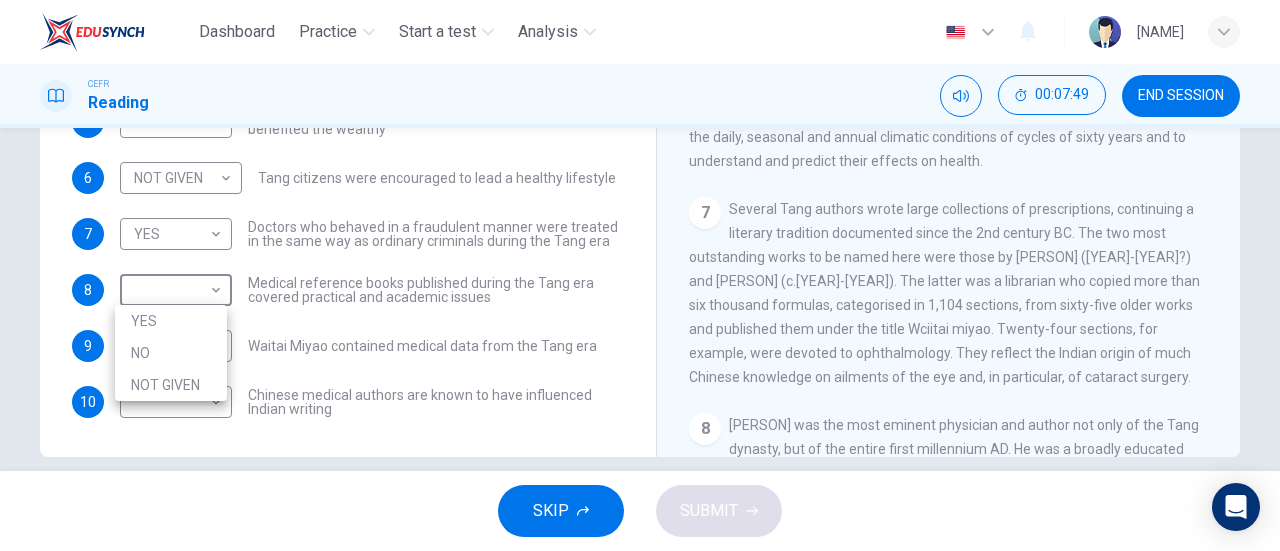 click at bounding box center (640, 275) 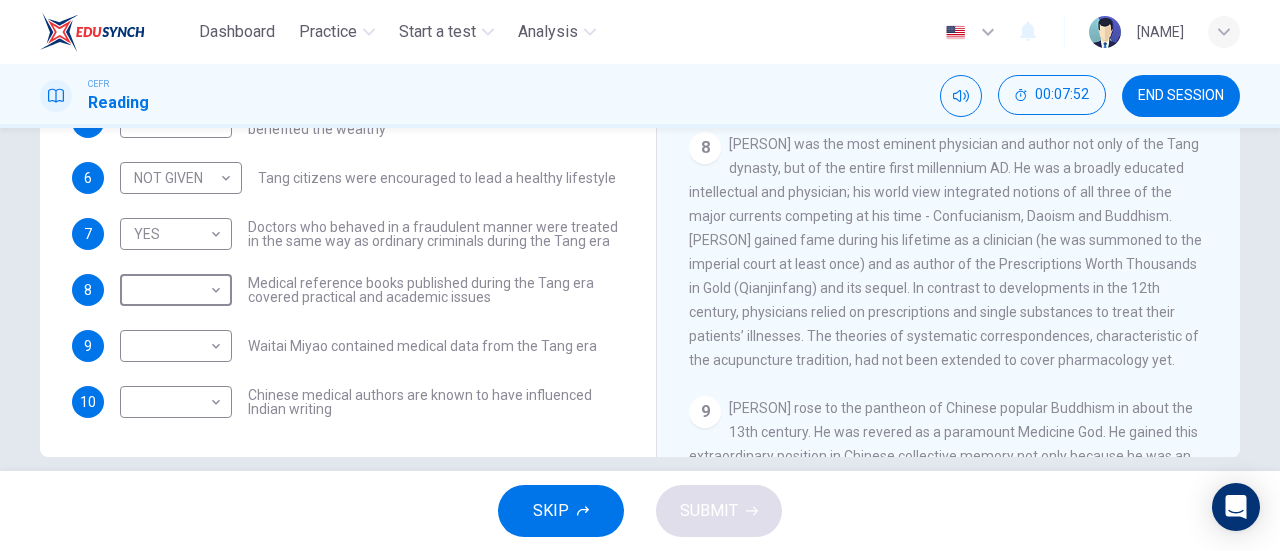scroll, scrollTop: 1605, scrollLeft: 0, axis: vertical 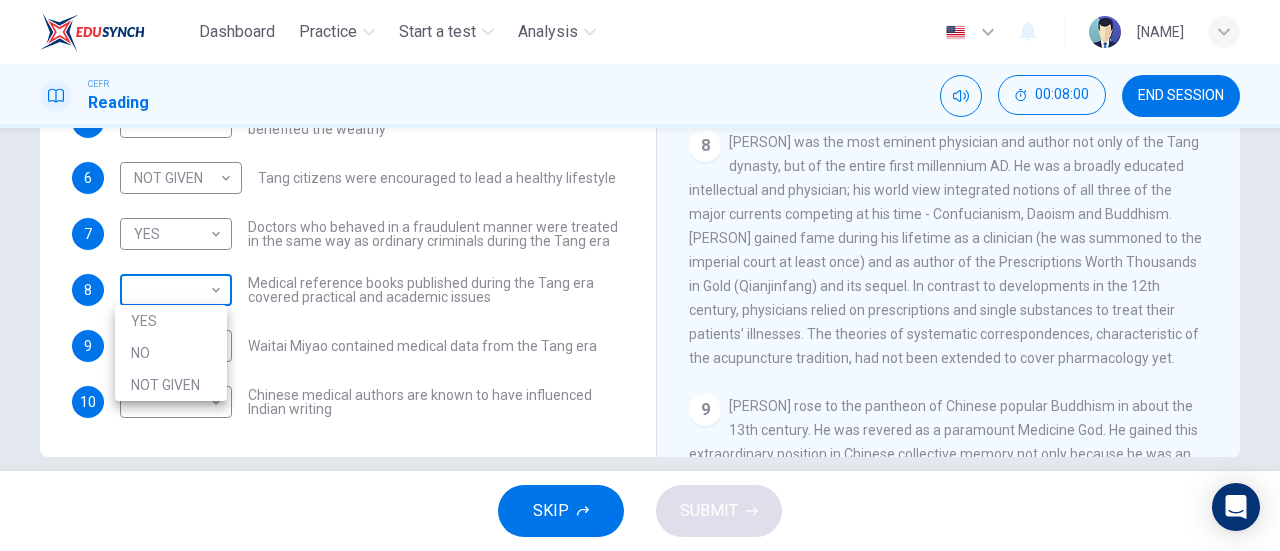 click on "Dashboard Practice Start a test Analysis English en ​ AL MA'AWA BINTI KAMARUDIN CEFR Reading 00:08:00 END SESSION Questions 4 - 10 Do the following statements agree with the information given in the Reading Passage?
In the boxes below on your answer sheet write: YES if the statement agrees with the information NO if the statement contradicts the information NOT GIVEN if there is no information on this in the passage 4 NOT GIVEN NOT GIVEN ​ Academic staff sometimes taught a range of medical subjects during the Tang era 5 NO NO ​ The medical knowledge available during the Tang era only benefited the wealthy 6 NOT GIVEN NOT GIVEN ​ Tang citizens were encouraged to lead a healthy lifestyle 7 YES YES ​ Doctors who behaved in a fraudulent manner were treated in the same way as ordinary criminals during the Tang era 8 ​ ​ Medical reference books published during the Tang era covered practical and academic issues 9 ​ ​ Waitai Miyao contained medical data from the Tang era 10 ​ ​ CLICK TO ZOOM 1" at bounding box center (640, 275) 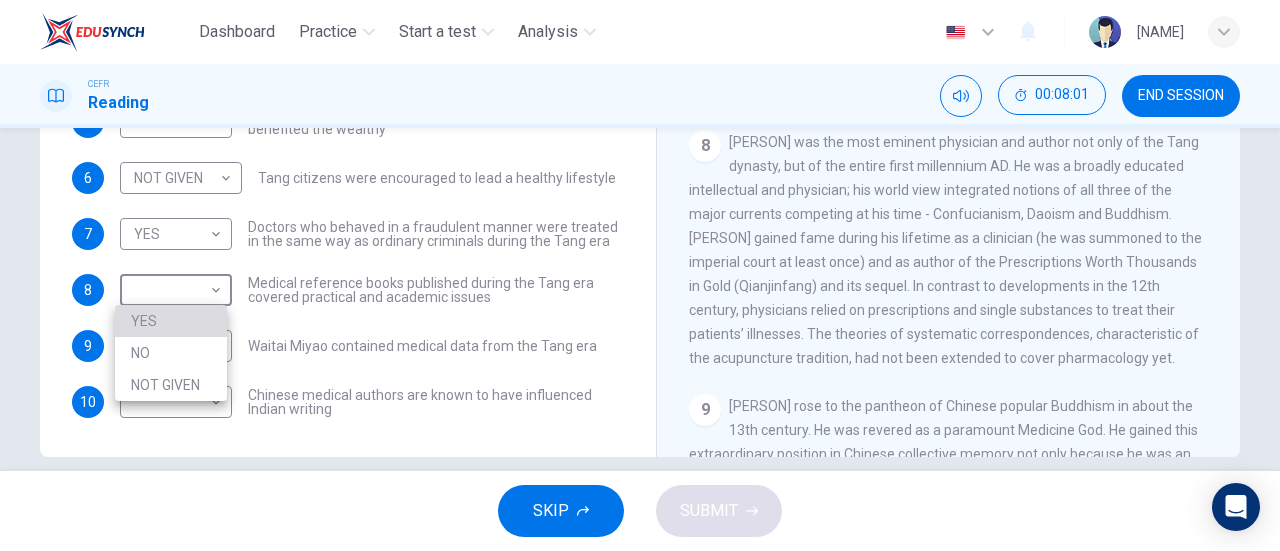 click on "YES" at bounding box center [171, 321] 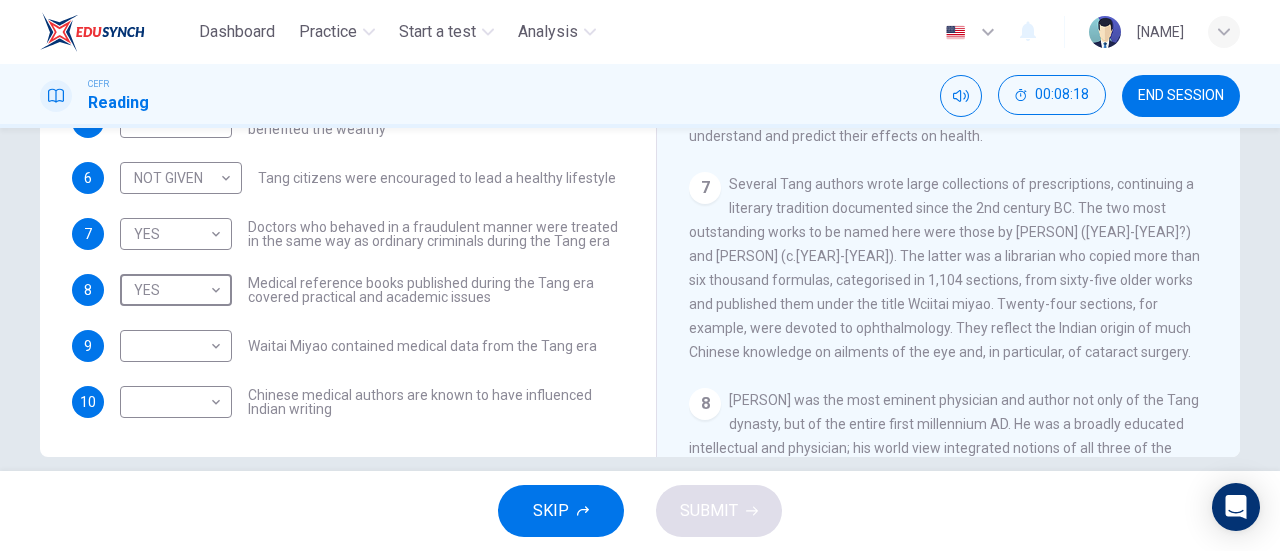 scroll, scrollTop: 1350, scrollLeft: 0, axis: vertical 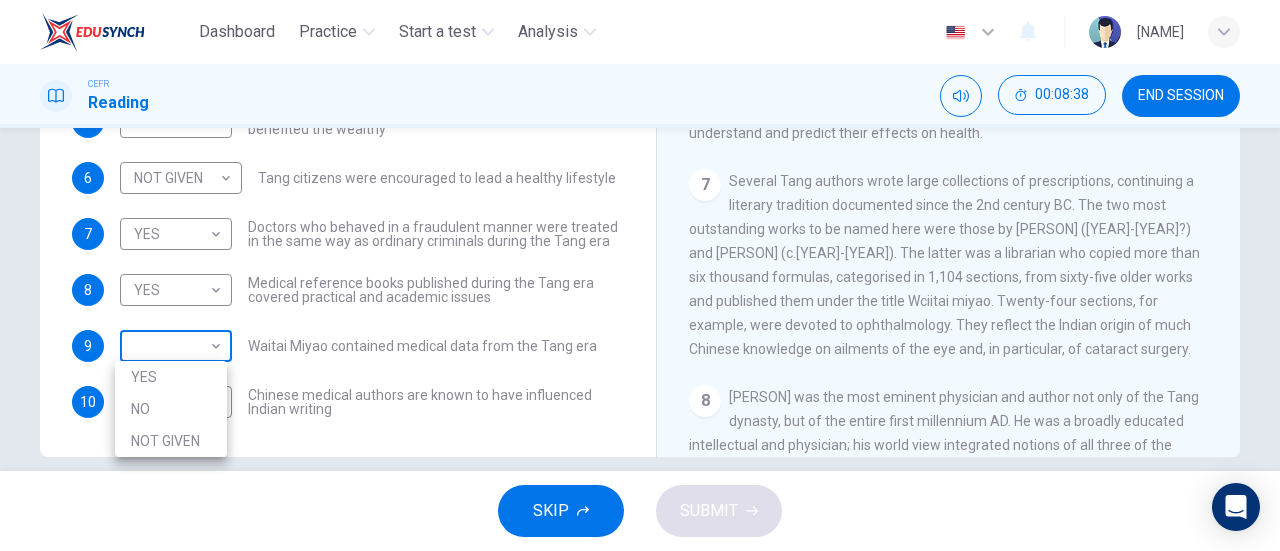 click on "Dashboard Practice Start a test Analysis English en ​ AL MA'AWA BINTI KAMARUDIN CEFR Reading 00:08:38 END SESSION Questions 4 - 10 Do the following statements agree with the information given in the Reading Passage?
In the boxes below on your answer sheet write: YES if the statement agrees with the information NO if the statement contradicts the information NOT GIVEN if there is no information on this in the passage 4 NOT GIVEN NOT GIVEN ​ Academic staff sometimes taught a range of medical subjects during the Tang era 5 NO NO ​ The medical knowledge available during the Tang era only benefited the wealthy 6 NOT GIVEN NOT GIVEN ​ Tang citizens were encouraged to lead a healthy lifestyle 7 YES YES ​ Doctors who behaved in a fraudulent manner were treated in the same way as ordinary criminals during the Tang era 8 YES YES ​ Medical reference books published during the Tang era covered practical and academic issues 9 ​ ​ Waitai Miyao contained medical data from the Tang era 10 ​ ​ 1 2 3 4 5 6" at bounding box center [640, 275] 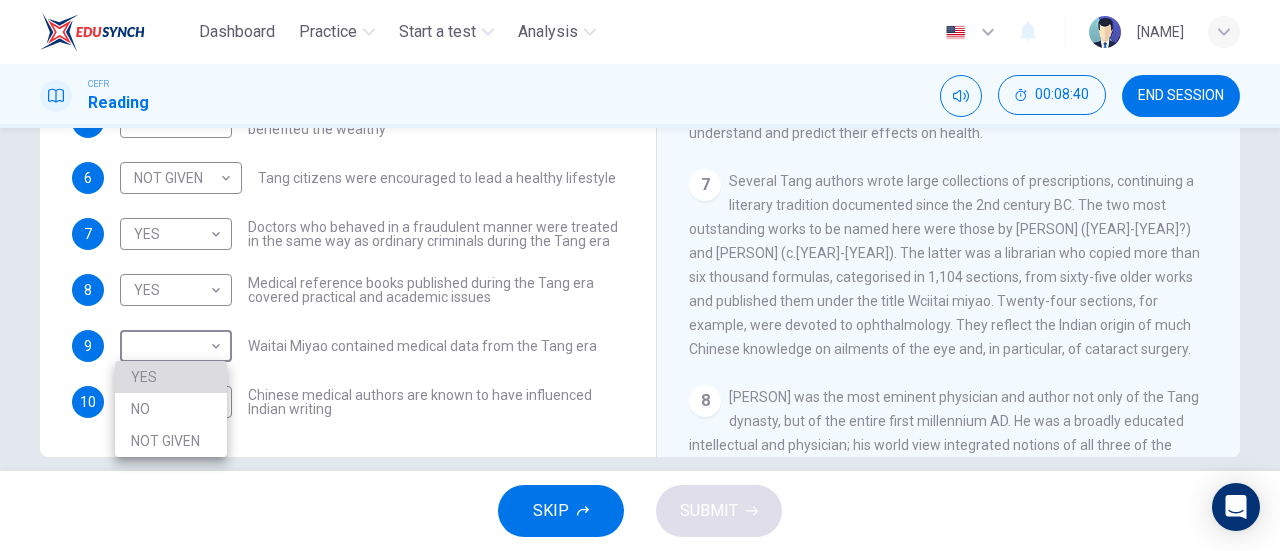 click on "YES" at bounding box center (171, 377) 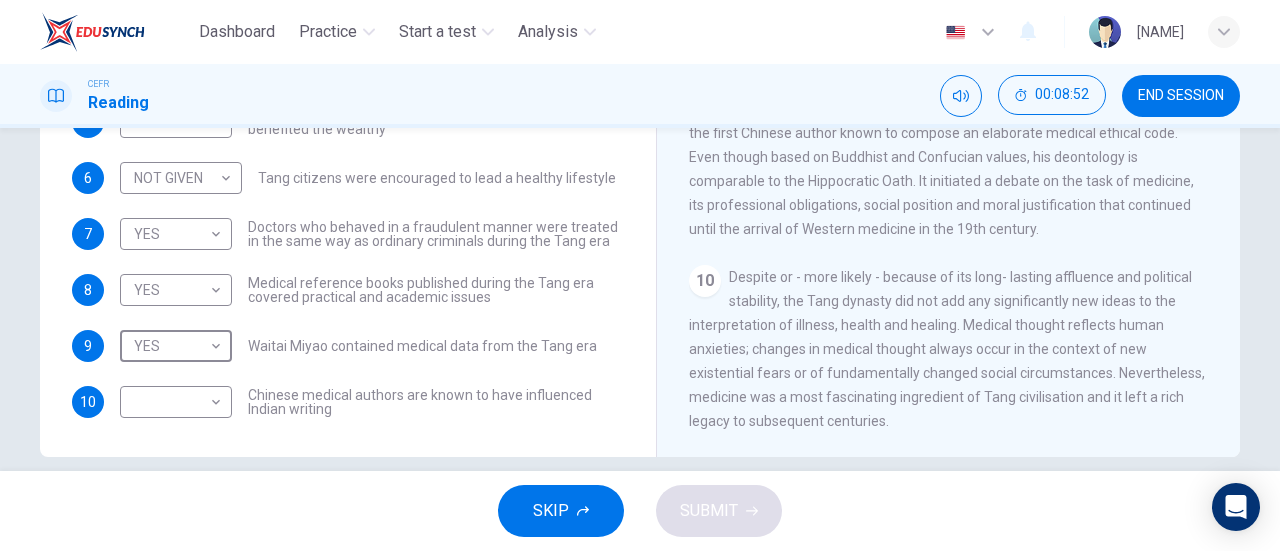 scroll, scrollTop: 2027, scrollLeft: 0, axis: vertical 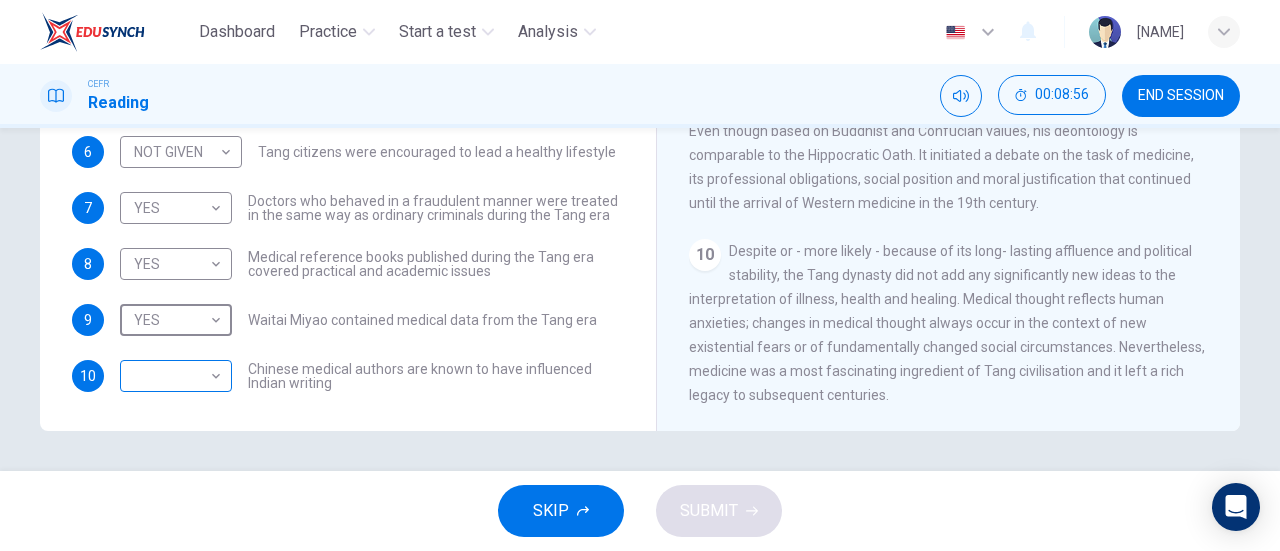 click on "Dashboard Practice Start a test Analysis English en ​ AL MA'AWA BINTI KAMARUDIN CEFR Reading 00:08:56 END SESSION Questions 4 - 10 Do the following statements agree with the information given in the Reading Passage?
In the boxes below on your answer sheet write: YES if the statement agrees with the information NO if the statement contradicts the information NOT GIVEN if there is no information on this in the passage 4 NOT GIVEN NOT GIVEN ​ Academic staff sometimes taught a range of medical subjects during the Tang era 5 NO NO ​ The medical knowledge available during the Tang era only benefited the wealthy 6 NOT GIVEN NOT GIVEN ​ Tang citizens were encouraged to lead a healthy lifestyle 7 YES YES ​ Doctors who behaved in a fraudulent manner were treated in the same way as ordinary criminals during the Tang era 8 YES YES ​ Medical reference books published during the Tang era covered practical and academic issues 9 YES YES ​ Waitai Miyao contained medical data from the Tang era 10 ​ ​ 1 2 3 4" at bounding box center (640, 275) 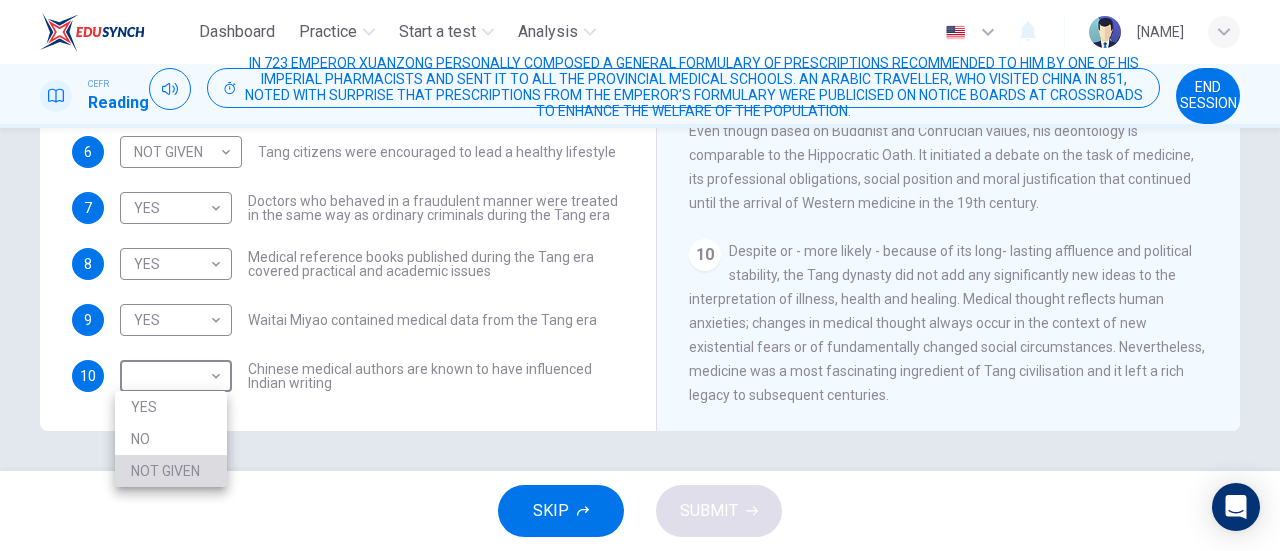 click on "NOT GIVEN" at bounding box center (171, 471) 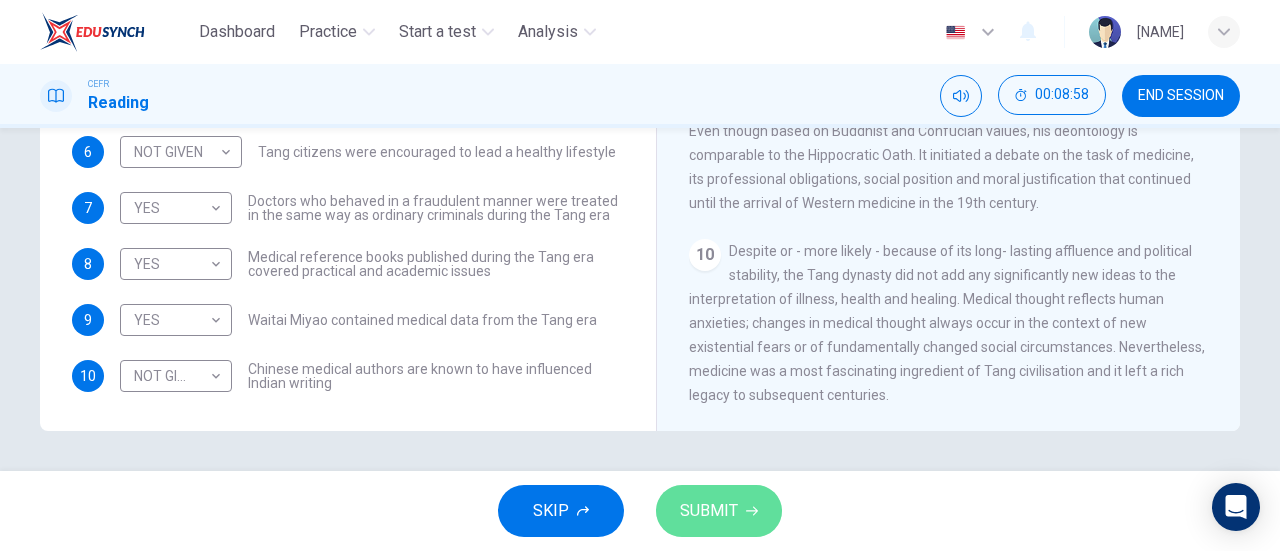 click on "SUBMIT" at bounding box center [719, 511] 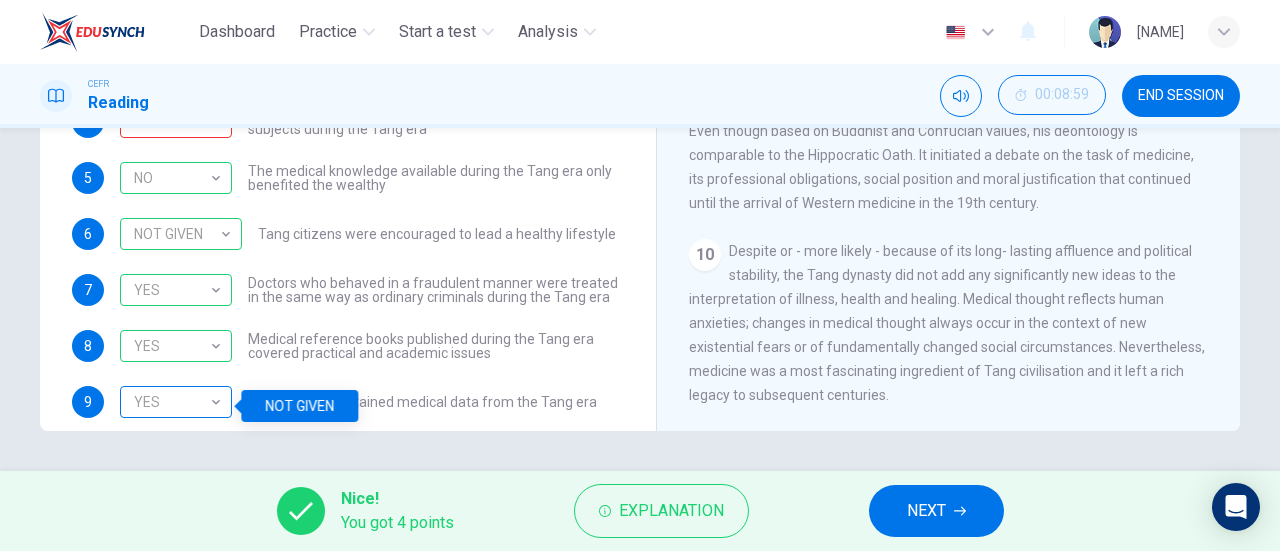 scroll, scrollTop: 0, scrollLeft: 0, axis: both 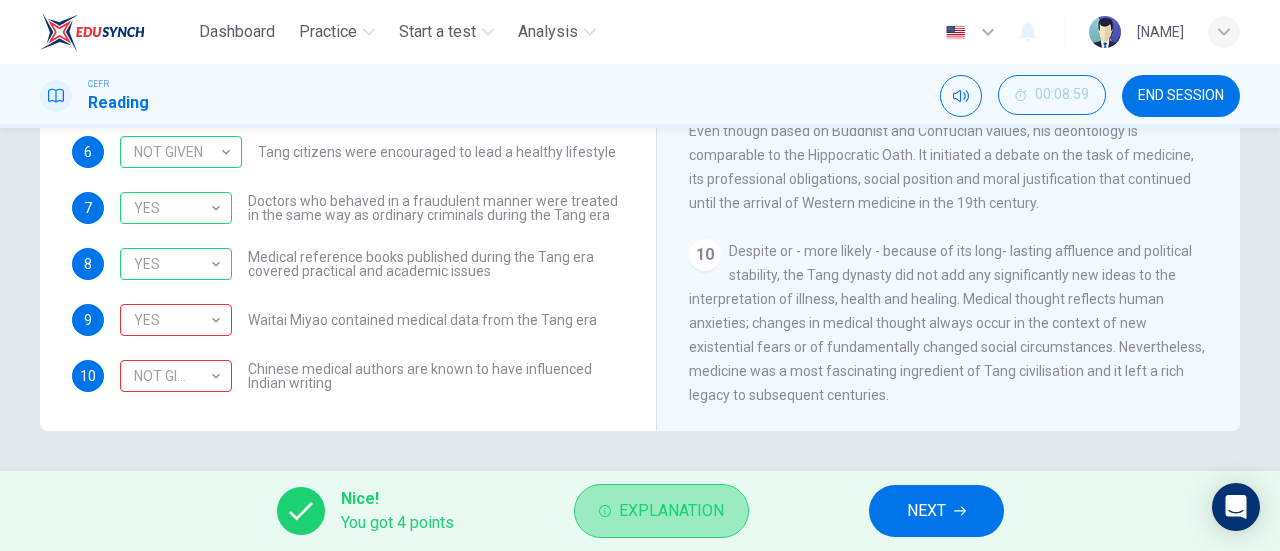 click on "Explanation" at bounding box center (671, 511) 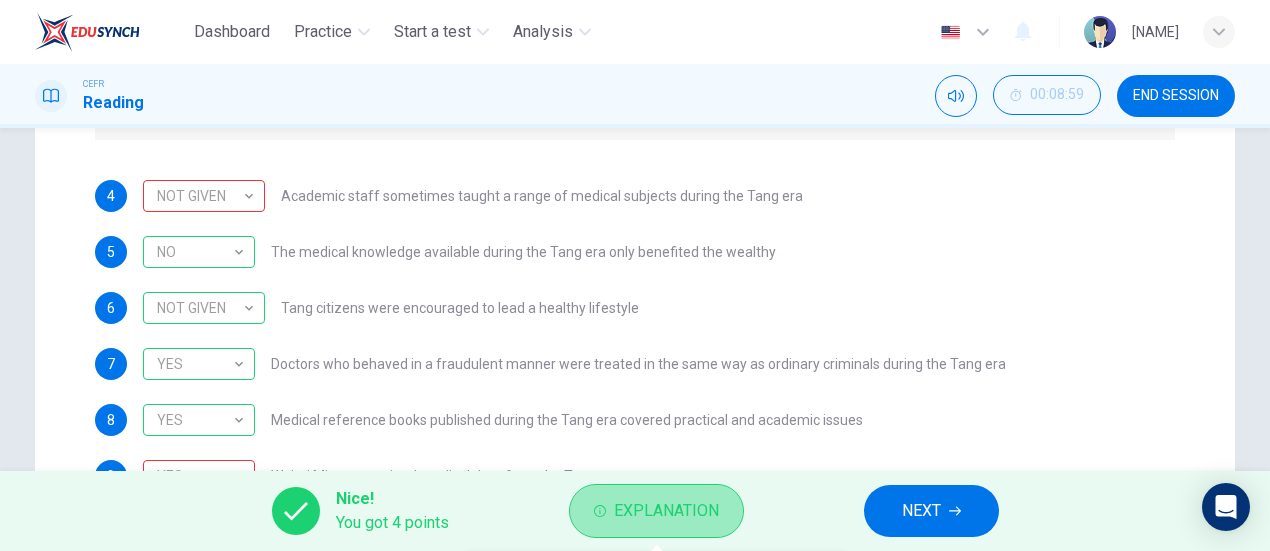 click on "Explanation" at bounding box center (666, 511) 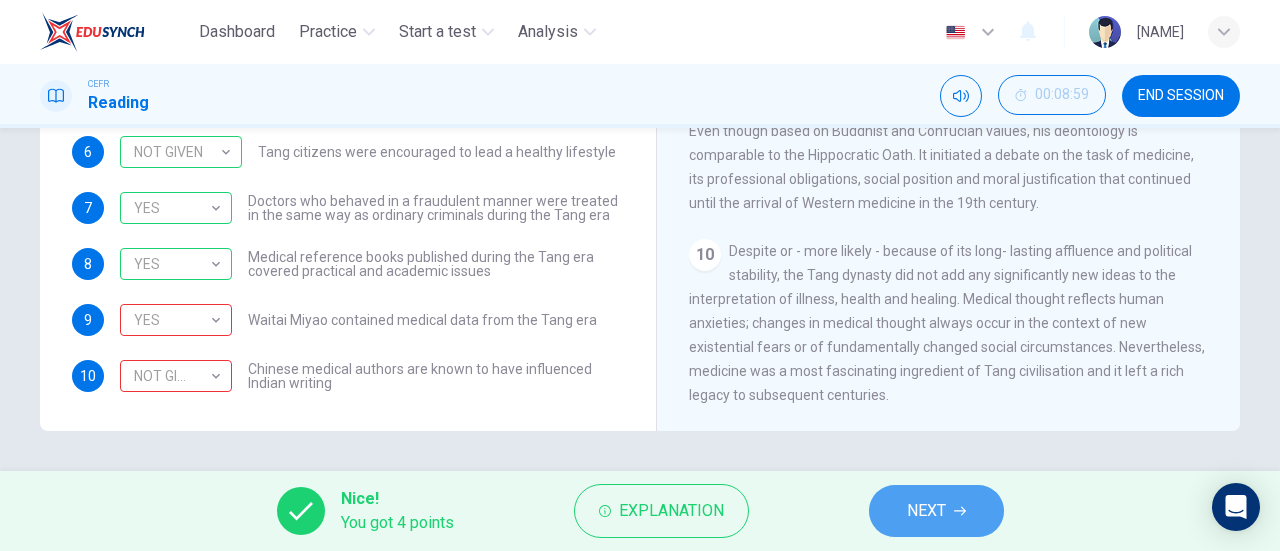 click on "NEXT" at bounding box center [936, 511] 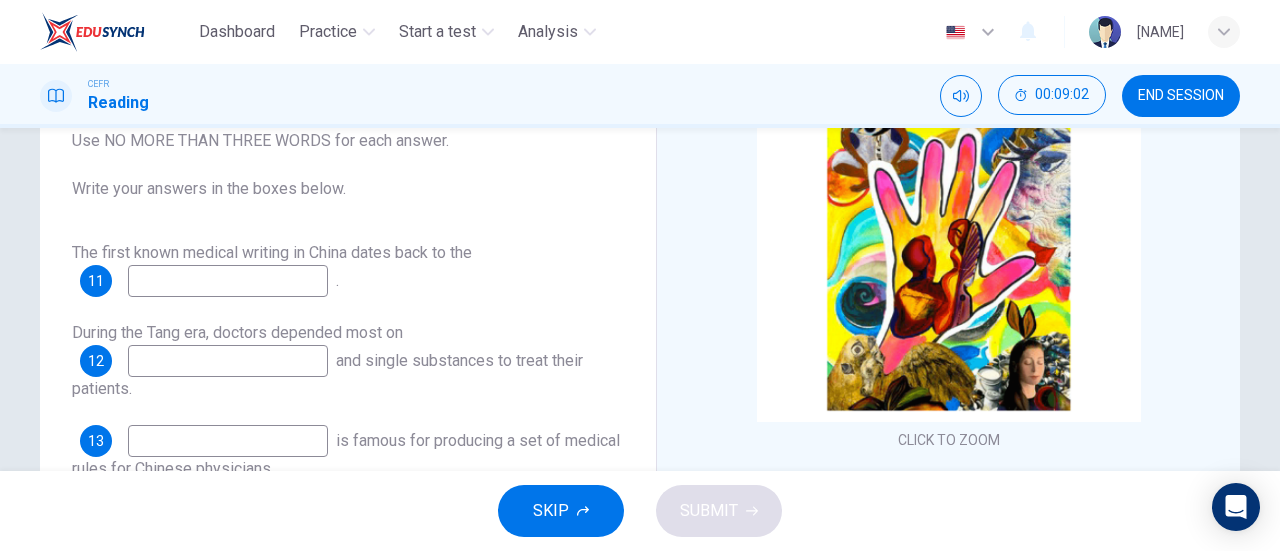 scroll, scrollTop: 224, scrollLeft: 0, axis: vertical 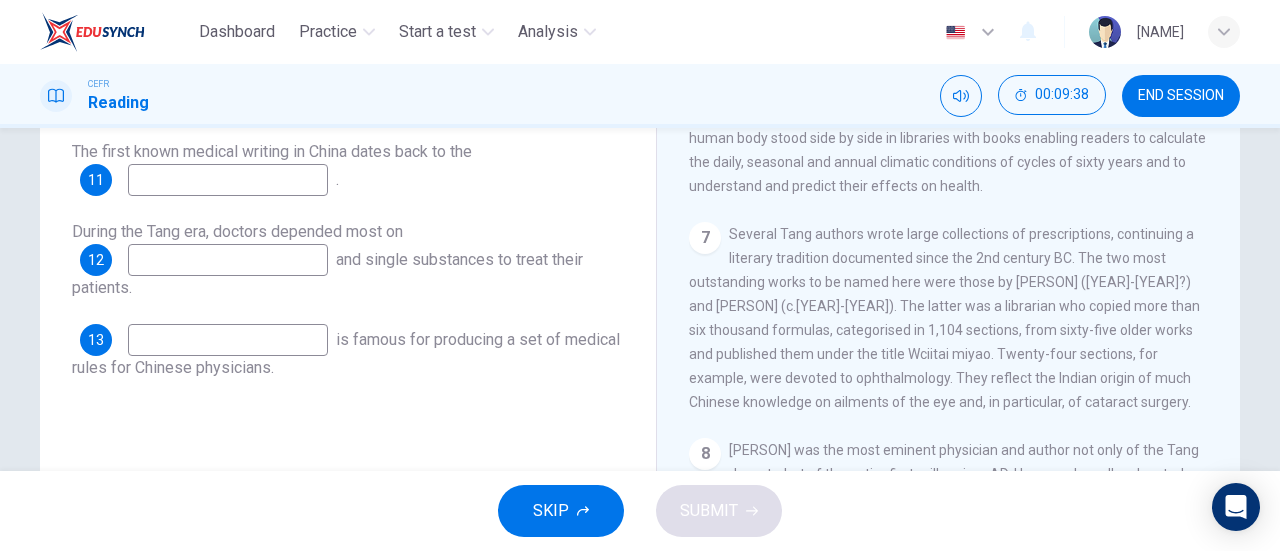 click at bounding box center (228, 180) 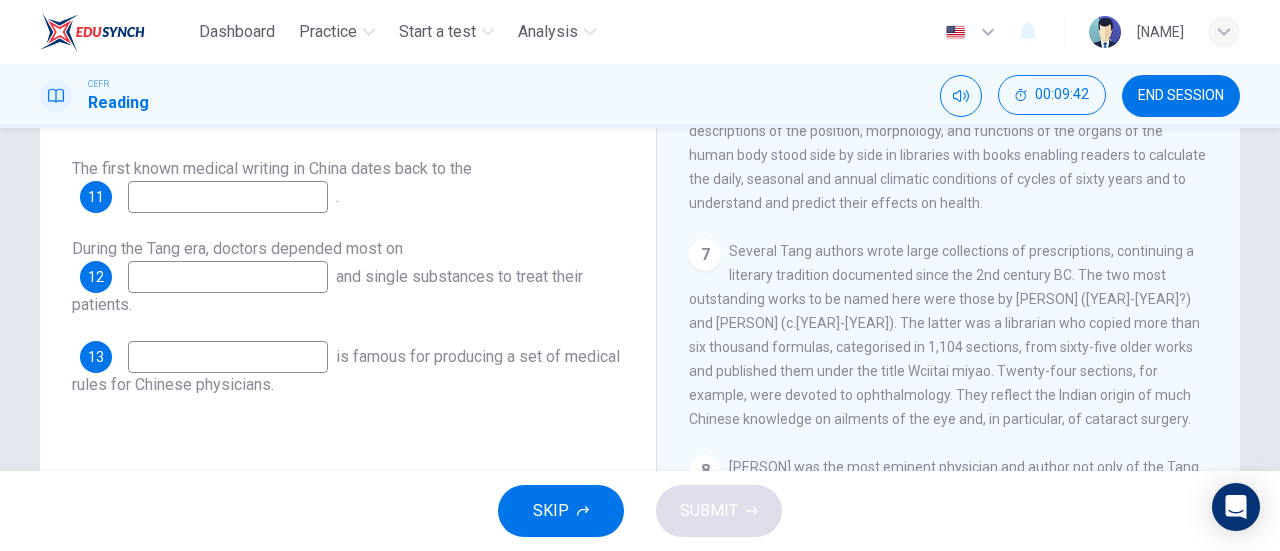 scroll, scrollTop: 274, scrollLeft: 0, axis: vertical 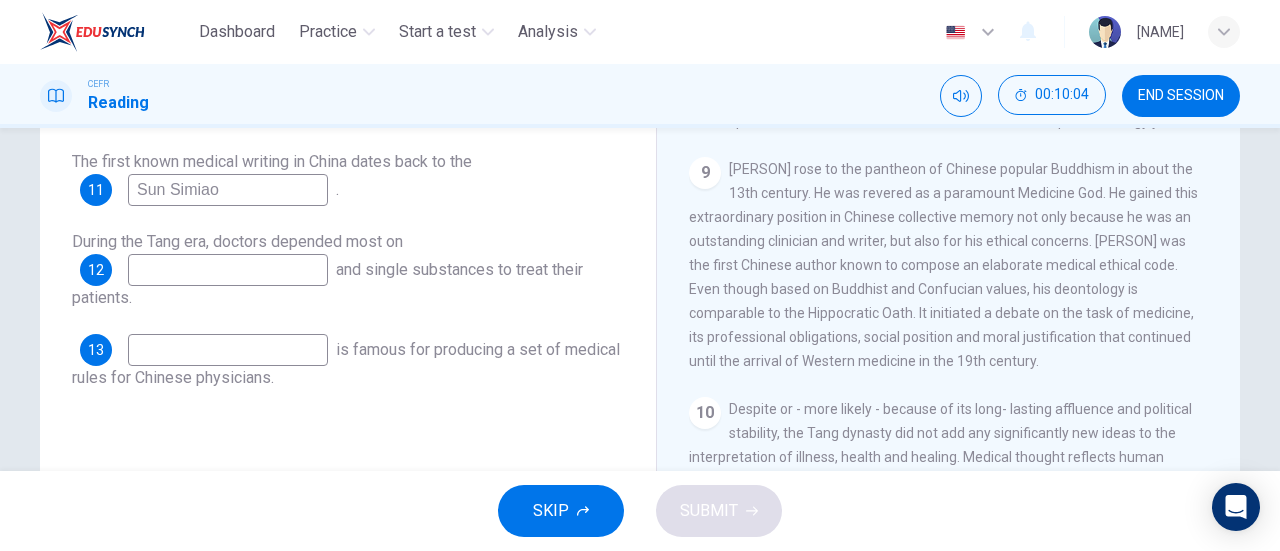 type on "Sun Simiao" 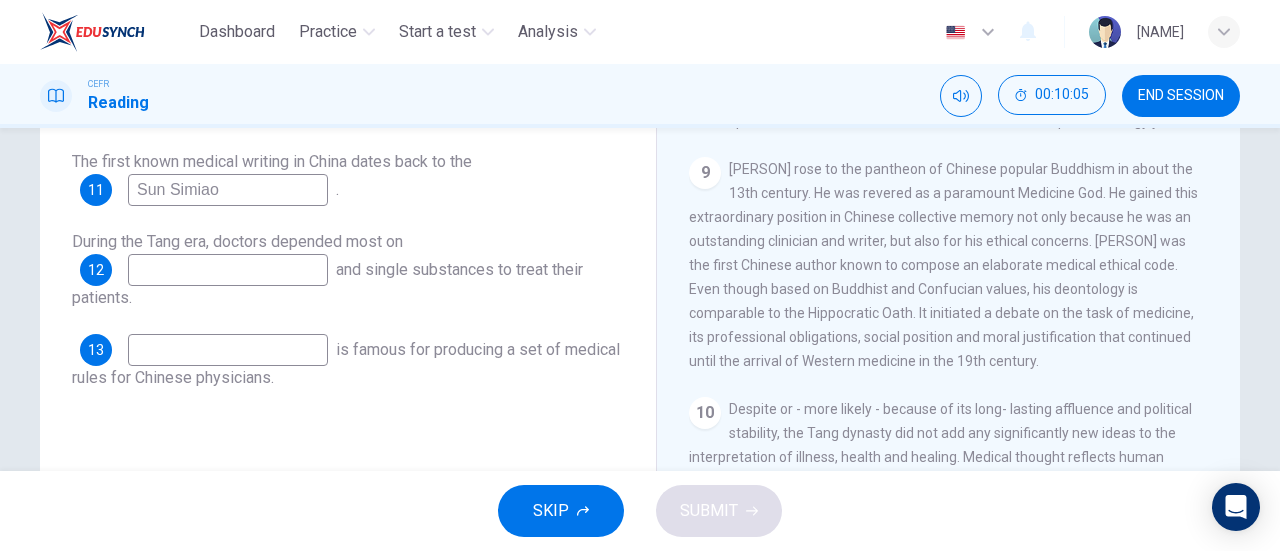 click at bounding box center [228, 190] 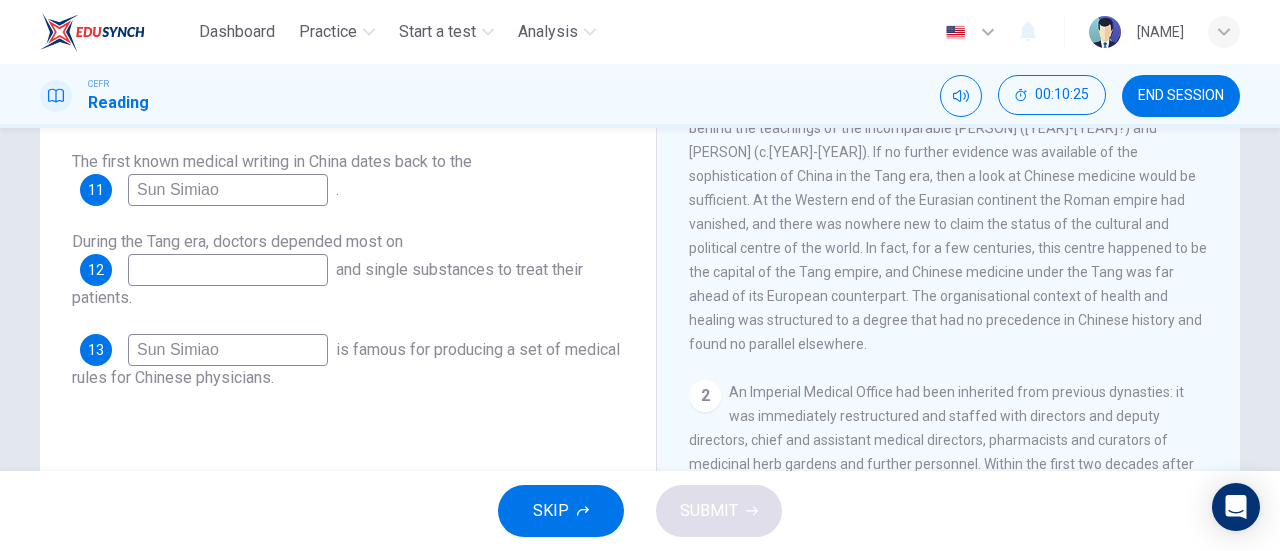 scroll, scrollTop: 336, scrollLeft: 0, axis: vertical 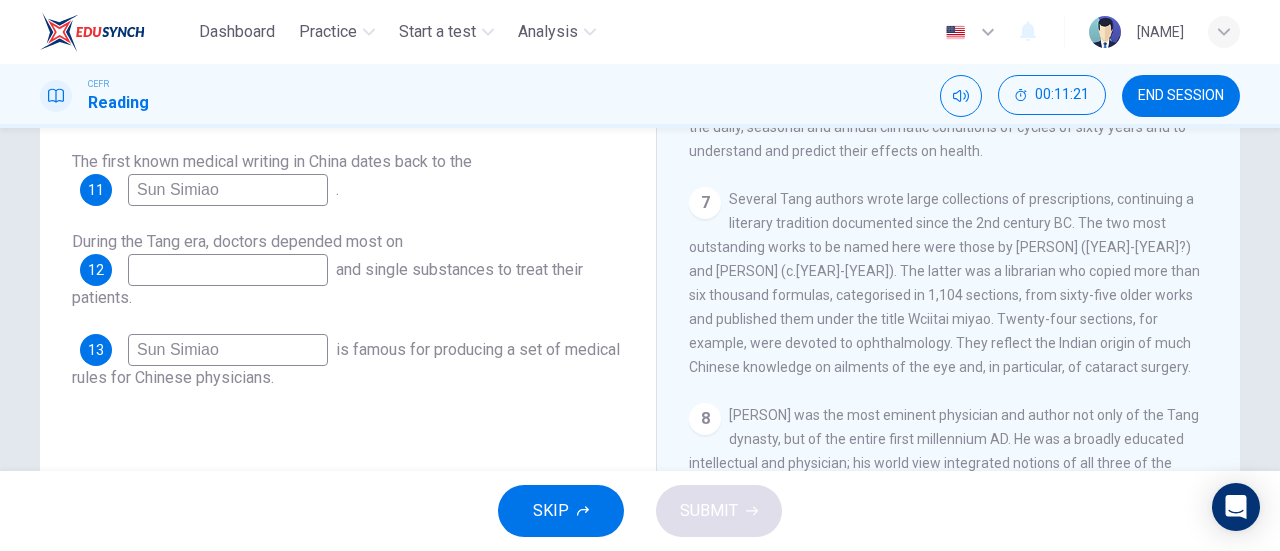 click on "Sun Simiao" at bounding box center [228, 190] 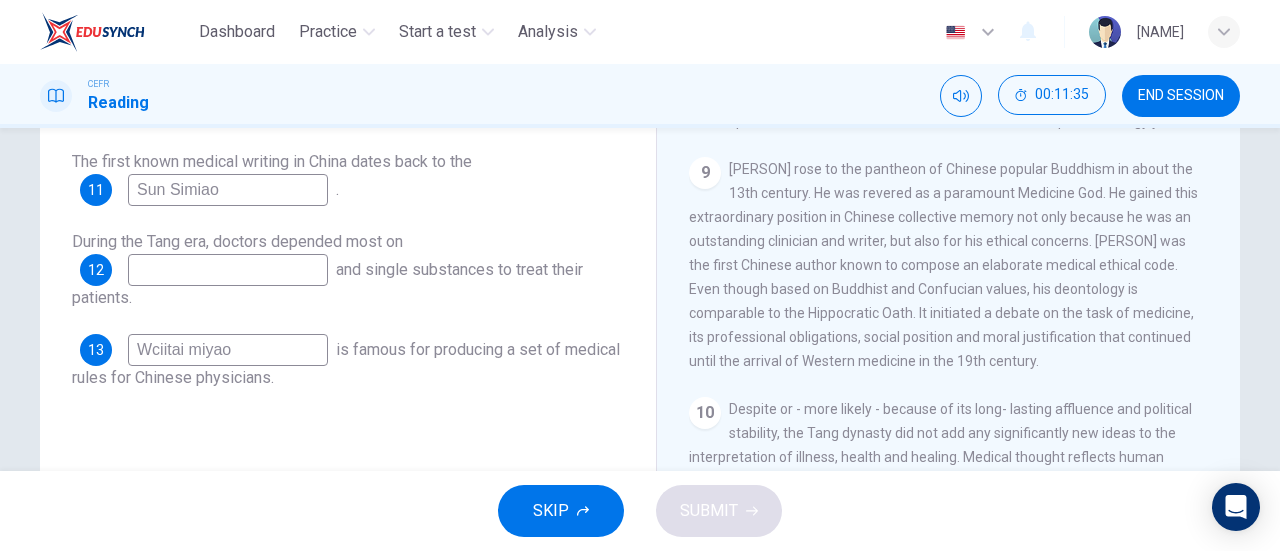 scroll, scrollTop: 2027, scrollLeft: 0, axis: vertical 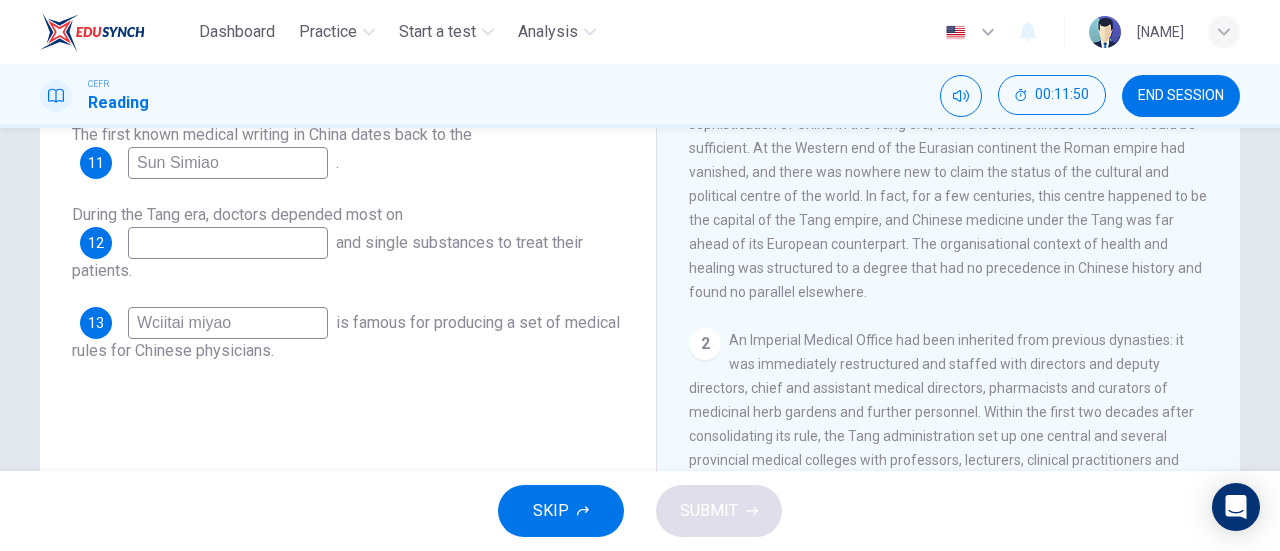 type on "Wciitai miyao" 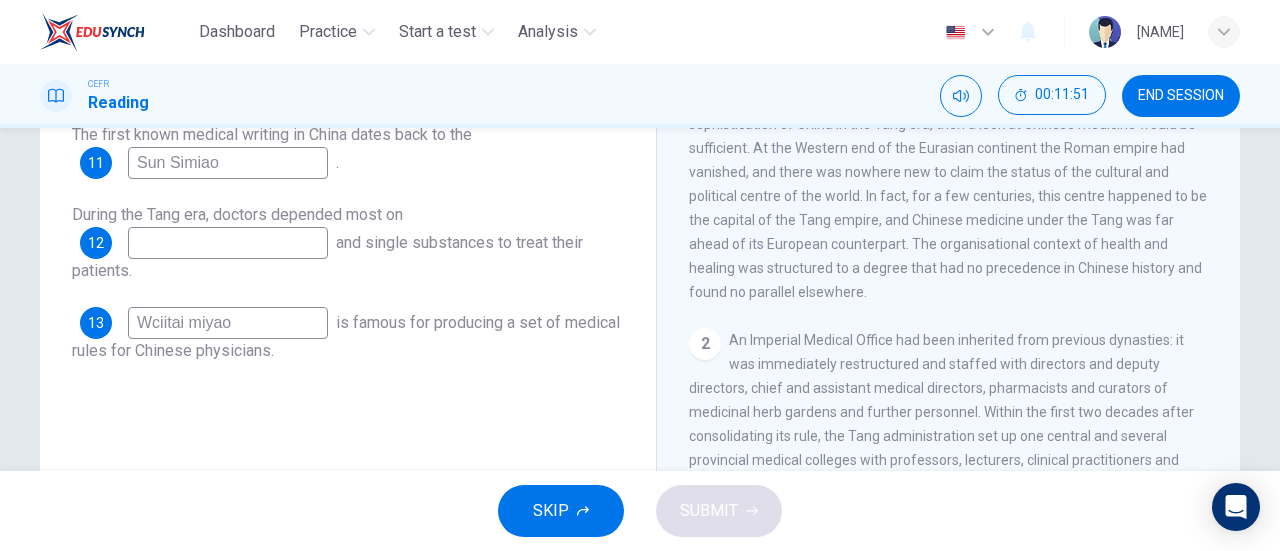 click at bounding box center [228, 163] 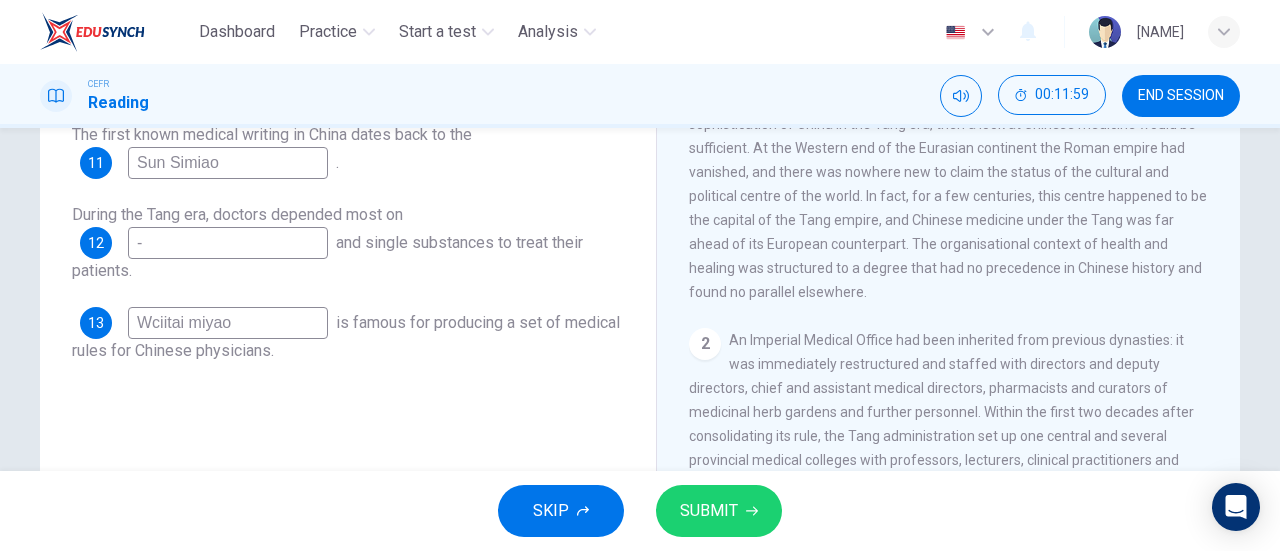 type on "-" 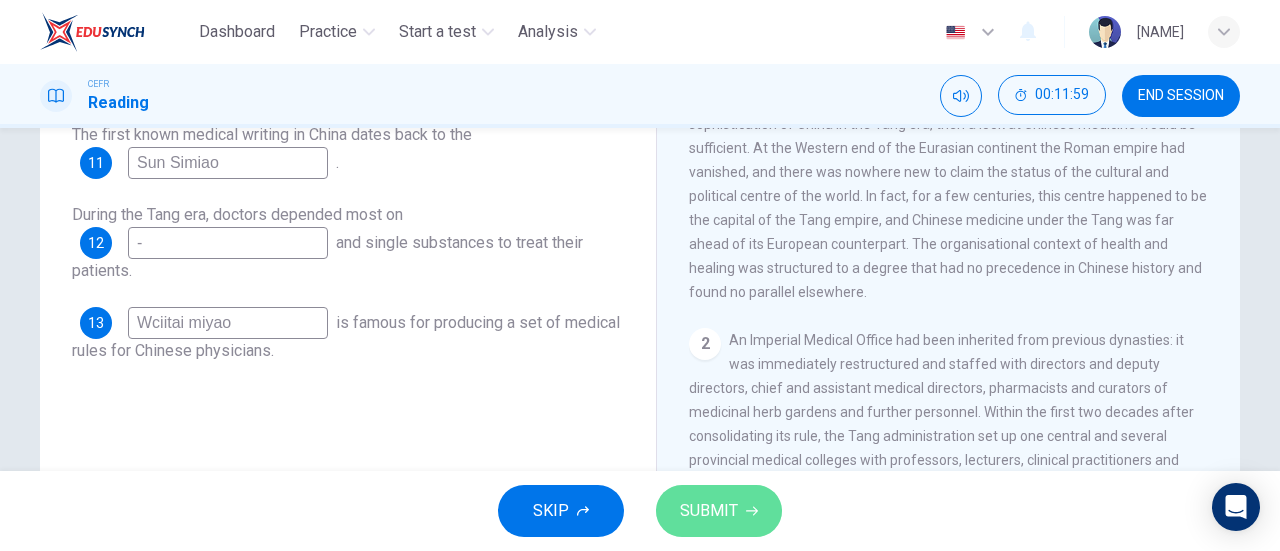 click on "SUBMIT" at bounding box center (709, 511) 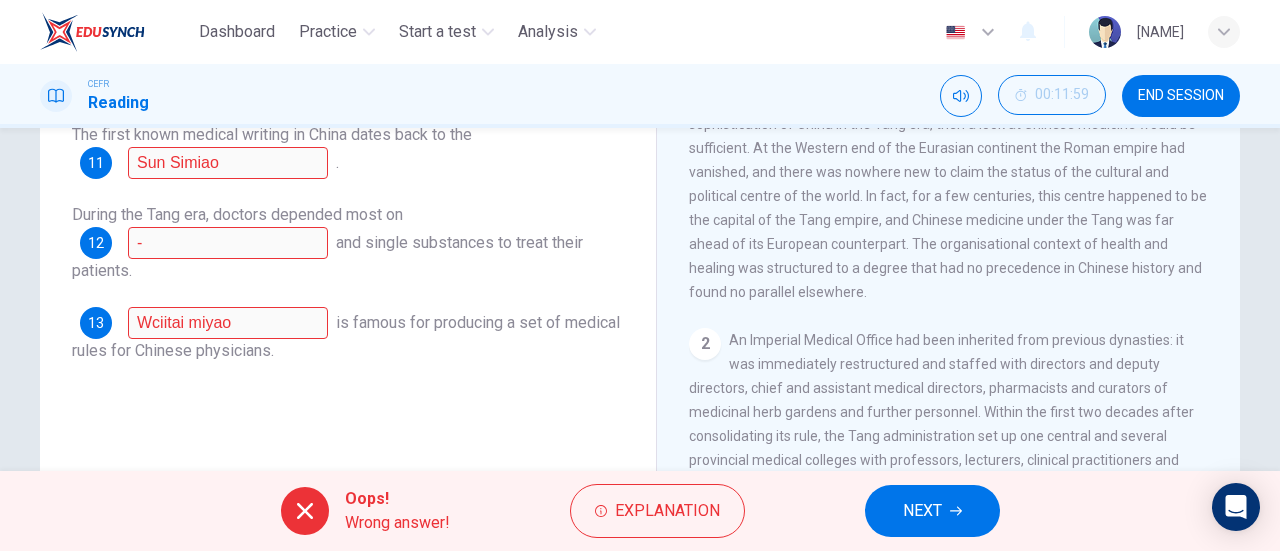 scroll, scrollTop: 233, scrollLeft: 0, axis: vertical 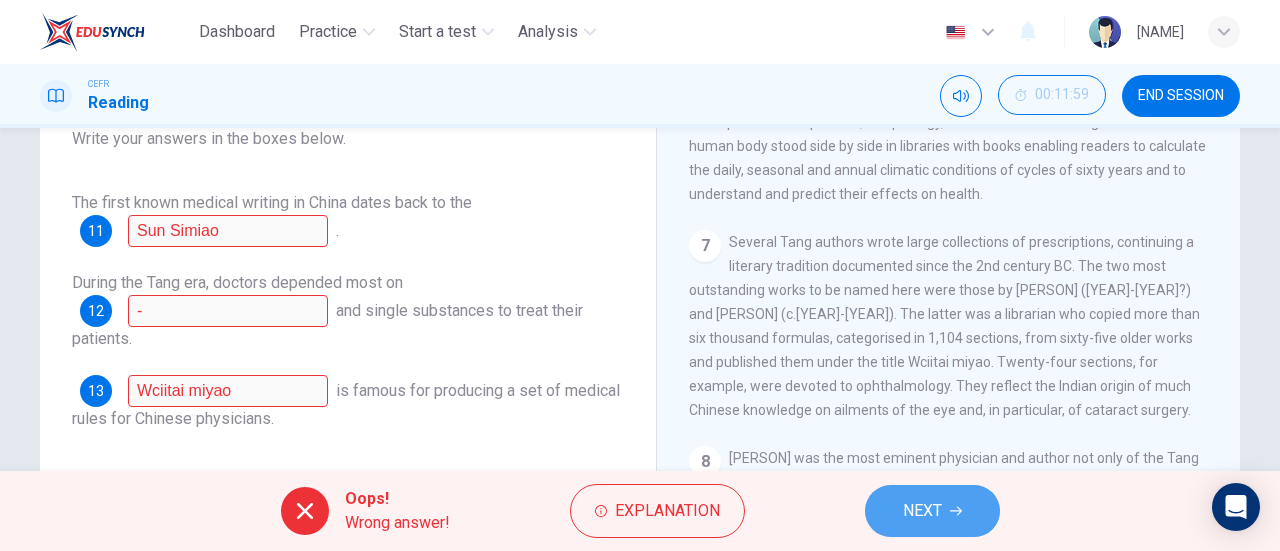 click on "NEXT" at bounding box center [932, 511] 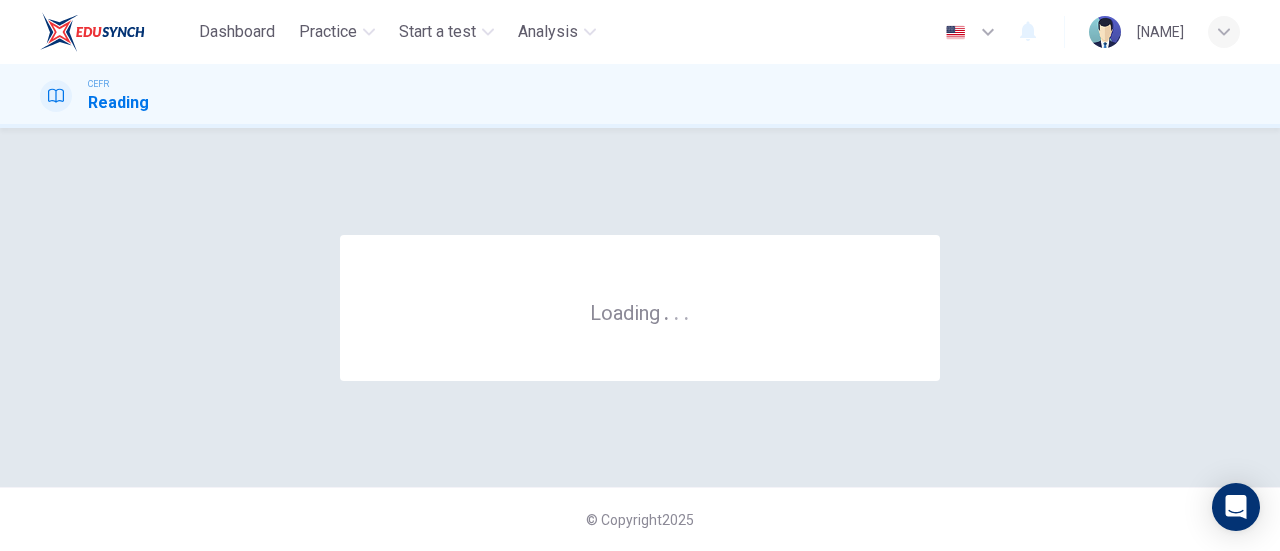 scroll, scrollTop: 0, scrollLeft: 0, axis: both 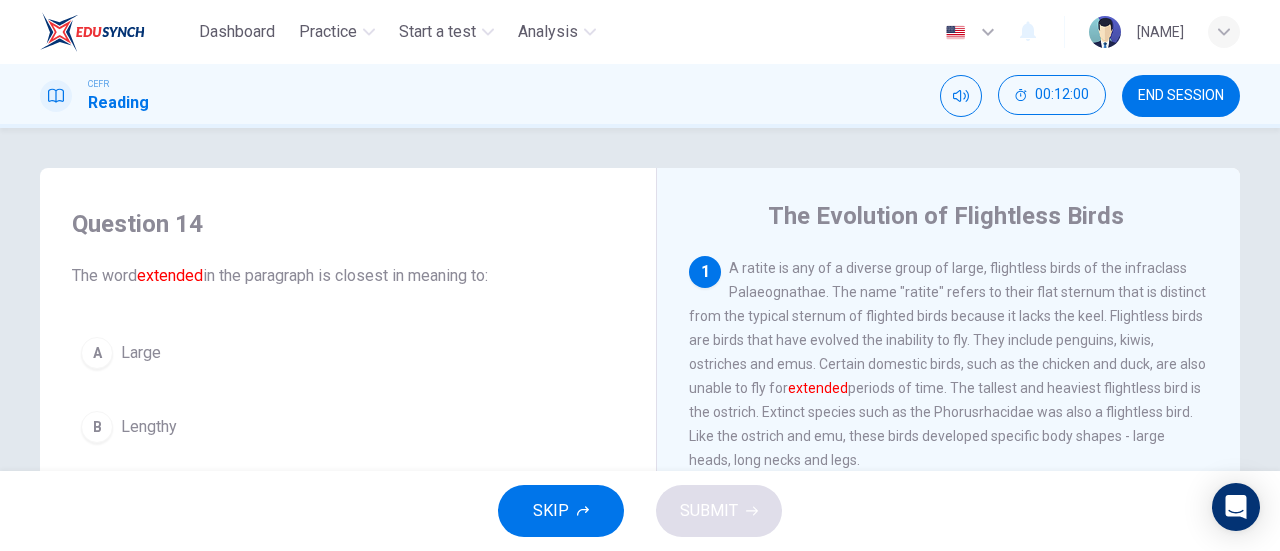 click on "1 A ratite is any of a diverse group of large, flightless birds of the infraclass Palaeognathae. The name "ratite" refers to their flat sternum that is distinct from the typical sternum of flighted birds because it lacks the keel. Flightless birds are birds that have evolved the inability to fly. They include penguins, kiwis, ostriches and emus. Certain domestic birds, such as the chicken and duck, are also unable to fly for  extended  periods of time. The tallest and heaviest flightless bird is the ostrich. Extinct species such as the Phorusrhacidae was also a flightless bird. Like the ostrich and emu, these birds developed specific body shapes - large heads, long necks and legs." at bounding box center [949, 364] 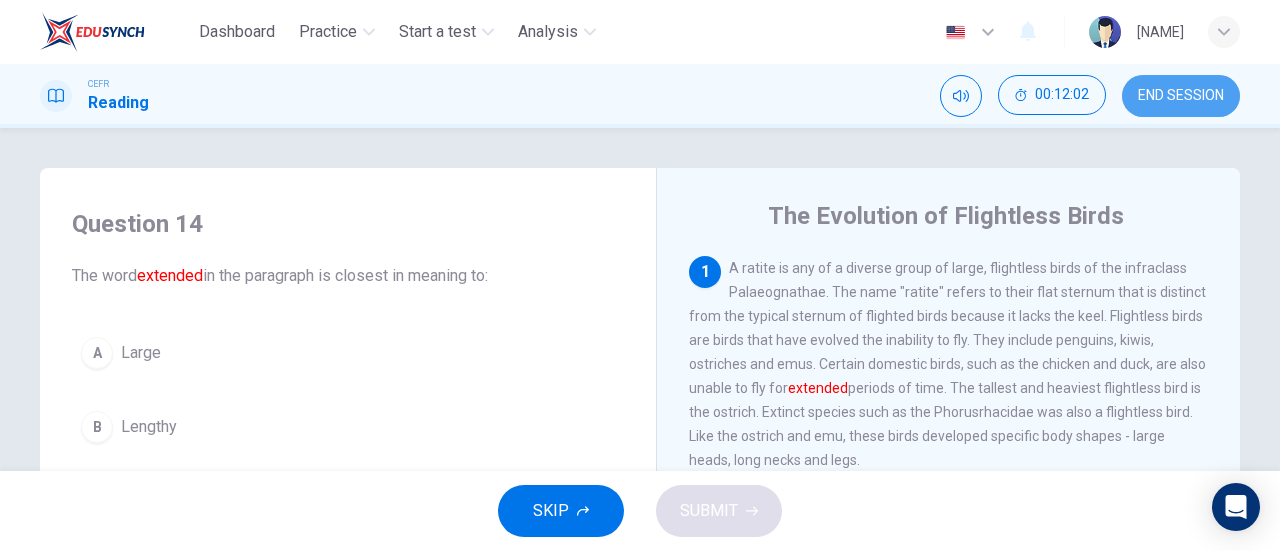 click on "END SESSION" at bounding box center (1181, 96) 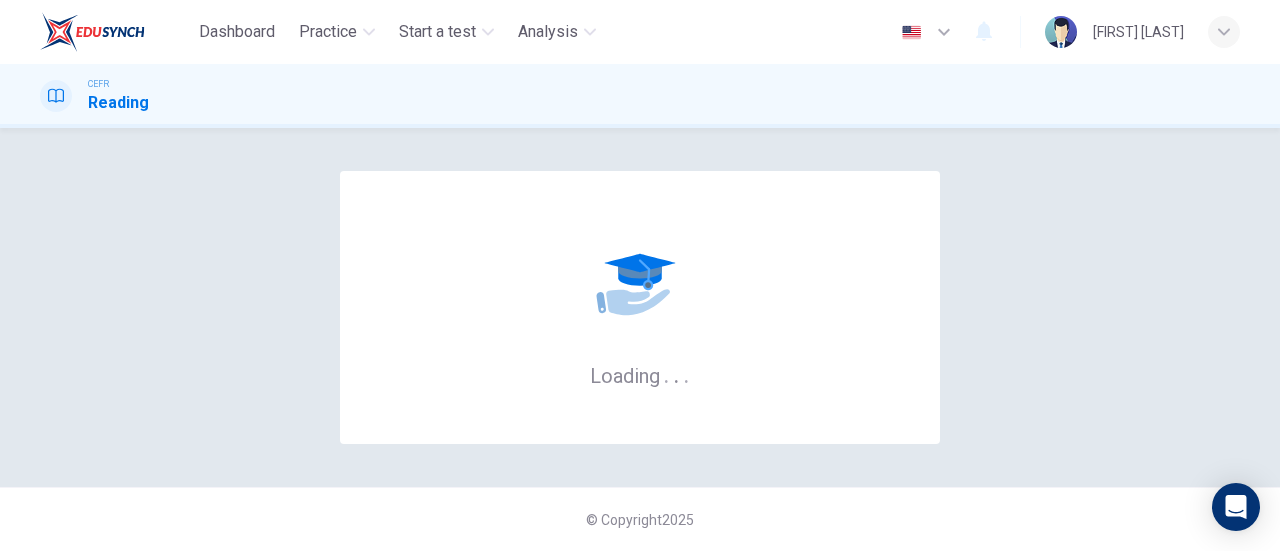 scroll, scrollTop: 0, scrollLeft: 0, axis: both 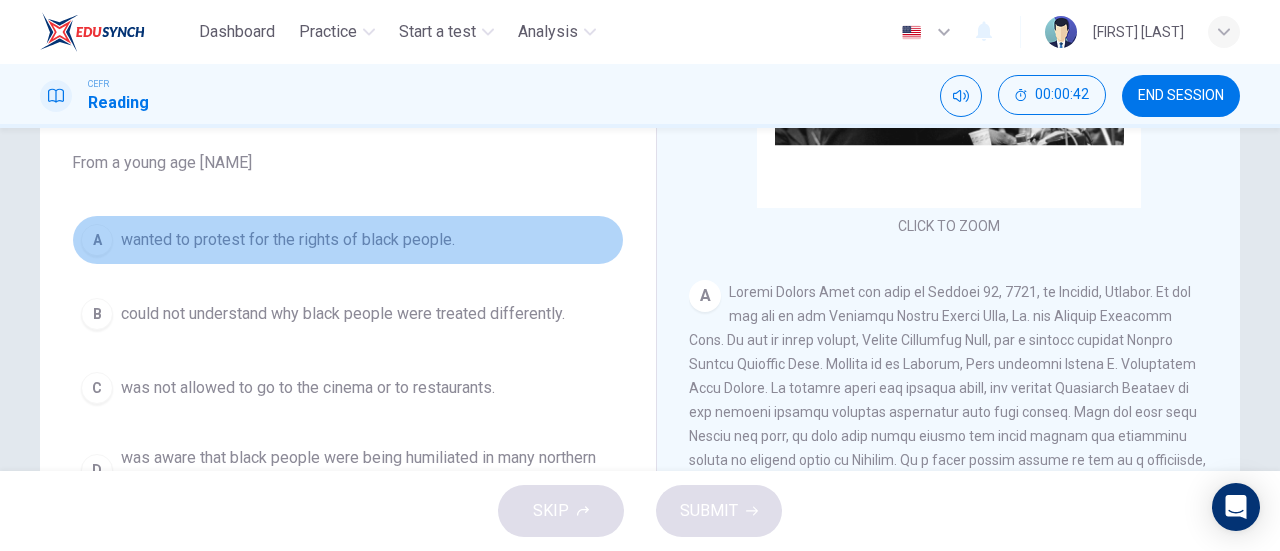 click on "wanted to protest for the rights of black people." at bounding box center [288, 240] 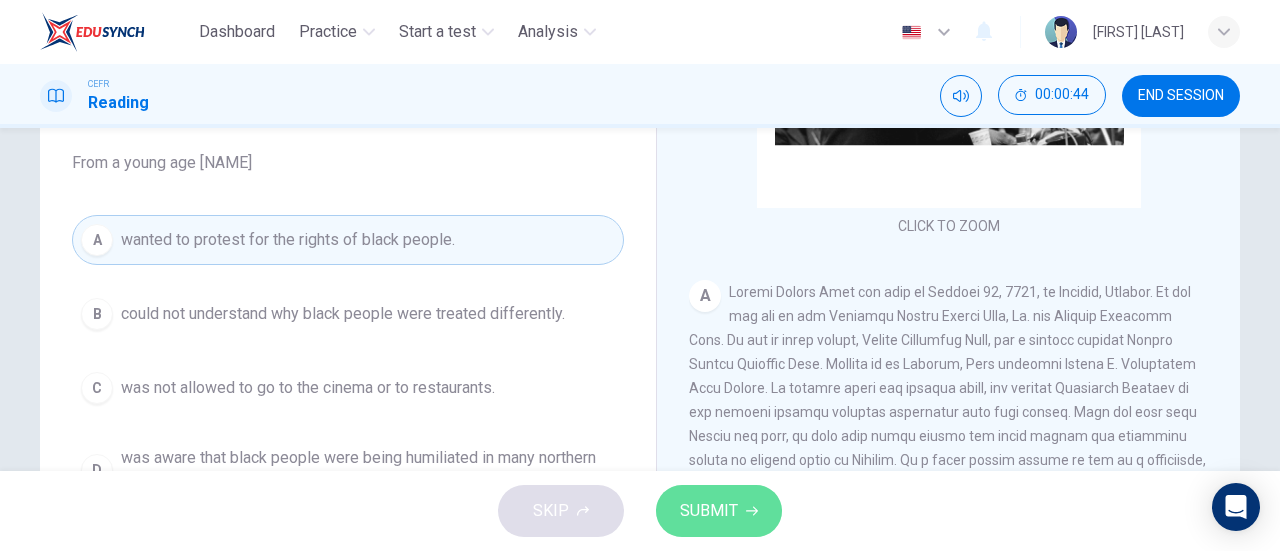 click on "SUBMIT" at bounding box center (709, 511) 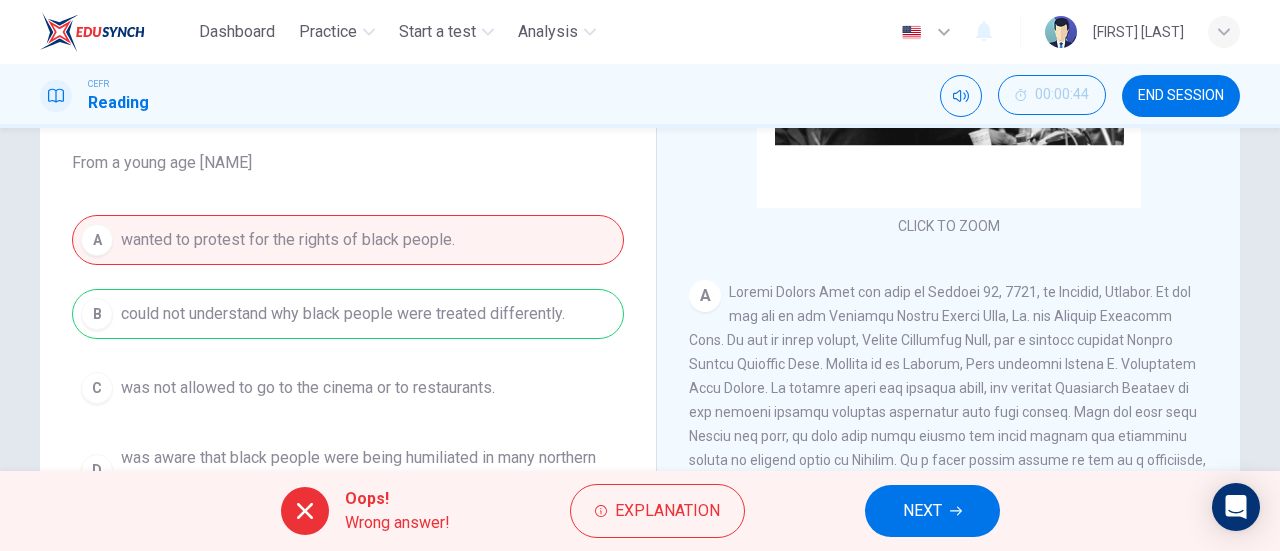scroll, scrollTop: 165, scrollLeft: 0, axis: vertical 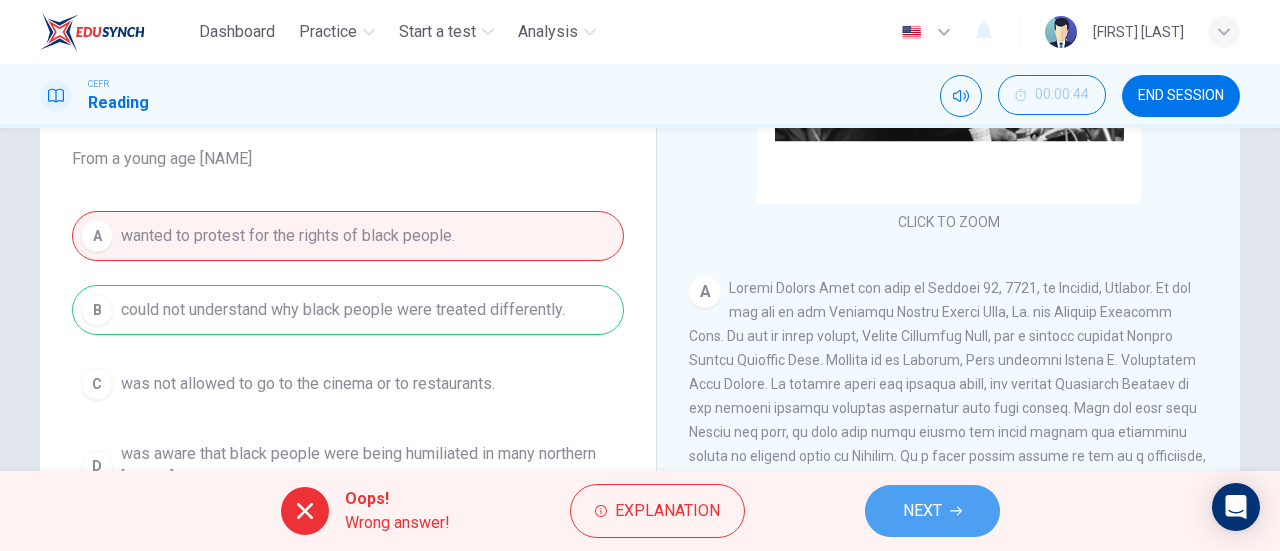 click on "NEXT" at bounding box center (932, 511) 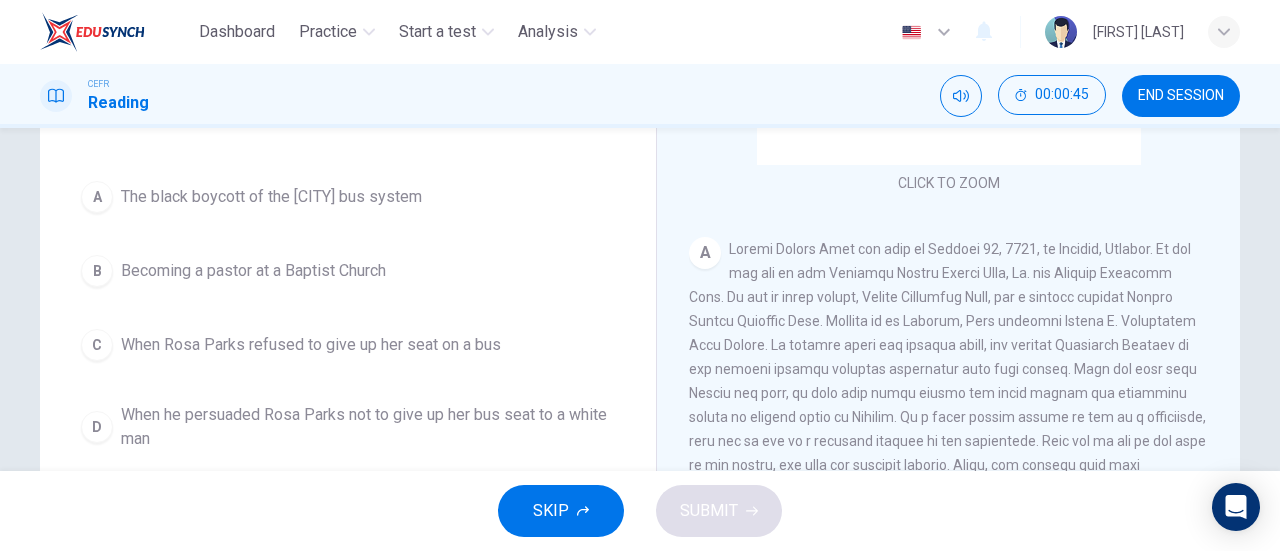 scroll, scrollTop: 238, scrollLeft: 0, axis: vertical 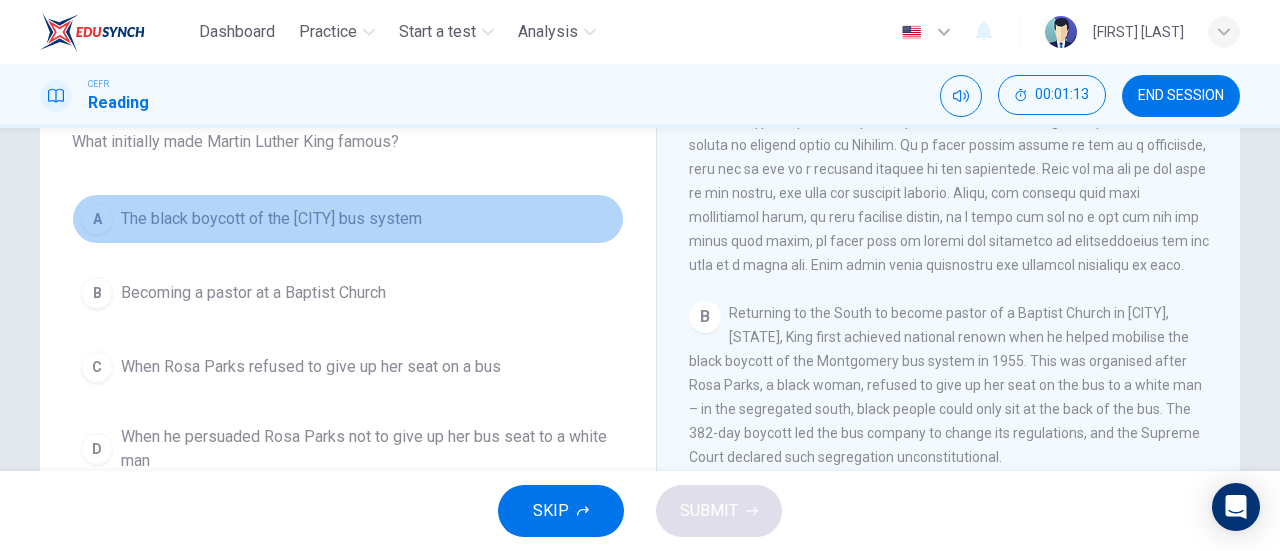 click on "A The black boycott of the Montgomery bus system" at bounding box center (348, 219) 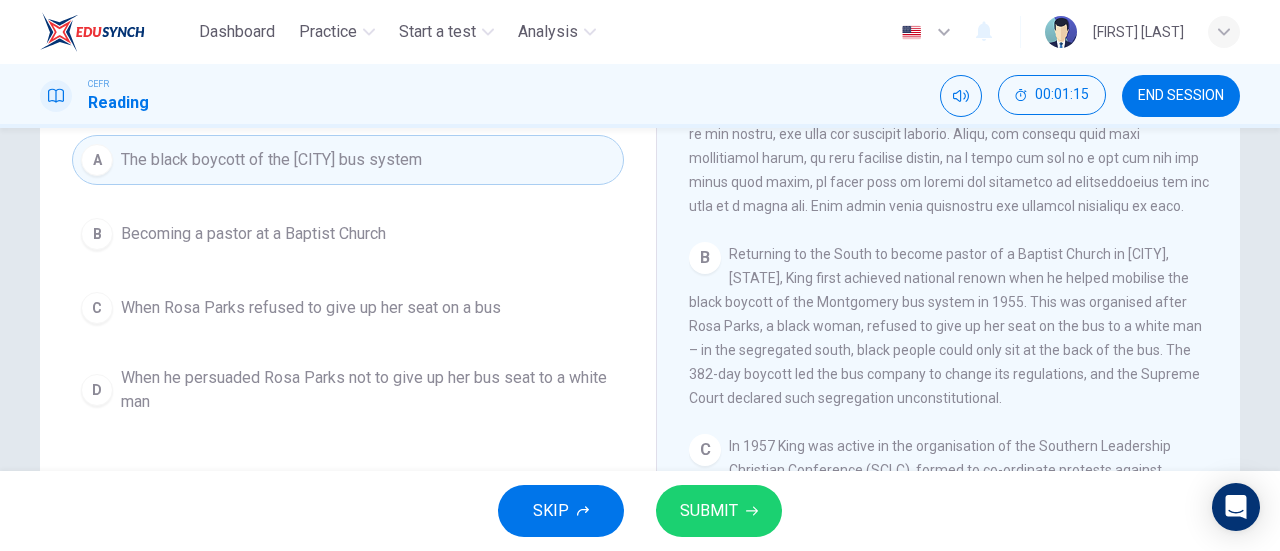 scroll, scrollTop: 242, scrollLeft: 0, axis: vertical 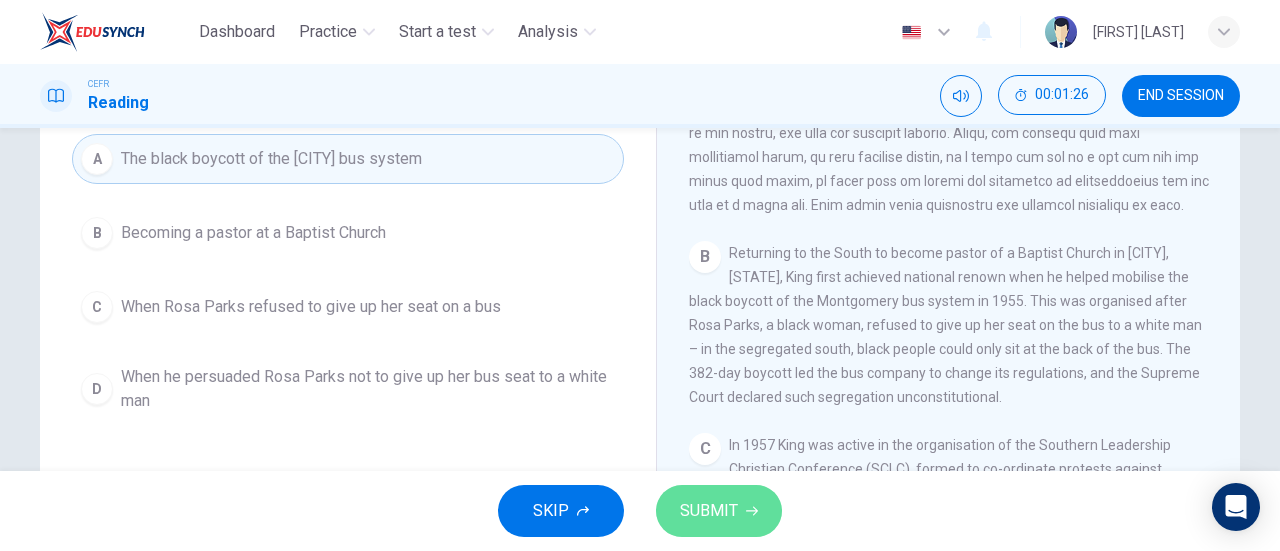 click on "SUBMIT" at bounding box center (709, 511) 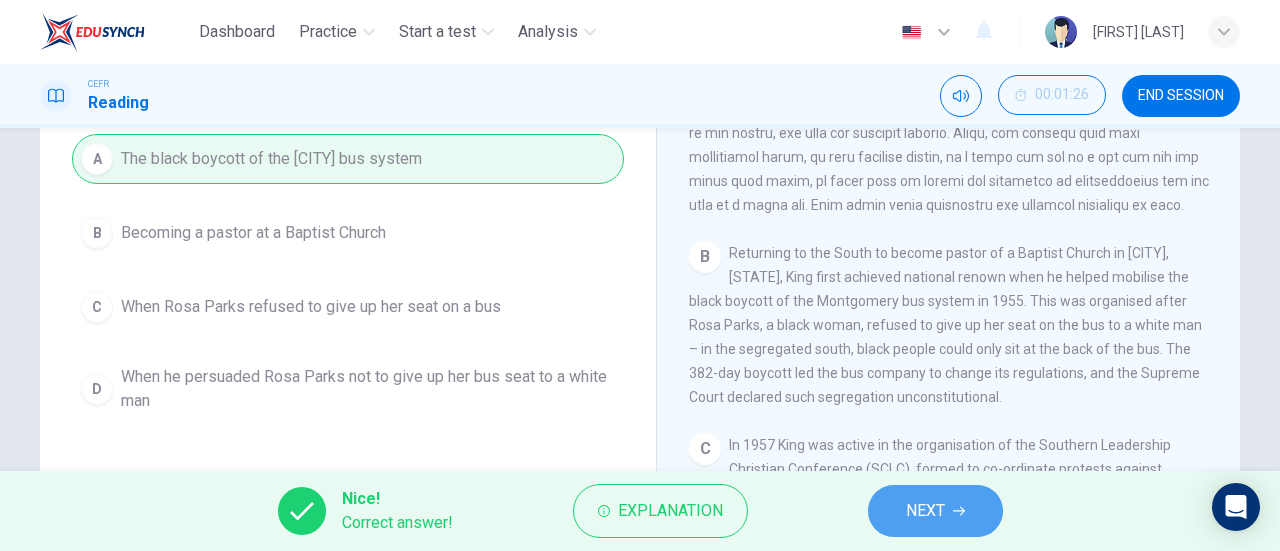 click on "NEXT" at bounding box center (925, 511) 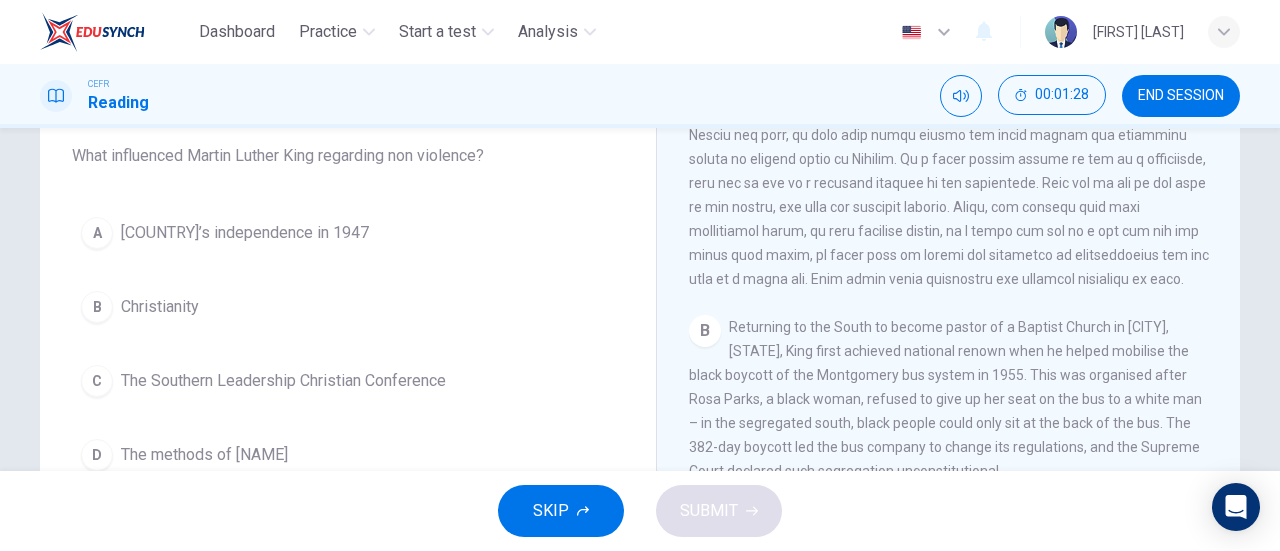 scroll, scrollTop: 172, scrollLeft: 0, axis: vertical 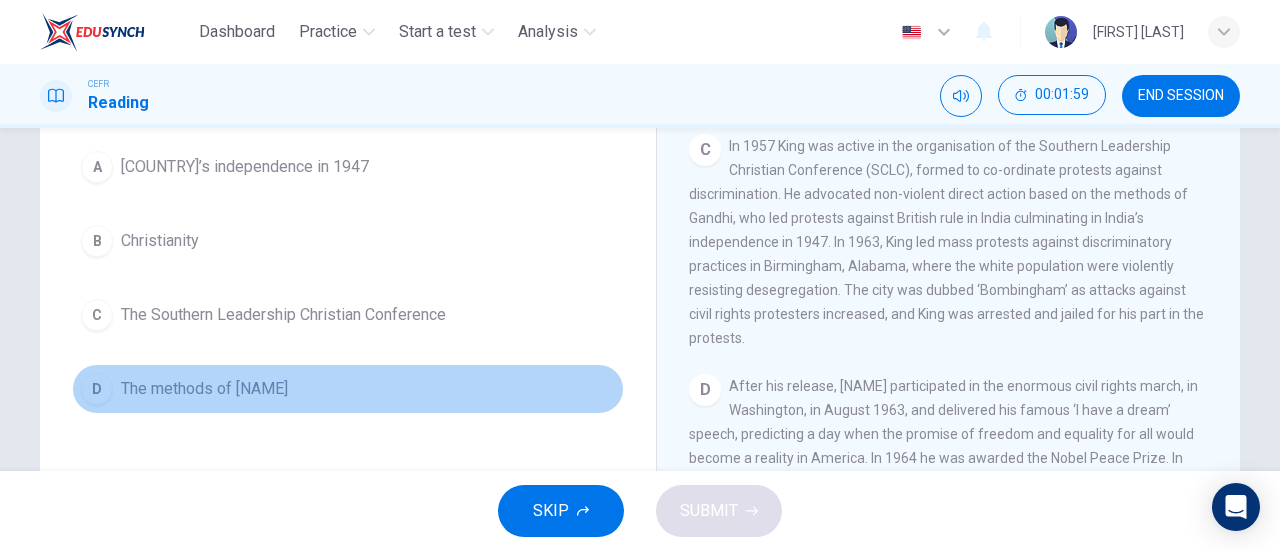 click on "The methods of [NAME]" at bounding box center [245, 167] 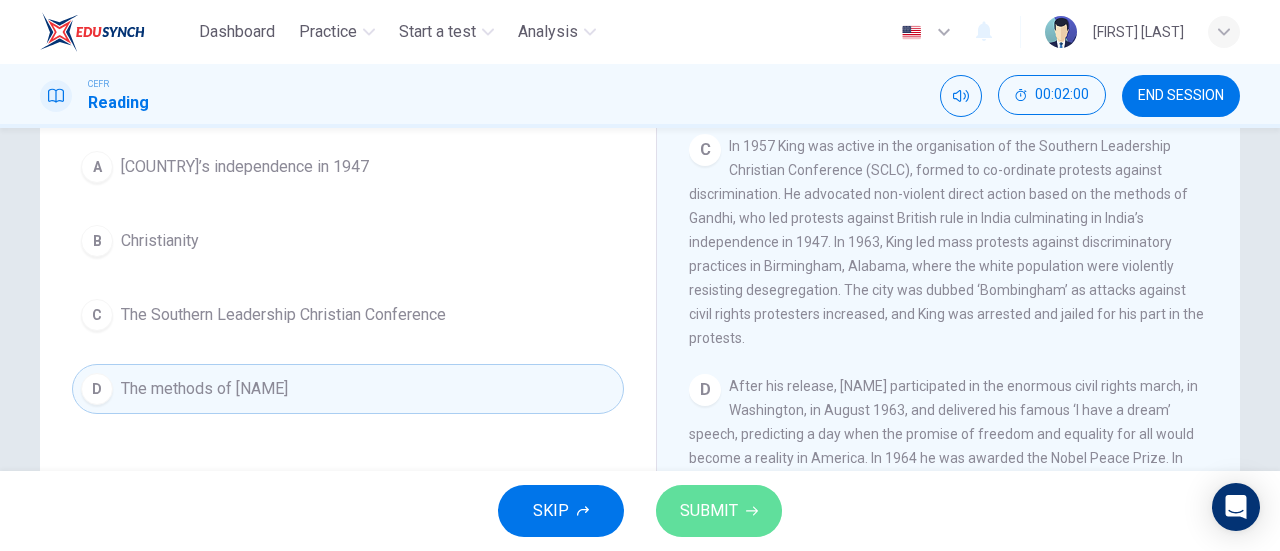 click on "SUBMIT" at bounding box center [719, 511] 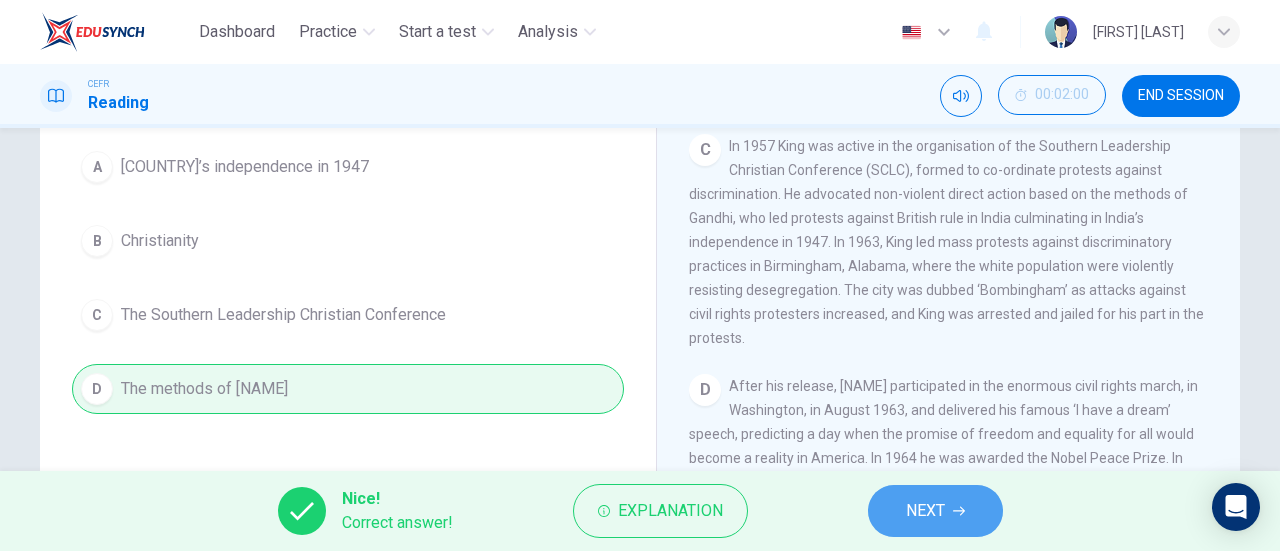 click on "NEXT" at bounding box center [925, 511] 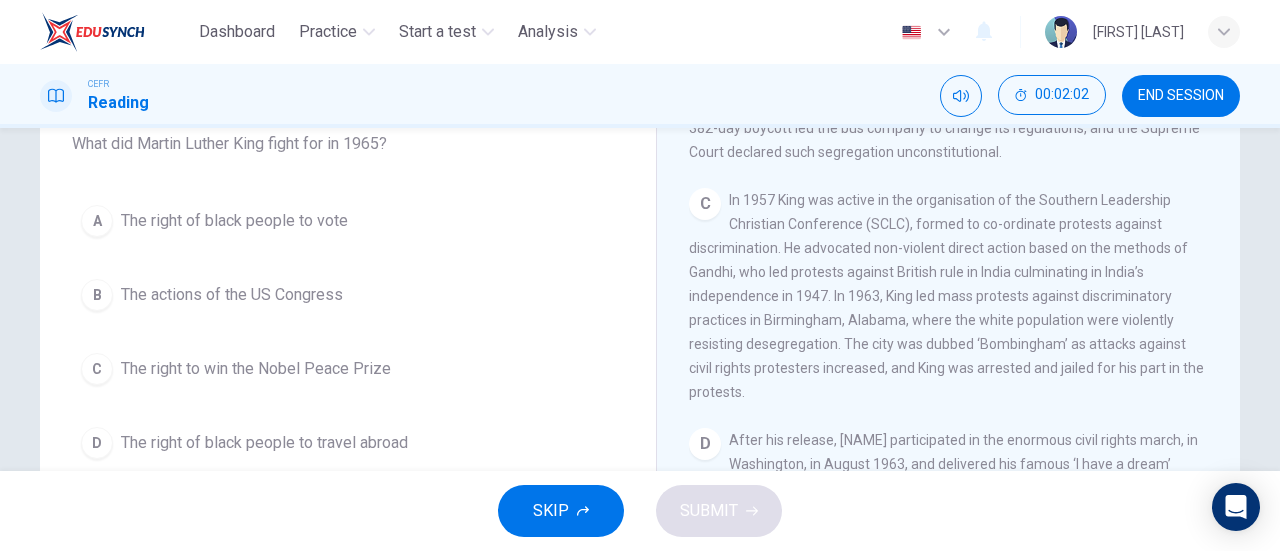 scroll, scrollTop: 182, scrollLeft: 0, axis: vertical 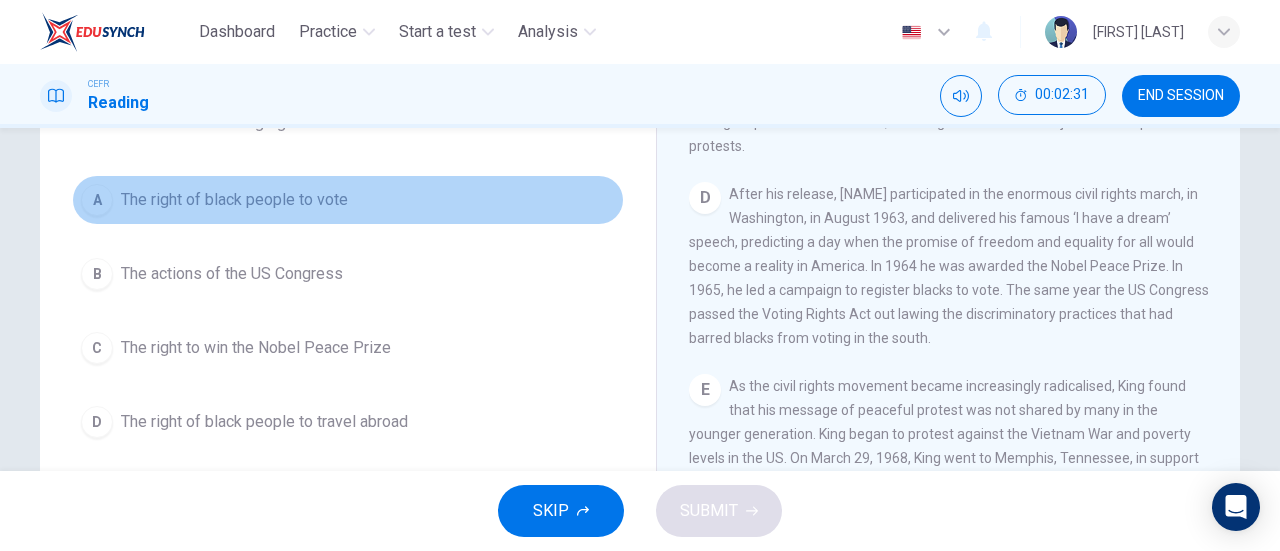 click on "The right of black people to vote" at bounding box center [234, 200] 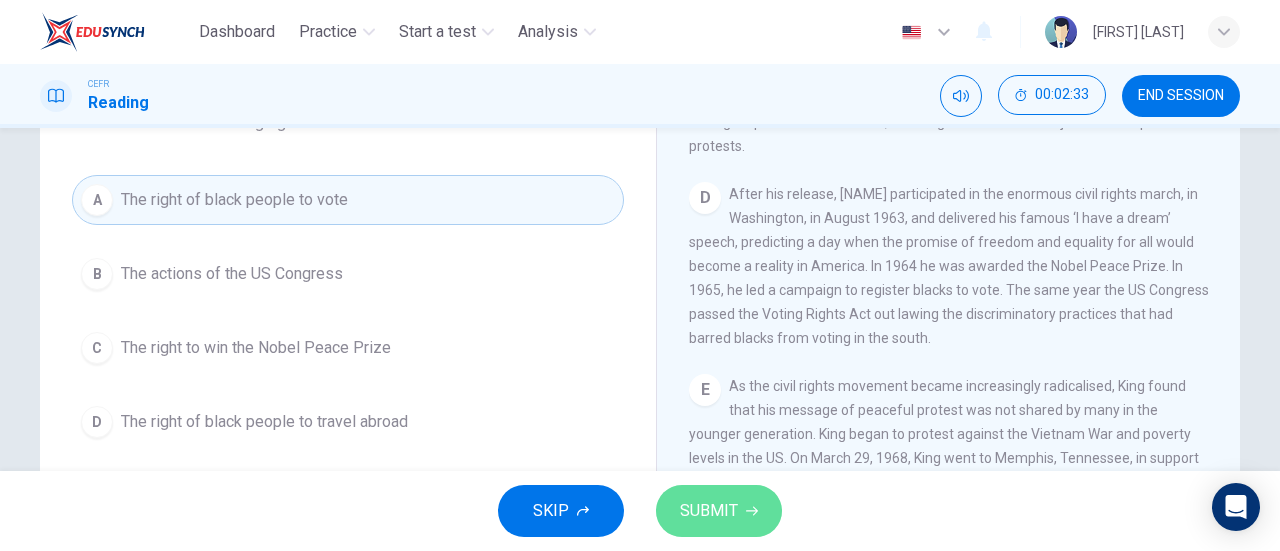 click on "SUBMIT" at bounding box center [719, 511] 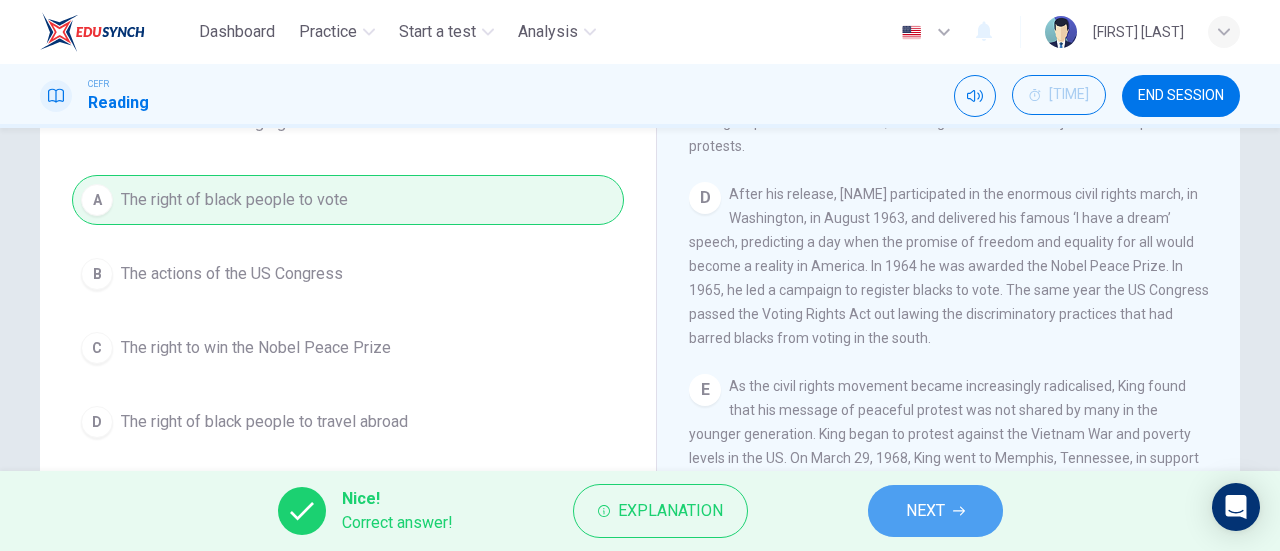 click on "NEXT" at bounding box center (925, 511) 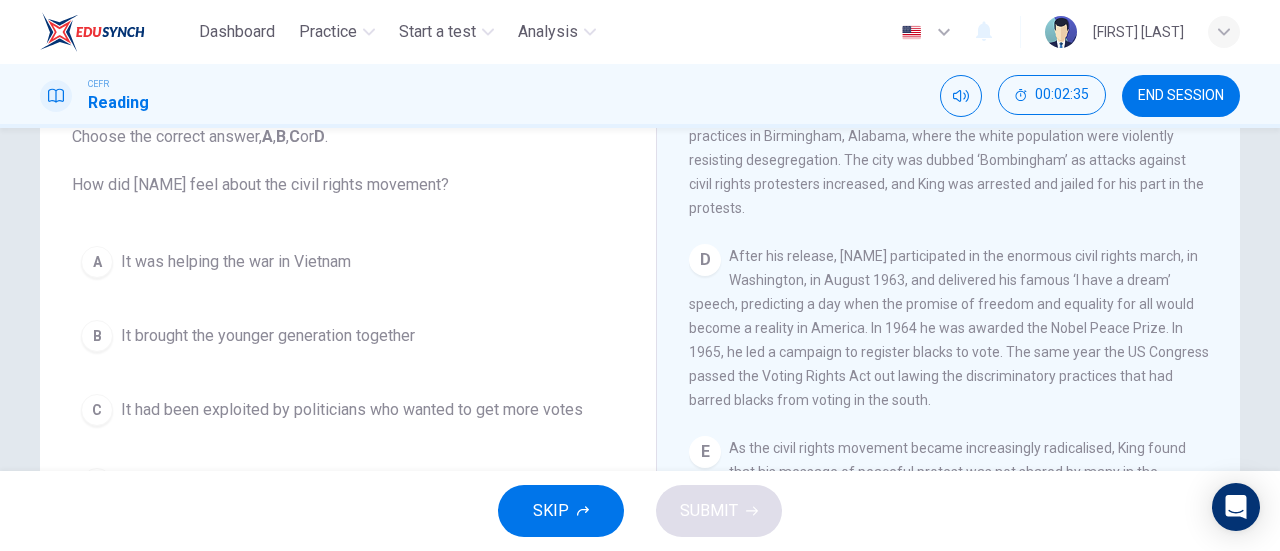 scroll, scrollTop: 141, scrollLeft: 0, axis: vertical 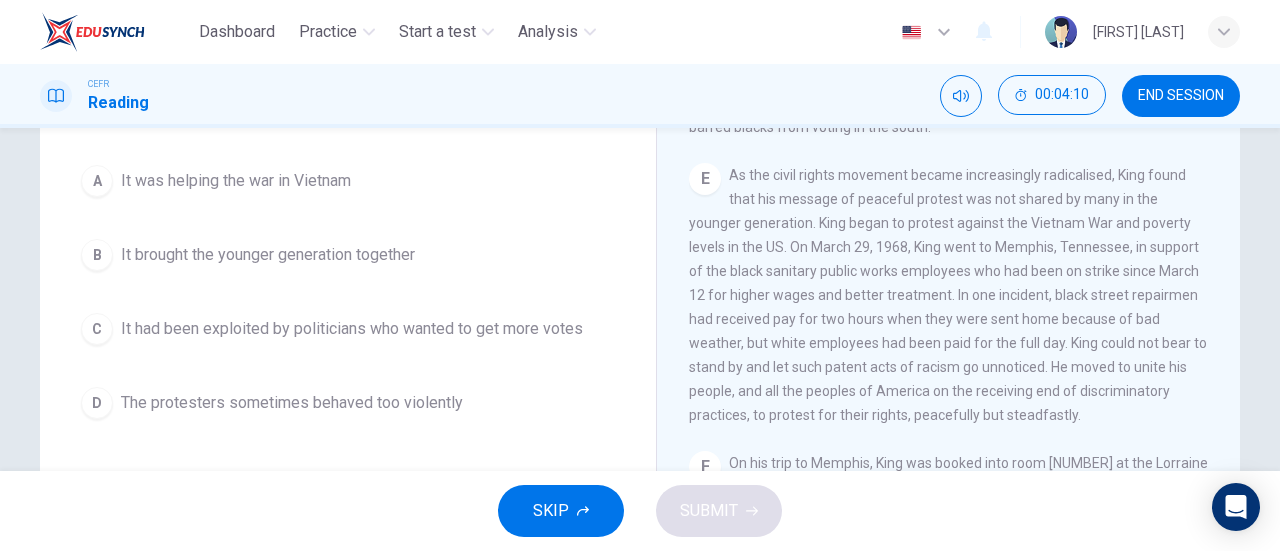 click on "It brought the younger generation together" at bounding box center [236, 181] 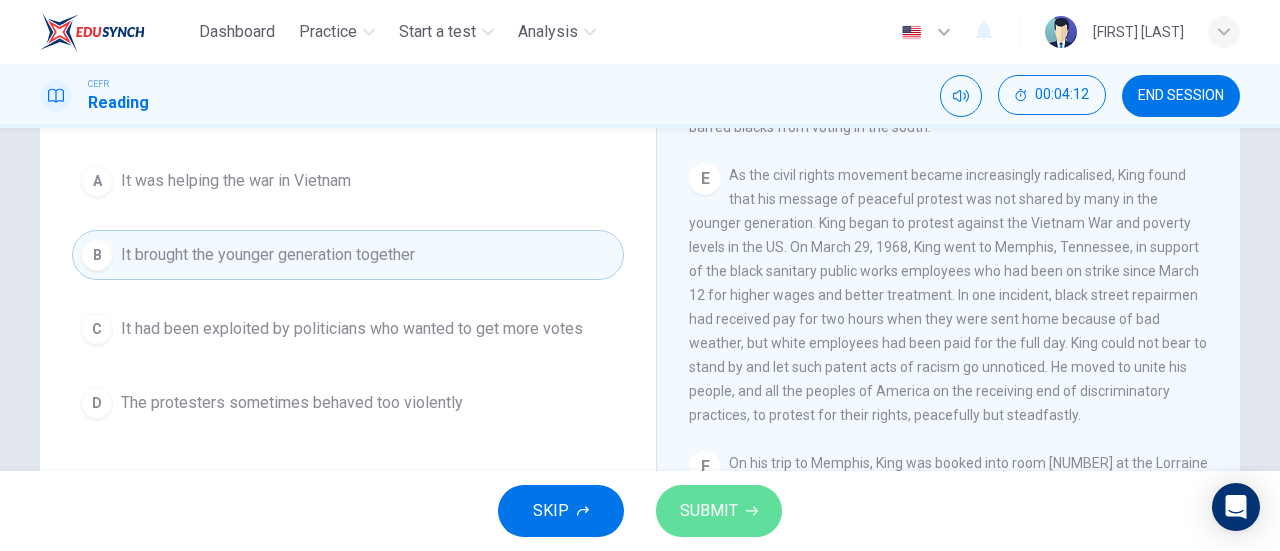 click on "SUBMIT" at bounding box center (709, 511) 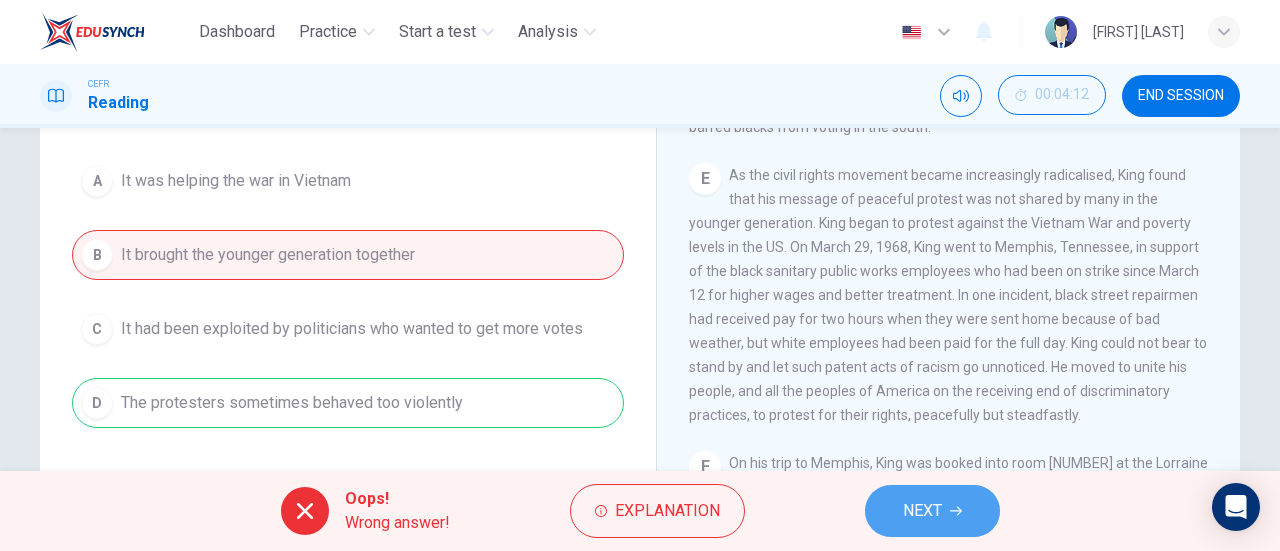 click on "NEXT" at bounding box center [922, 511] 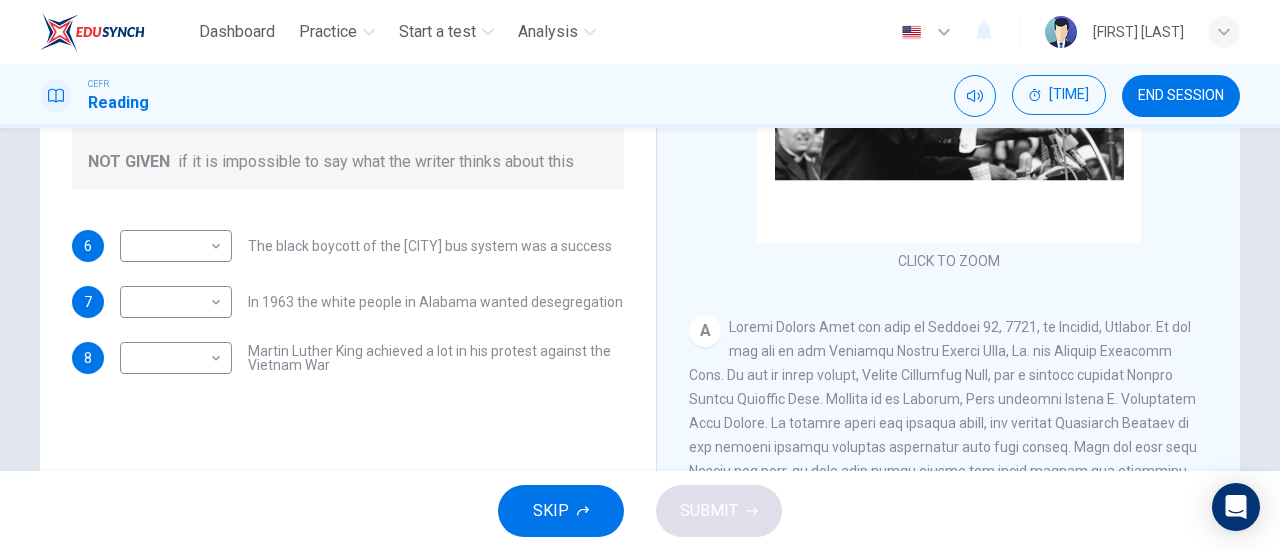 scroll, scrollTop: 363, scrollLeft: 0, axis: vertical 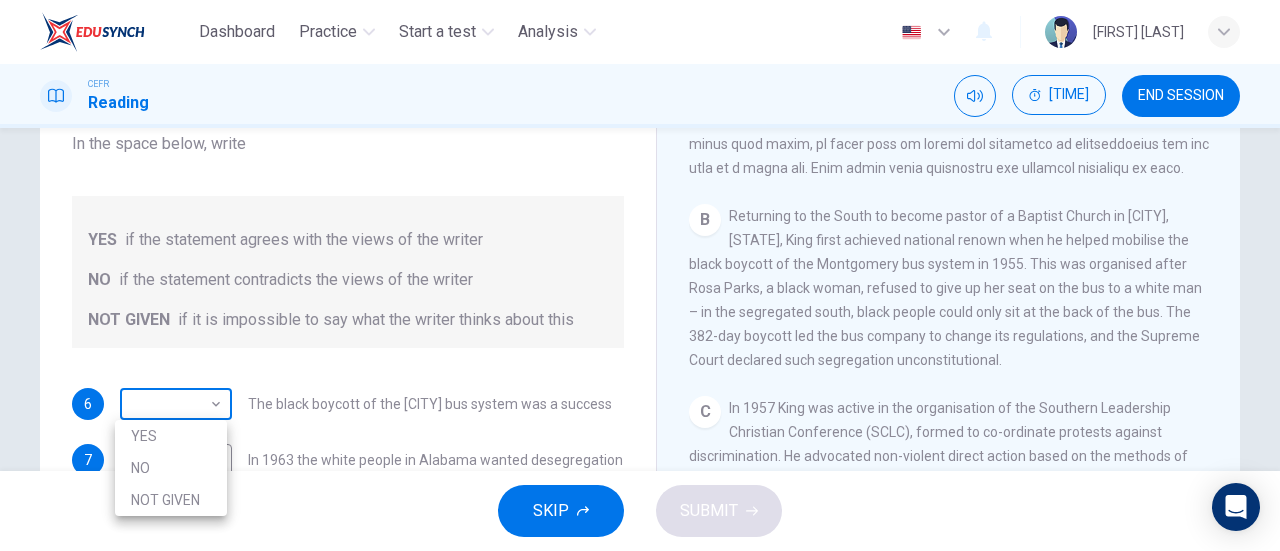 click on "Dashboard Practice Start a test Analysis English en ​ AL MA'AWA BINTI KAMARUDIN CEFR Reading 00:05:04 END SESSION Questions 6 - 8 Do the following statements agree with the information given in the Reading Passage? In the space below, write YES if the statement agrees with the views of the writer NO if the statement contradicts the views of the writer NOT GIVEN if it is impossible to say what the writer thinks about this 6 ​ ​ The black boycott of the Montgomery bus system was a success 7 ​ ​ In 1963 the white people in [STATE] wanted desegregation 8 ​ ​ Martin Luther King achieved a lot in his protest against the Vietnam War Martin Luther King CLICK TO ZOOM Click to Zoom A B C D E F SKIP SUBMIT EduSynch - Online Language Proficiency Testing
Dashboard Practice Start a test Analysis Notifications © Copyright  2025 YES NO NOT GIVEN" at bounding box center (640, 275) 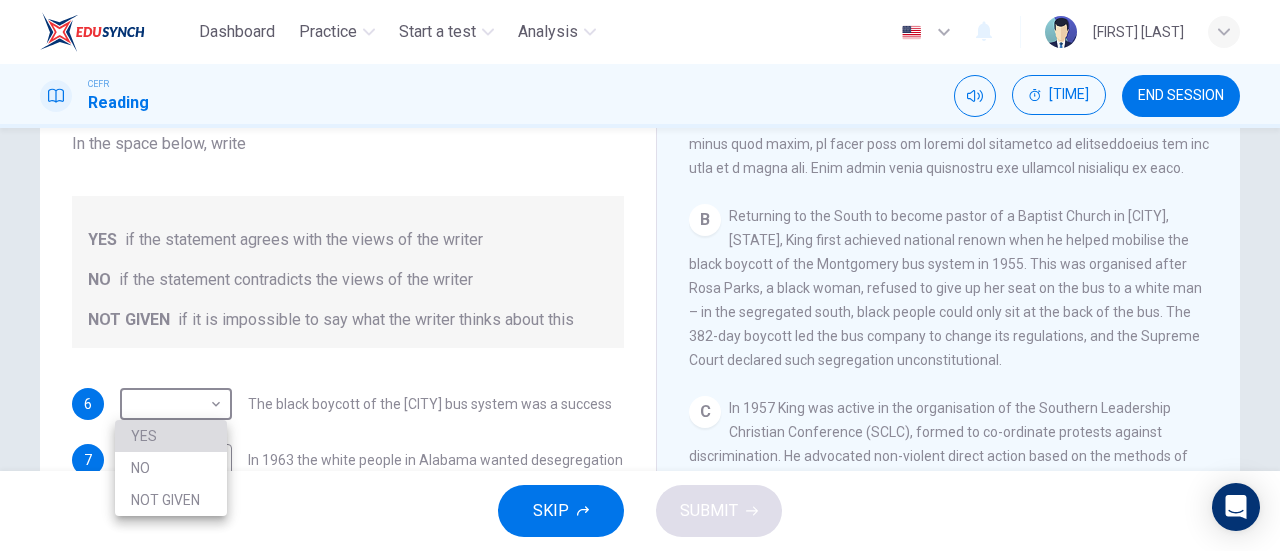 click on "YES" at bounding box center (171, 436) 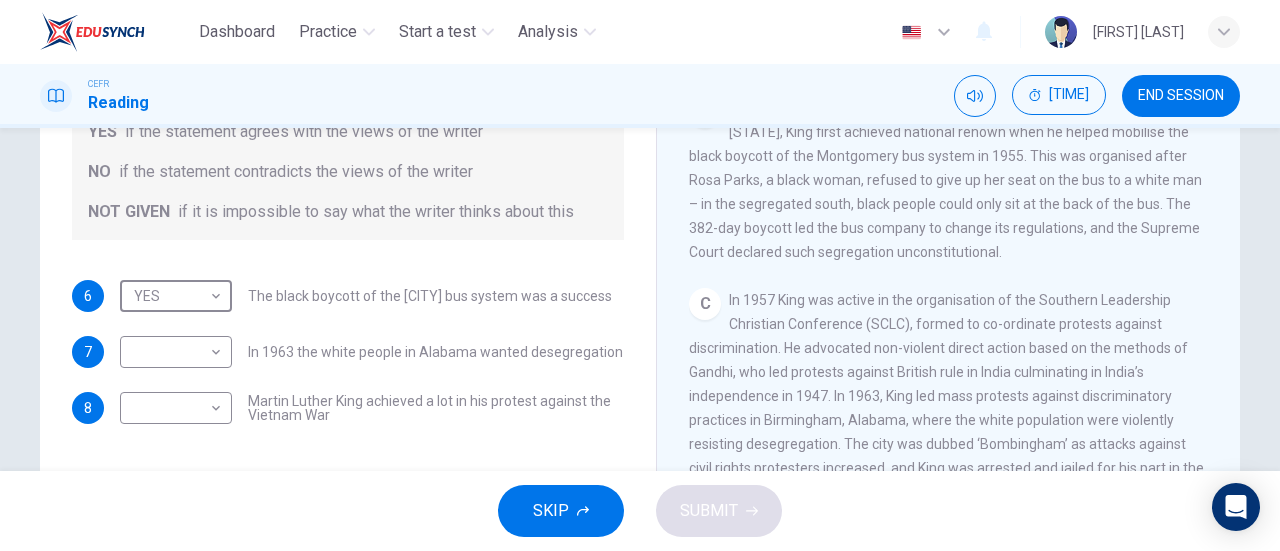 scroll, scrollTop: 314, scrollLeft: 0, axis: vertical 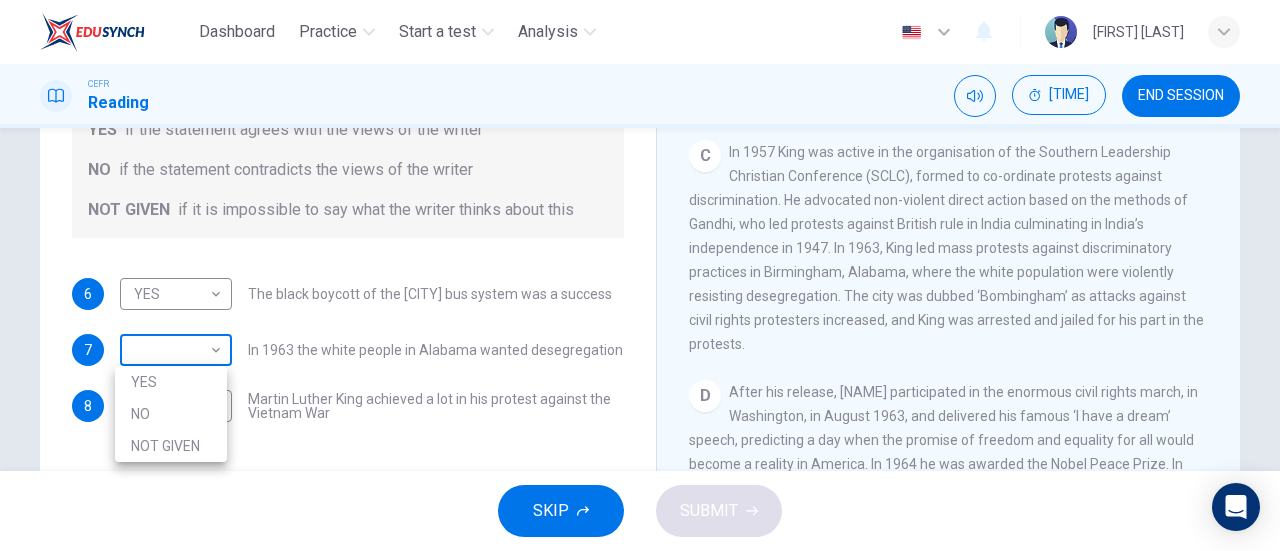 click on "Dashboard Practice Start a test Analysis English en ​ AL MA'AWA BINTI KAMARUDIN CEFR Reading 00:05:37 END SESSION Questions 6 - 8 Do the following statements agree with the information given in the Reading Passage? In the space below, write YES if the statement agrees with the views of the writer NO if the statement contradicts the views of the writer NOT GIVEN if it is impossible to say what the writer thinks about this 6 YES YES ​ The black boycott of the Montgomery bus system was a success 7 ​ ​ In 1963 the white people in [STATE] wanted desegregation 8 ​ ​ Martin Luther King achieved a lot in his protest against the Vietnam War Martin Luther King CLICK TO ZOOM Click to Zoom A B C D E F SKIP SUBMIT EduSynch - Online Language Proficiency Testing
Dashboard Practice Start a test Analysis Notifications © Copyright  2025 YES NO NOT GIVEN" at bounding box center [640, 275] 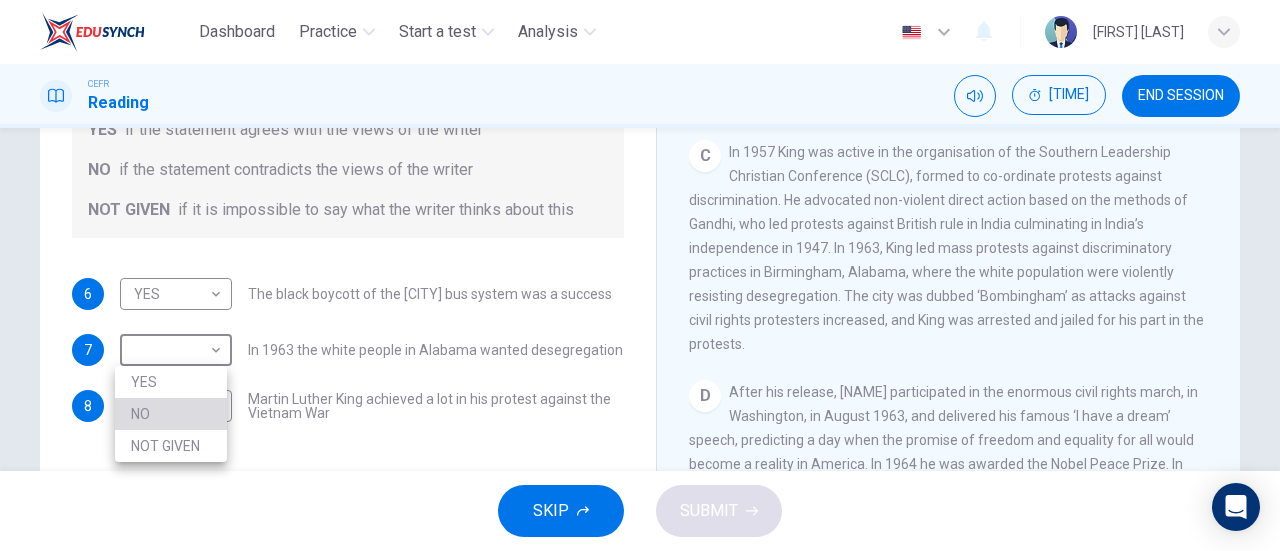 click on "NO" at bounding box center (171, 414) 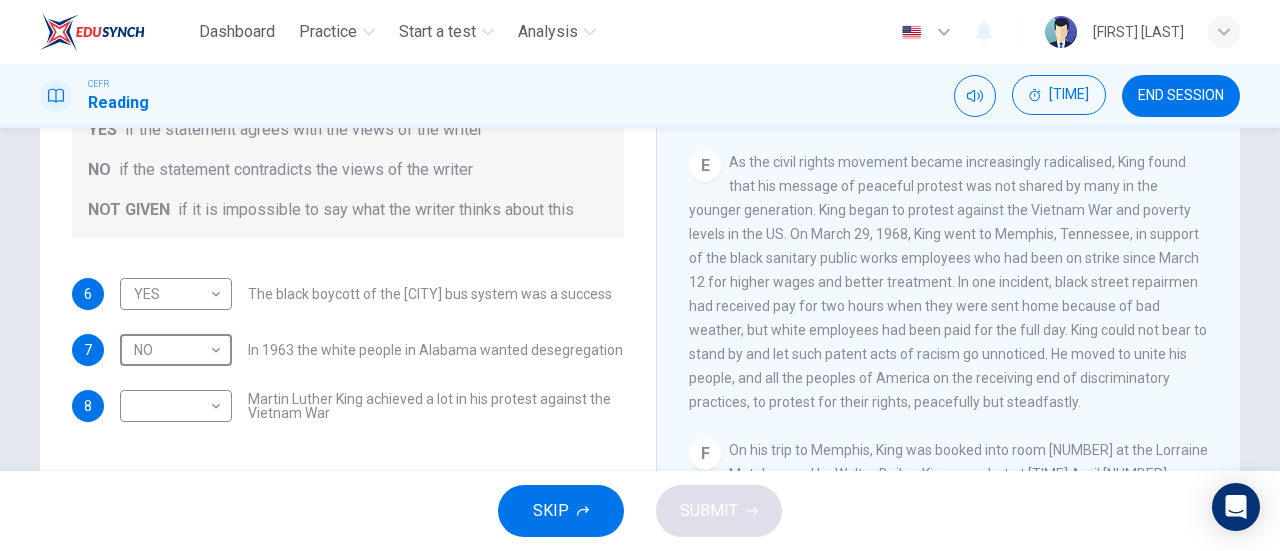 scroll, scrollTop: 1174, scrollLeft: 0, axis: vertical 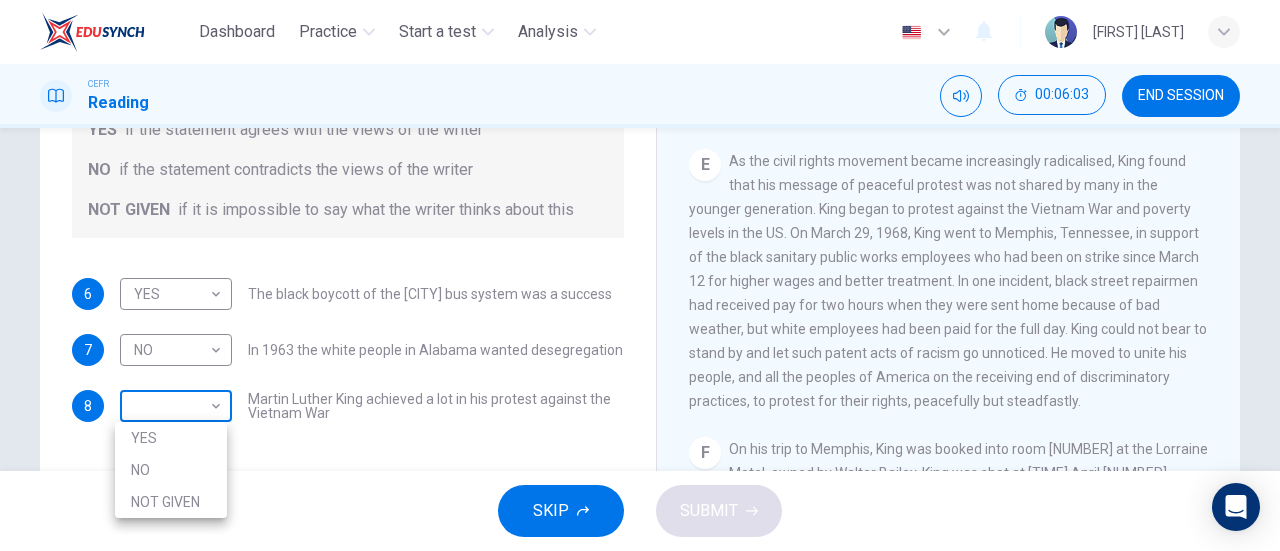 click on "YES NO NOT GIVEN" at bounding box center (640, 275) 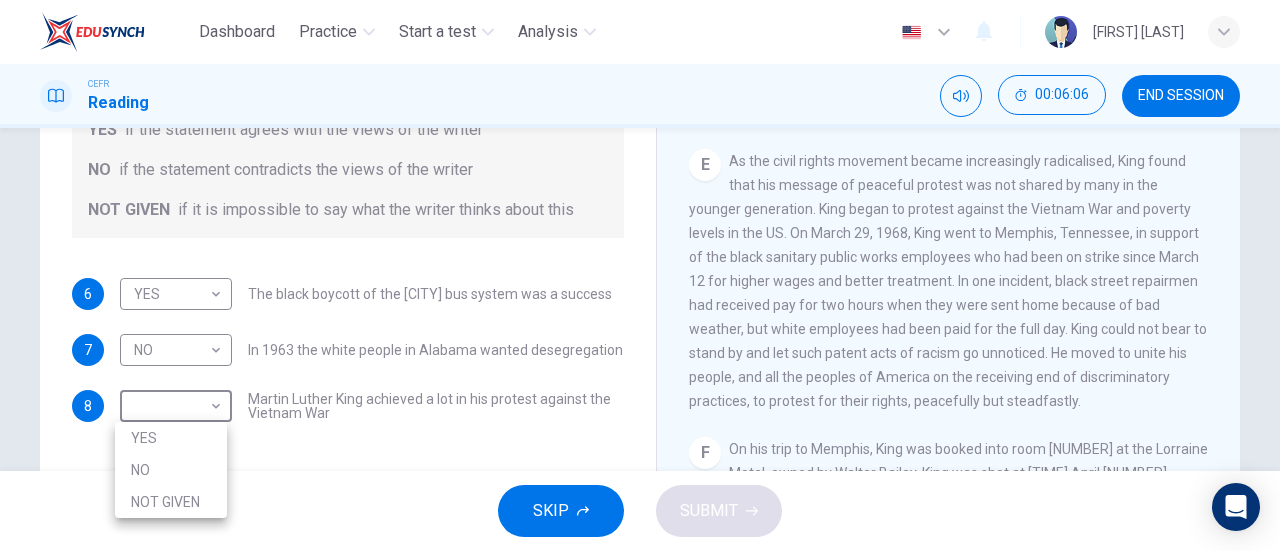 click on "NOT GIVEN" at bounding box center (171, 502) 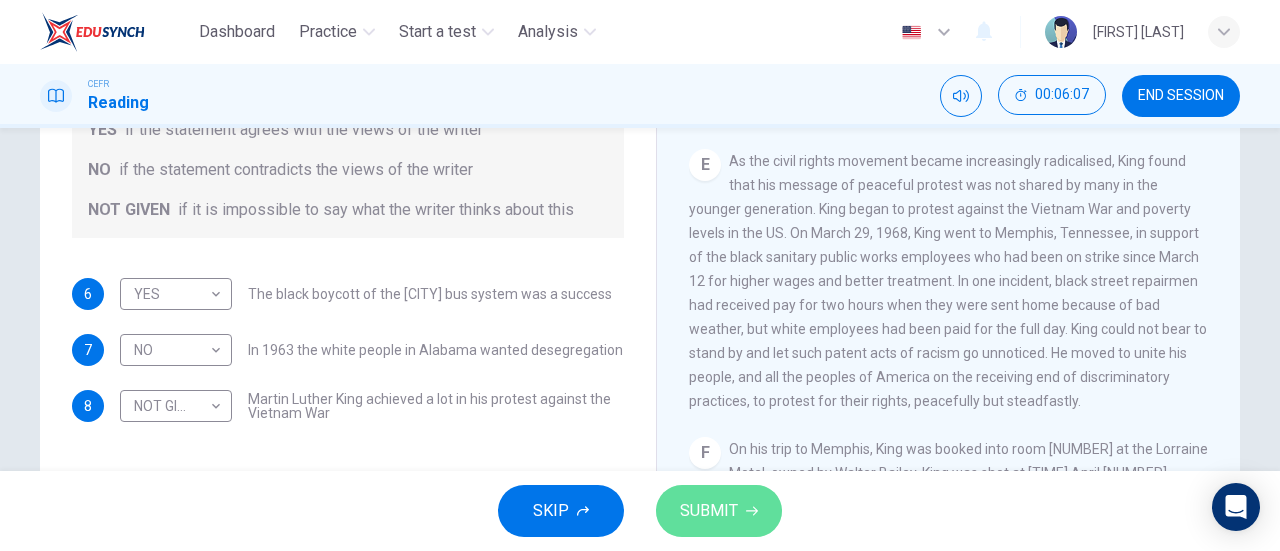 click on "SUBMIT" at bounding box center (709, 511) 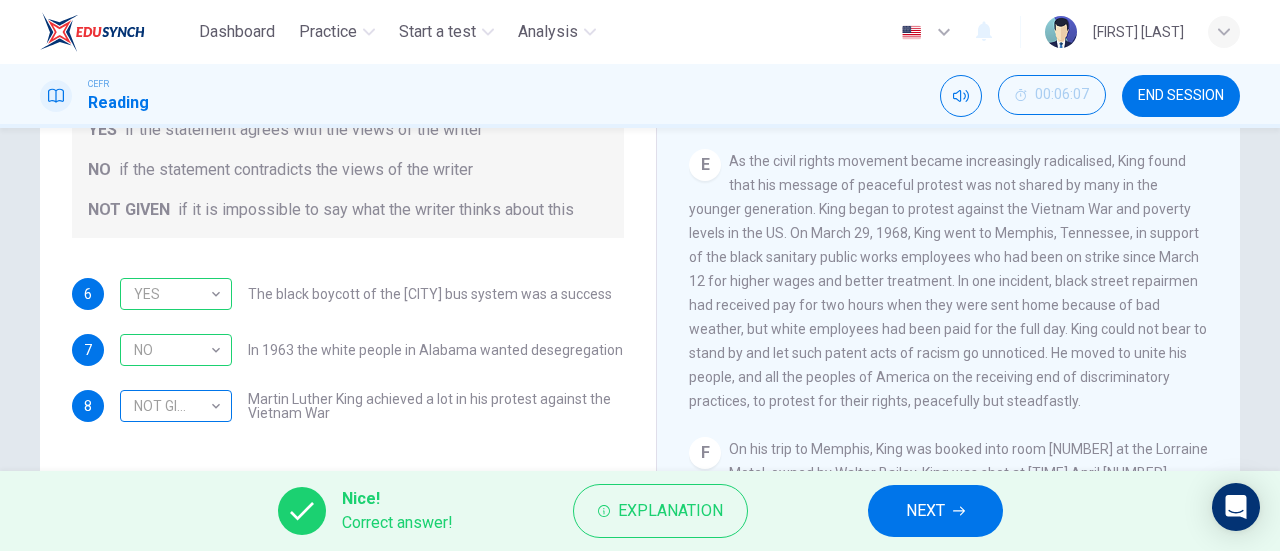 click on "NOT GIVEN" at bounding box center (172, 294) 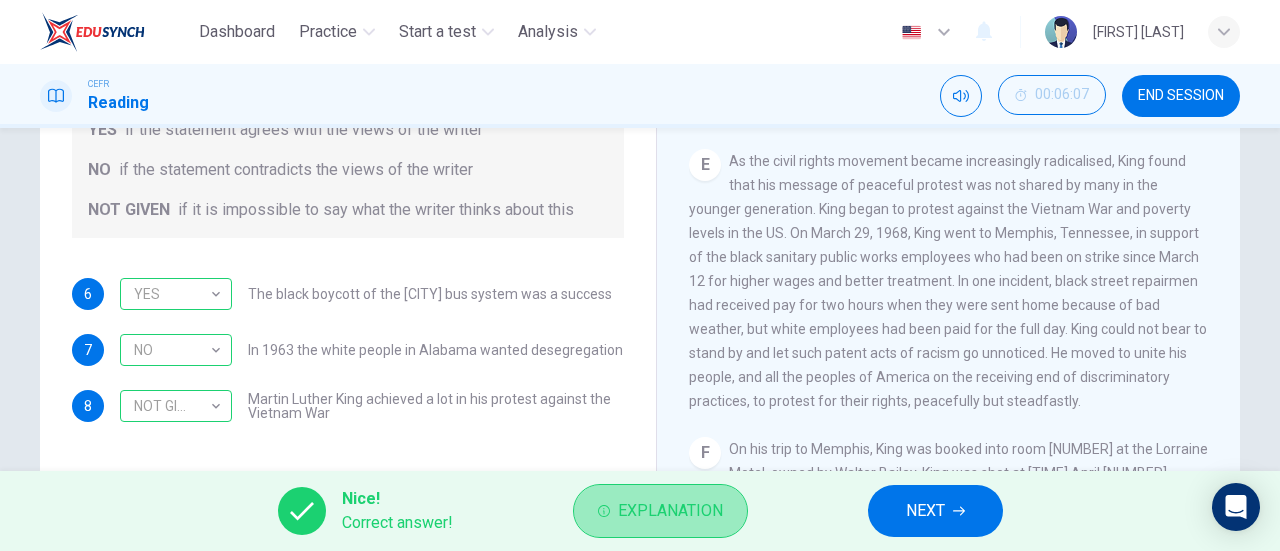 click on "Explanation" at bounding box center (660, 511) 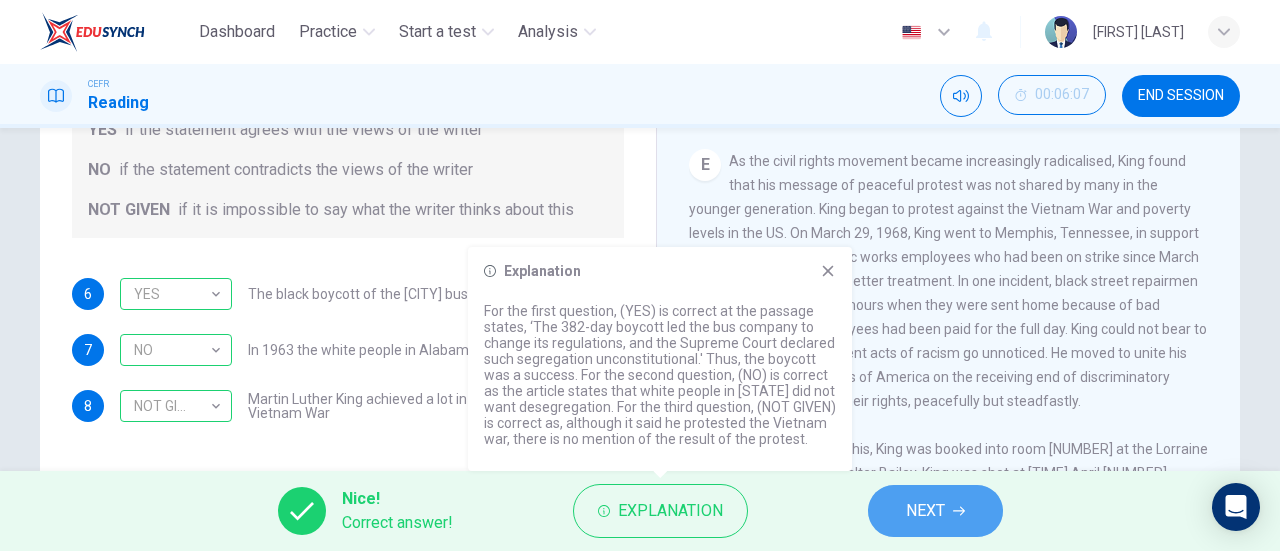 click on "NEXT" at bounding box center (935, 511) 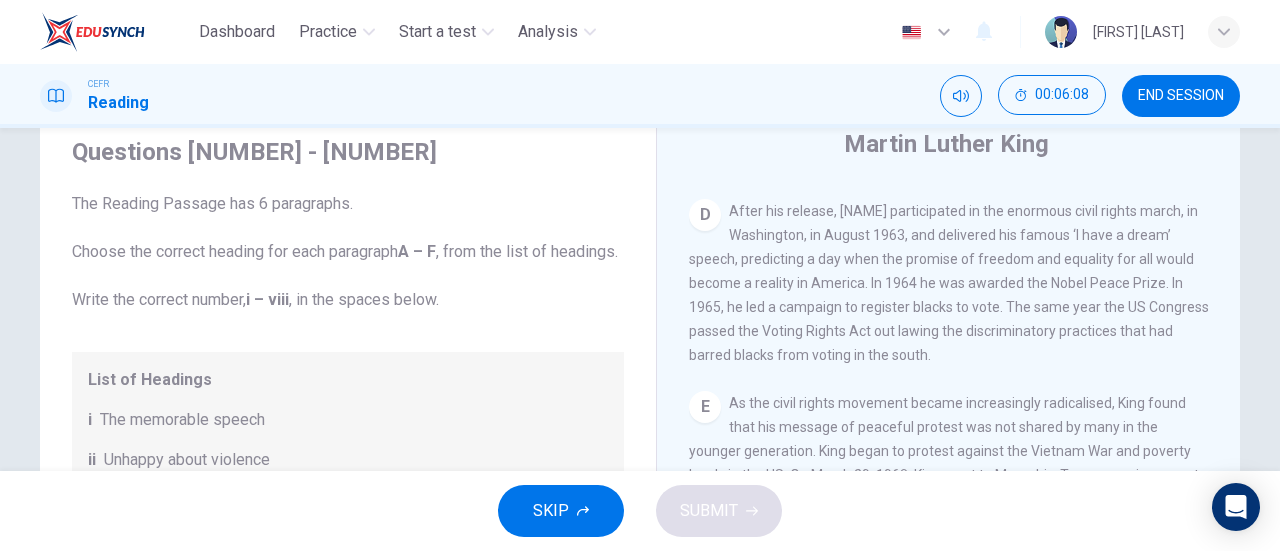 scroll, scrollTop: 0, scrollLeft: 0, axis: both 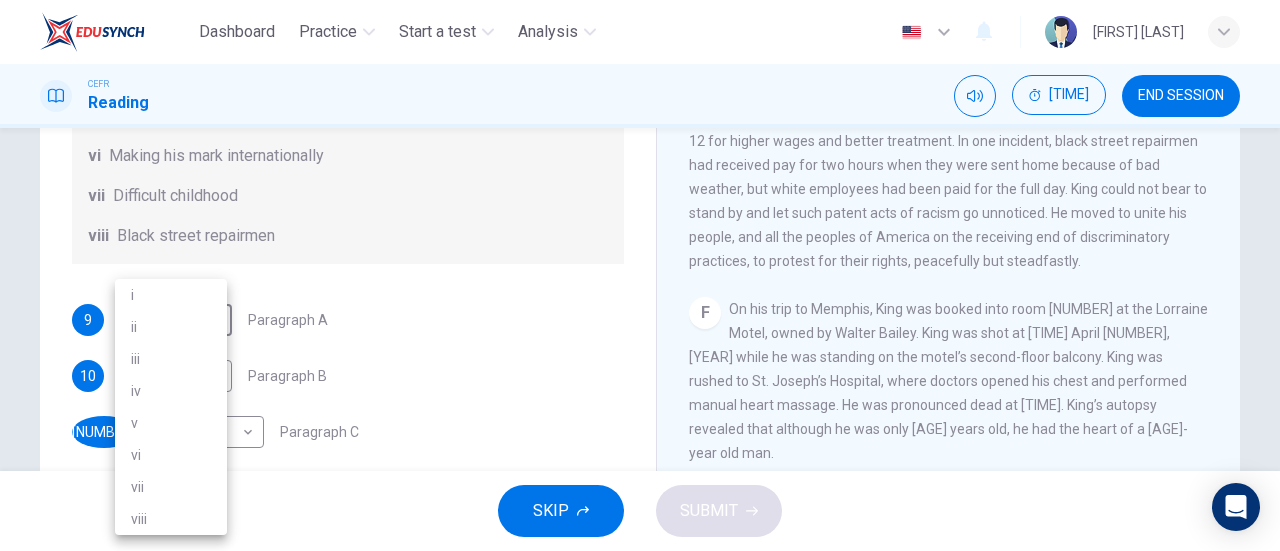 click on "Dashboard Practice Start a test Analysis English en ​ AL MA'AWA BINTI KAMARUDIN CEFR Reading 00:06:26 END SESSION Questions 9 - 14 The Reading Passage has 6 paragraphs.
Choose the correct heading for each paragraph  A – F , from the list of headings.
Write the correct number,  i – viii , in the spaces below. List of Headings i The memorable speech ii Unhappy about violence iii A tragic incident iv Protests and action v The background of an iconic man vi Making his mark internationally vii Difficult childhood viii Black street repairmen 9 ​ ​ Paragraph A 10 ​ ​ Paragraph B 11 ​ ​ Paragraph C 12 ​ ​ Paragraph D 13 ​ ​ Paragraph E 14 ​ ​ Paragraph F Martin Luther King CLICK TO ZOOM Click to Zoom A B C D E F SKIP SUBMIT EduSynch - Online Language Proficiency Testing
Dashboard Practice Start a test Analysis Notifications © Copyright  2025 i ii iii iv v vi vii viii" at bounding box center (640, 275) 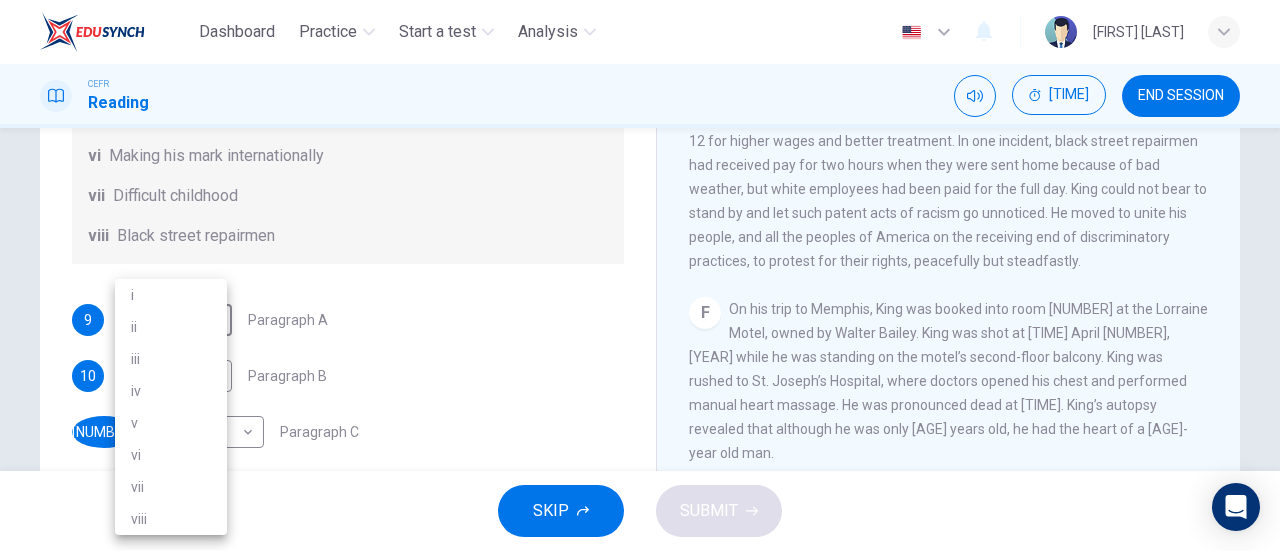 click on "vii" at bounding box center [171, 487] 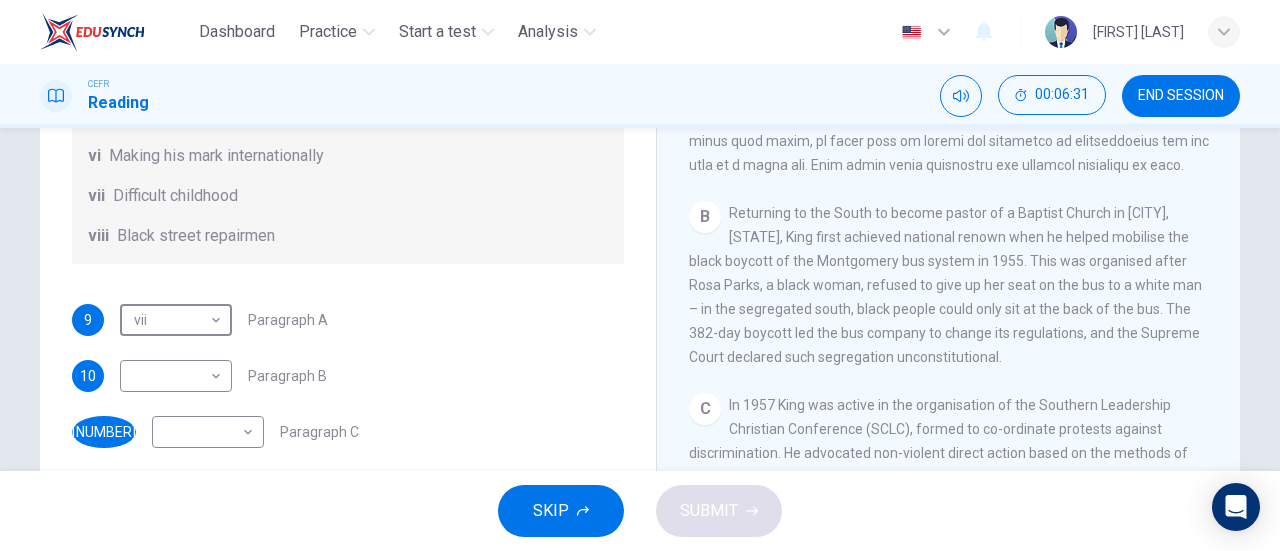 scroll, scrollTop: 439, scrollLeft: 0, axis: vertical 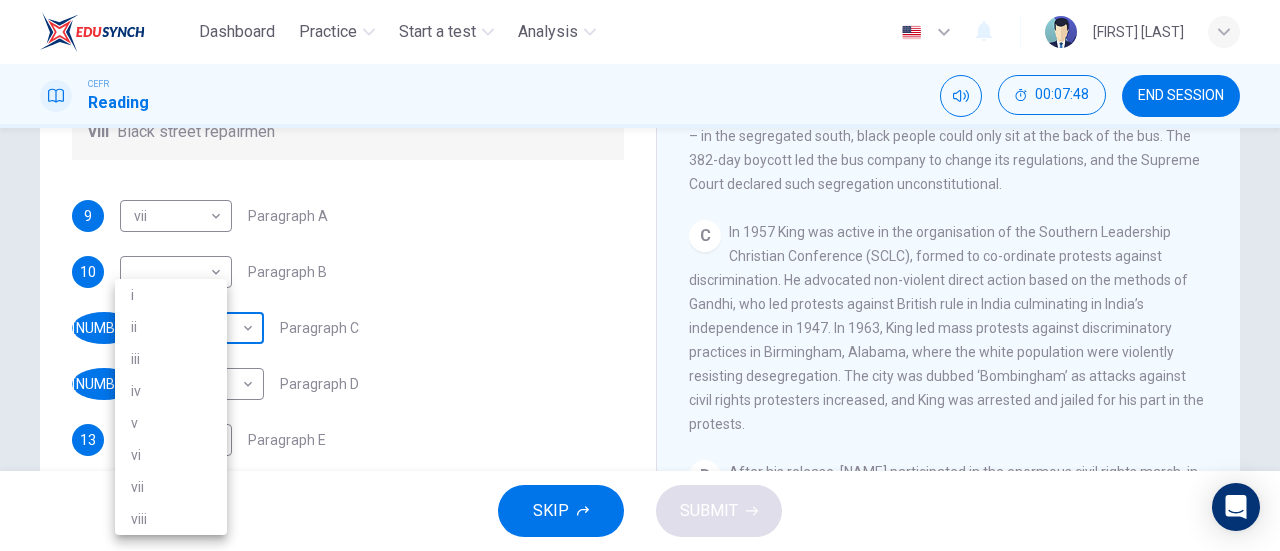 click on "Dashboard Practice Start a test Analysis English en ​ [FIRST] [LAST] CEFR Reading 00:07:48 END SESSION Questions 9 - 14 The Reading Passage has 6 paragraphs.
Choose the correct heading for each paragraph  A – F , from the list of headings.
Write the correct number,  i – viii , in the spaces below. List of Headings i The memorable speech ii Unhappy about violence iii A tragic incident iv Protests and action v The background of an iconic man vi Making his mark internationally vii Difficult childhood viii Black street repairmen 9 vii vii ​ Paragraph A 10 ​ ​ Paragraph B 11 ​ ​ Paragraph C 12 ​ ​ Paragraph D 13 ​ ​ Paragraph E 14 ​ ​ Paragraph F Martin Luther King CLICK TO ZOOM Click to Zoom A B C D E F SKIP SUBMIT EduSynch - Online Language Proficiency Testing
Dashboard Practice Start a test Analysis Notifications © Copyright  2025 i ii iii iv v vi vii viii" at bounding box center [640, 275] 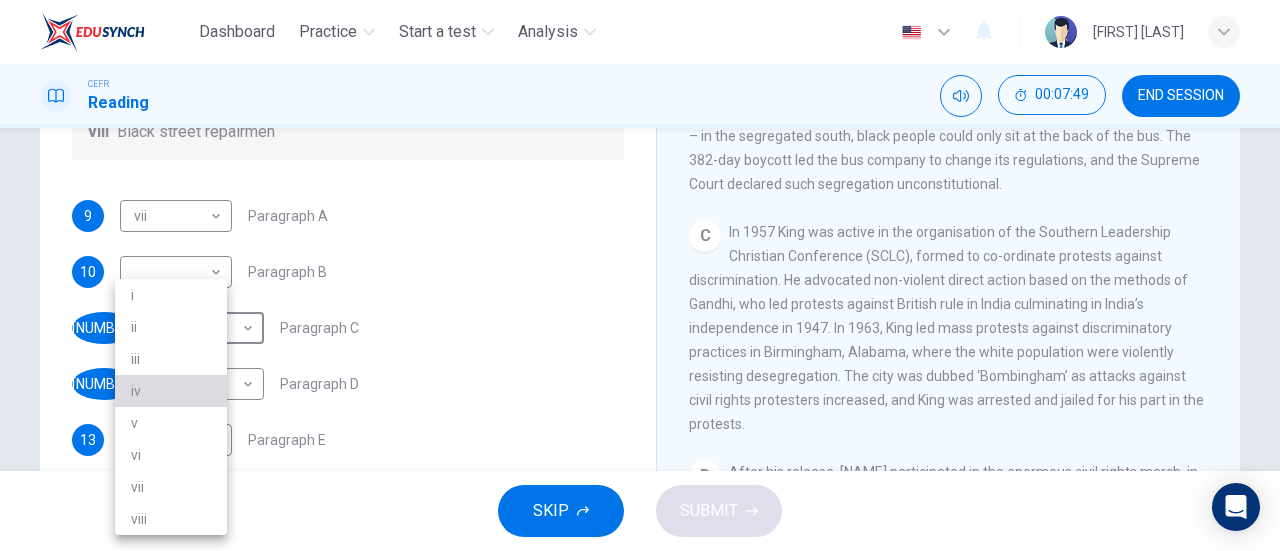 click on "iv" at bounding box center [171, 391] 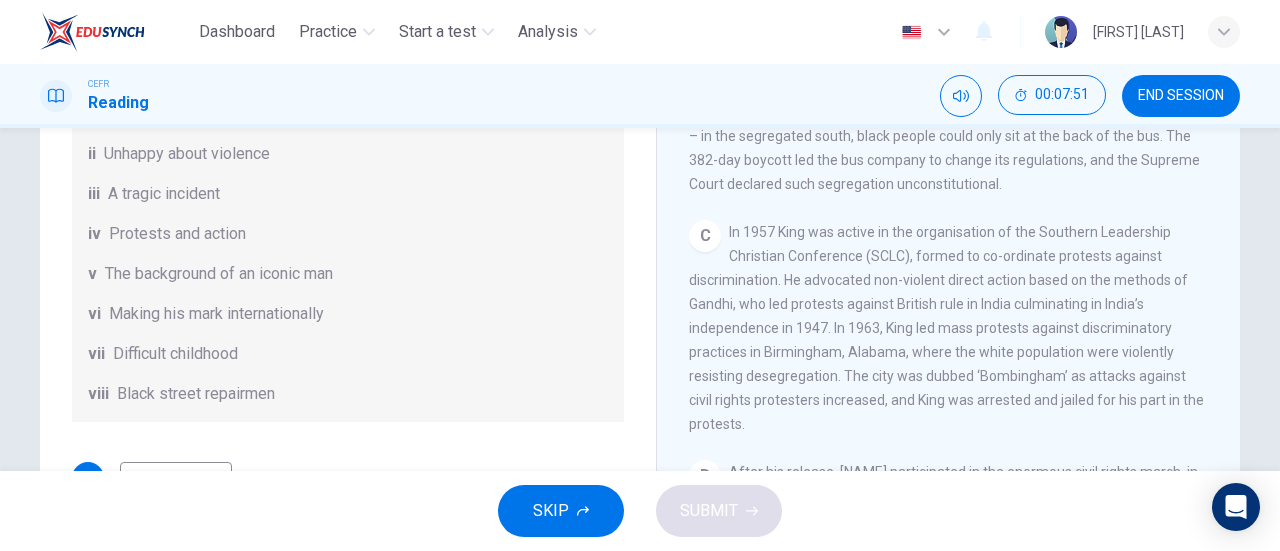 scroll, scrollTop: 1, scrollLeft: 0, axis: vertical 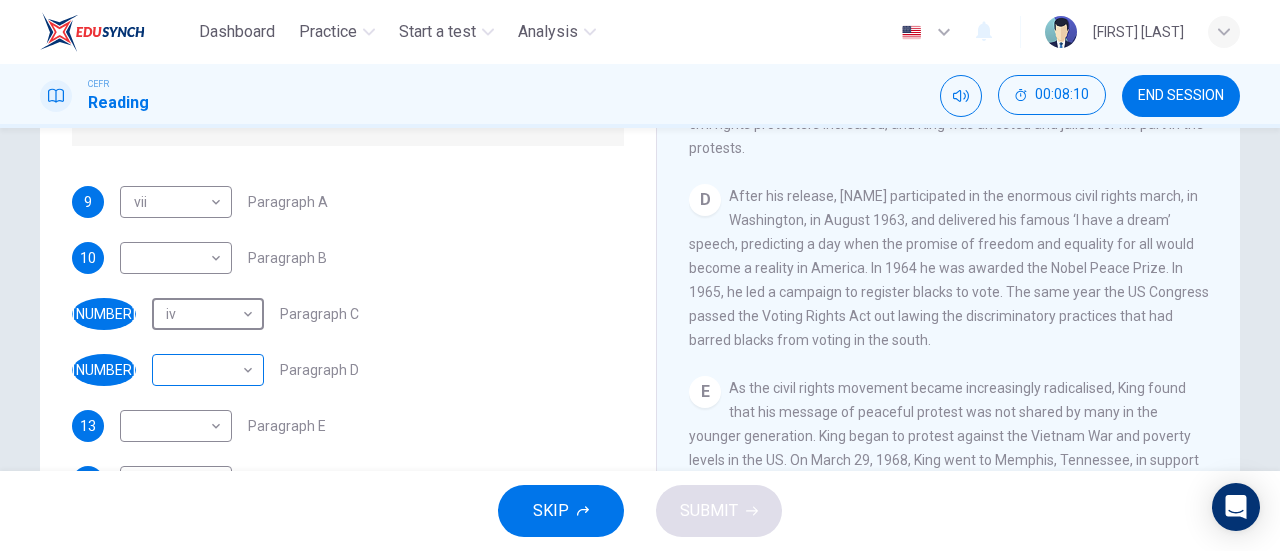 click on "Dashboard Practice Start a test Analysis English en ​ AL MA'AWA BINTI KAMARUDIN CEFR Reading [TIME] END SESSION Questions [NUMBER] - [NUMBER] The Reading Passage has [NUMBER] paragraphs.
Choose the correct heading for each paragraph  A – F , from the list of headings.
Write the correct number,  i – viii , in the spaces below. List of Headings i The memorable speech ii Unhappy about violence iii A tragic incident iv Protests and action v The background of an iconic man vi Making his mark internationally vii Difficult childhood viii Black street repairmen [NUMBER] vii vii
Paragraph A [NUMBER]
Paragraph B [NUMBER] iv iv
Paragraph C [NUMBER]
Paragraph D [NUMBER]
Paragraph E [NUMBER]
Paragraph F Martin Luther King CLICK TO ZOOM Click to Zoom A B C D E F SKIP SUBMIT EduSynch - Online Language Proficiency Testing
Dashboard Practice Start a test Analysis Notifications © Copyright  [YEAR]" at bounding box center (640, 275) 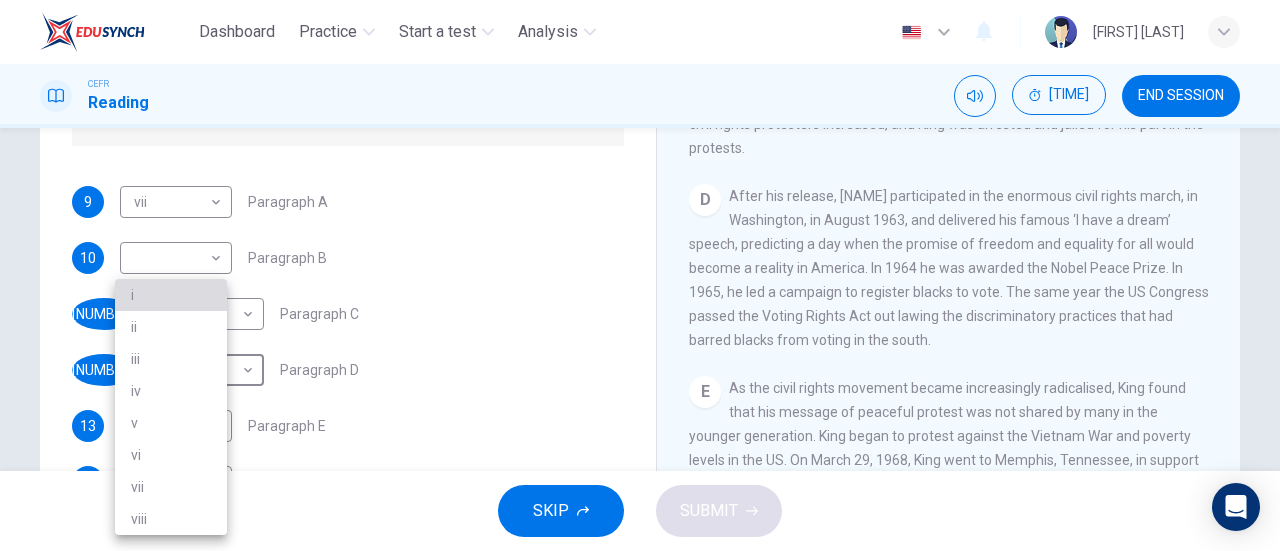 click on "i" at bounding box center [171, 295] 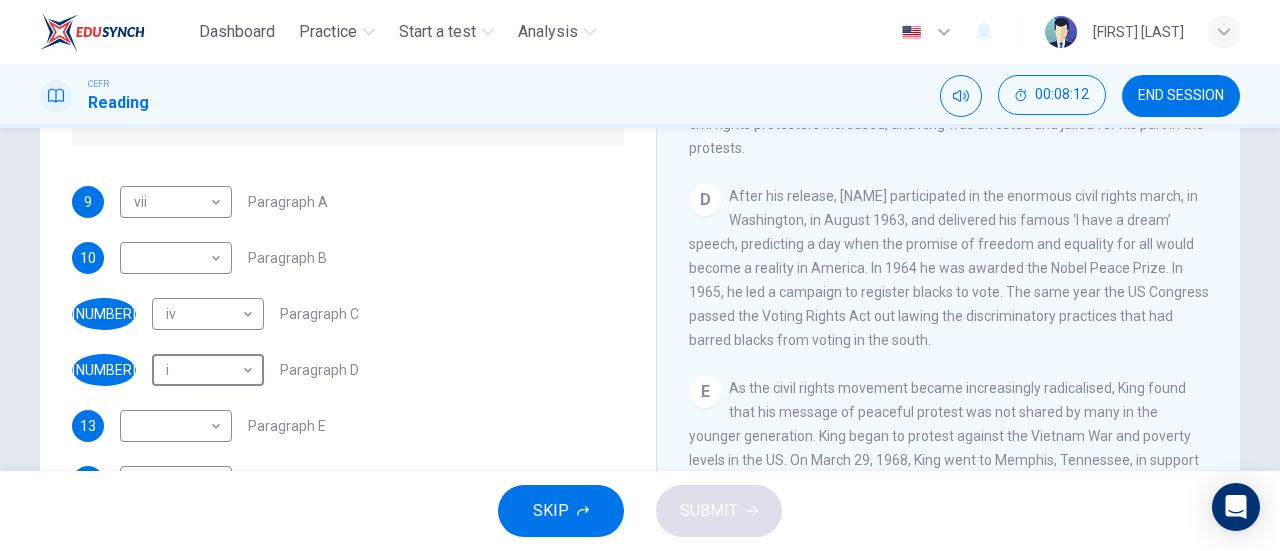 scroll, scrollTop: 0, scrollLeft: 0, axis: both 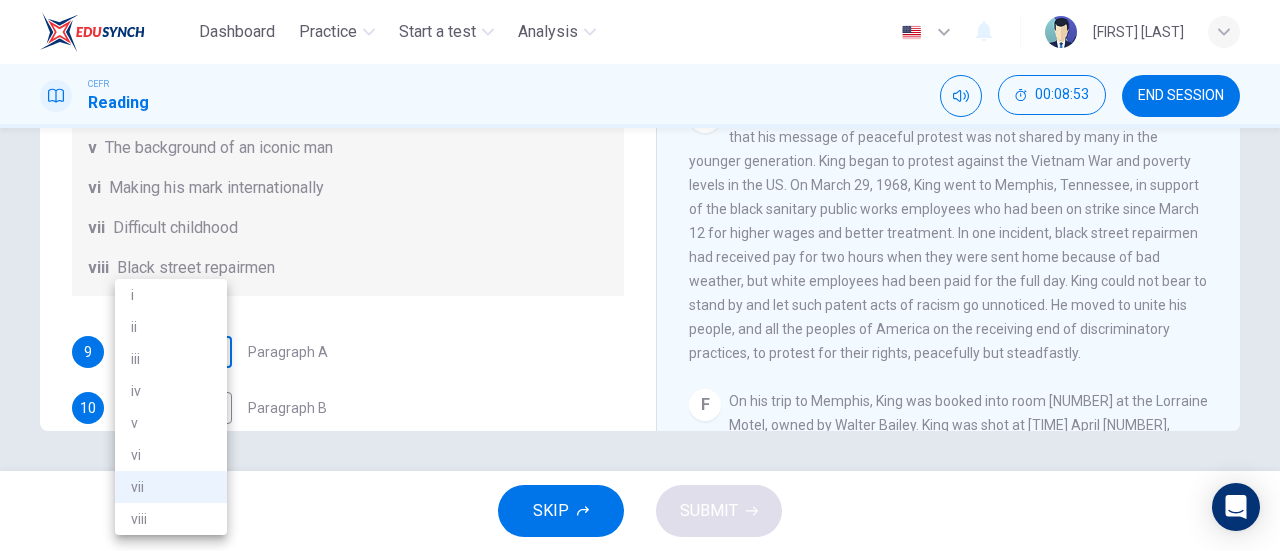 click on "Dashboard Practice Start a test Analysis English en ​ AL MA'AWA BINTI KAMARUDIN CEFR Reading 00:08:53 END SESSION Questions 9 - 14 The Reading Passage has 6 paragraphs.
Choose the correct heading for each paragraph  A – F , from the list of headings.
Write the correct number,  i – viii , in the spaces below. List of Headings i The memorable speech ii Unhappy about violence iii A tragic incident iv Protests and action v The background of an iconic man vi Making his mark internationally vii Difficult childhood viii Black street repairmen 9 vii vii ​ Paragraph A 10 ​ ​ Paragraph B 11 iv iv ​ Paragraph C 12 i i ​ Paragraph D 13 ​ ​ Paragraph E 14 ​ ​ Paragraph F Martin Luther King CLICK TO ZOOM Click to Zoom A B C D E F SKIP SUBMIT EduSynch - Online Language Proficiency Testing
Dashboard Practice Start a test Analysis Notifications © Copyright  2025 i ii iii iv v vi vii viii" at bounding box center (640, 275) 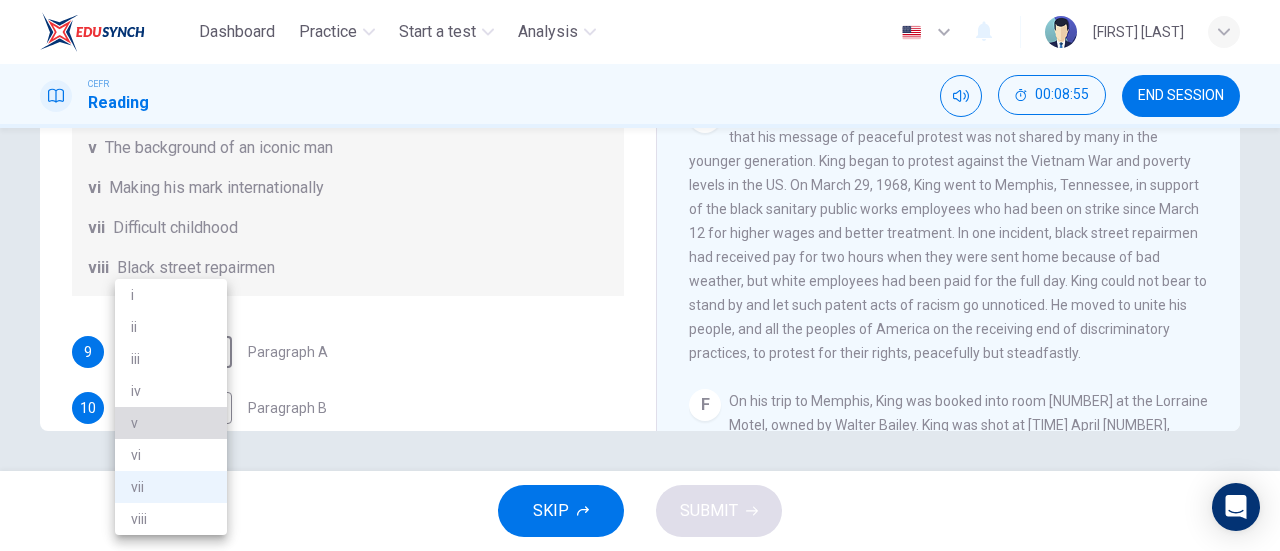click on "v" at bounding box center (171, 423) 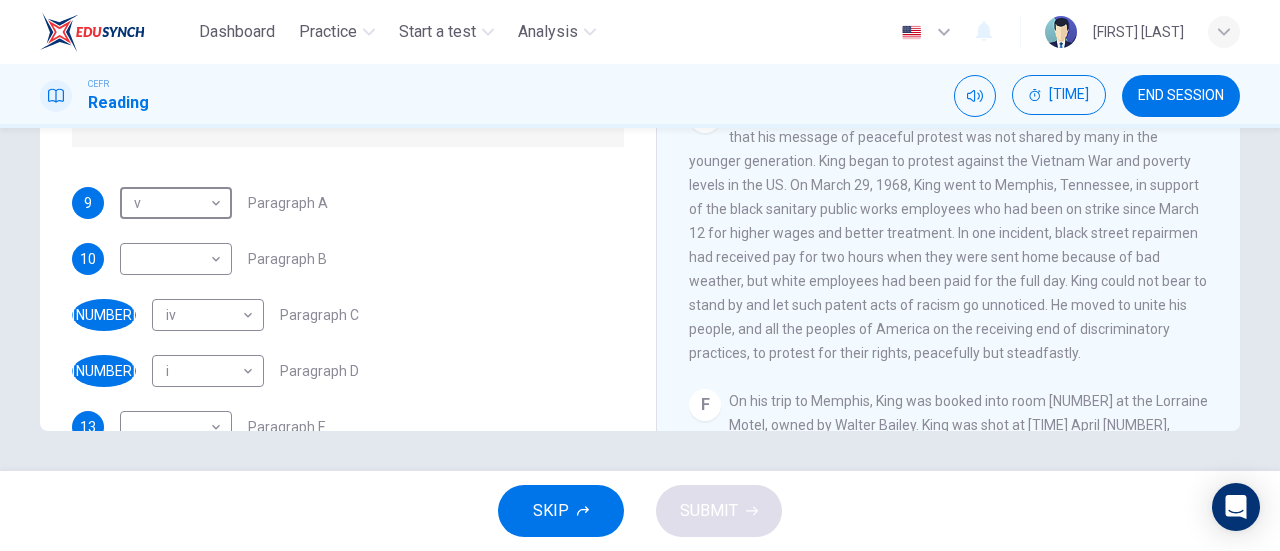 scroll, scrollTop: 0, scrollLeft: 0, axis: both 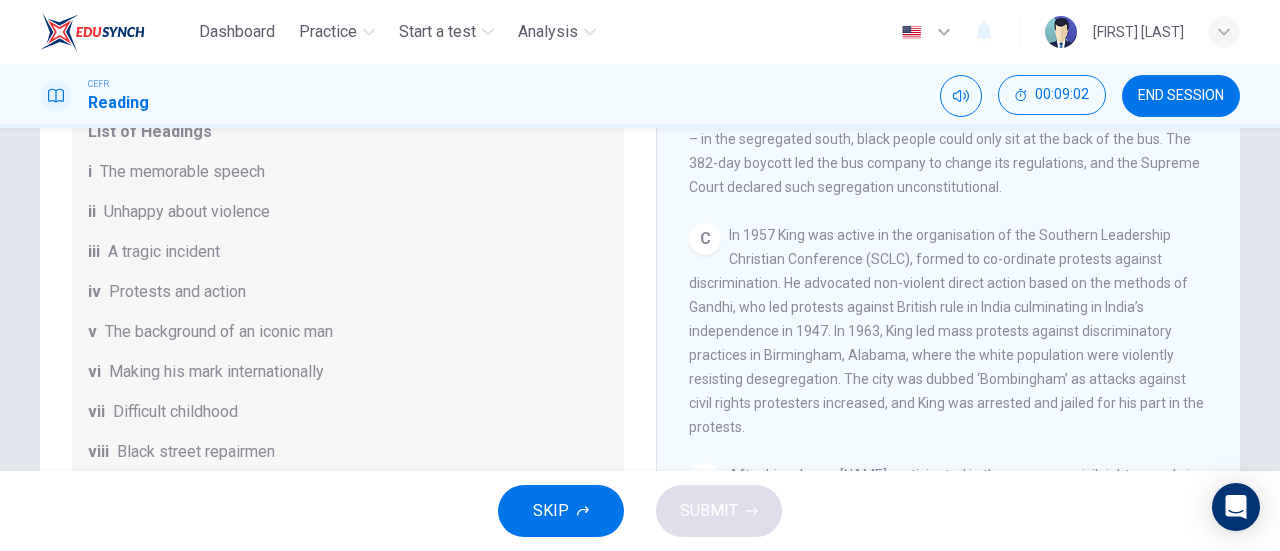 click on "In 1957 King was active in the organisation of the Southern Leadership Christian Conference (SCLC), formed to co-ordinate protests against discrimination. He advocated non-violent direct action based on the methods of Gandhi, who led protests against British rule in India culminating in India’s independence in 1947. In 1963, King led mass protests against discriminatory practices in Birmingham, Alabama, where the white population were violently resisting desegregation. The city was dubbed ‘Bombingham’ as attacks against civil rights protesters increased, and King was arrested and jailed for his part in the protests." at bounding box center [949, -149] 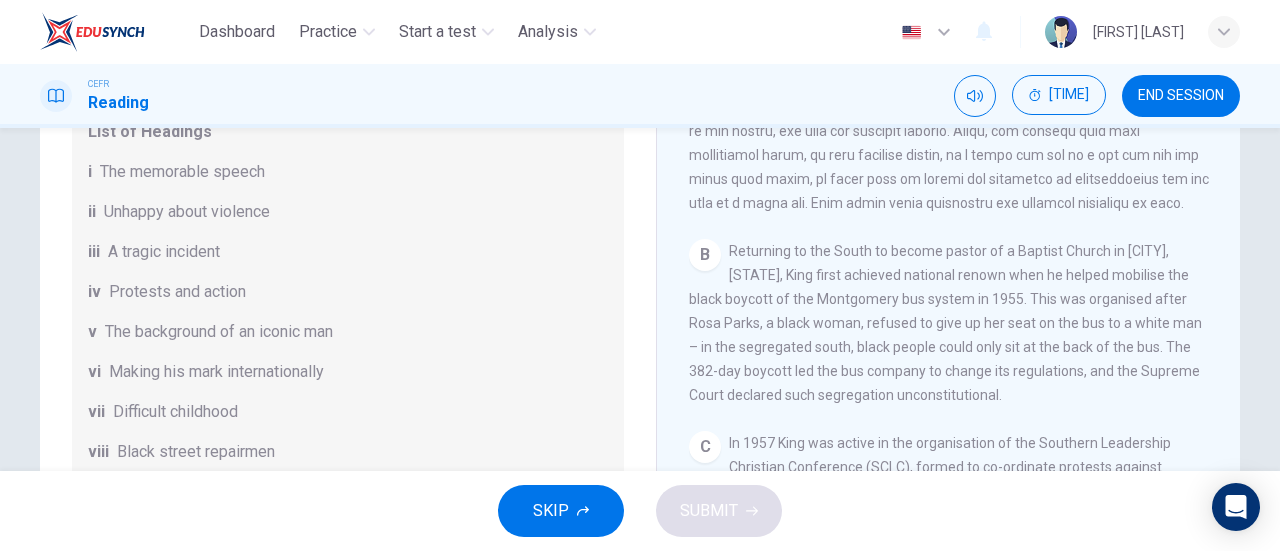 scroll, scrollTop: 455, scrollLeft: 0, axis: vertical 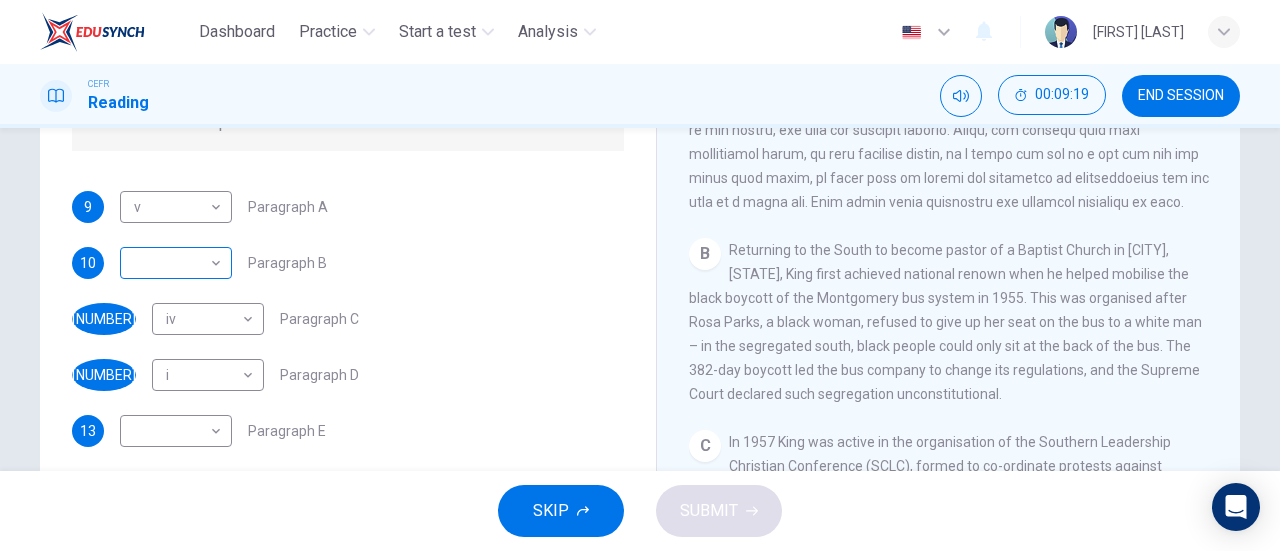 click on "Dashboard Practice Start a test Analysis English en ​ AL MA'AWA BINTI KAMARUDIN CEFR Reading 00:09:19 END SESSION Questions 9 - 14 The Reading Passage has 6 paragraphs.
Choose the correct heading for each paragraph  A – F , from the list of headings.
Write the correct number,  i – viii , in the spaces below. List of Headings i The memorable speech ii Unhappy about violence iii A tragic incident iv Protests and action v The background of an iconic man vi Making his mark internationally vii Difficult childhood viii Black street repairmen 9 v v ​ Paragraph A 10 ​ ​ Paragraph B 11 iv iv ​ Paragraph C 12 i i ​ Paragraph D 13 ​ ​ Paragraph E 14 ​ ​ Paragraph F Martin Luther King CLICK TO ZOOM Click to Zoom A B C D E F SKIP SUBMIT EduSynch - Online Language Proficiency Testing
Dashboard Practice Start a test Analysis Notifications © Copyright  2025" at bounding box center [640, 275] 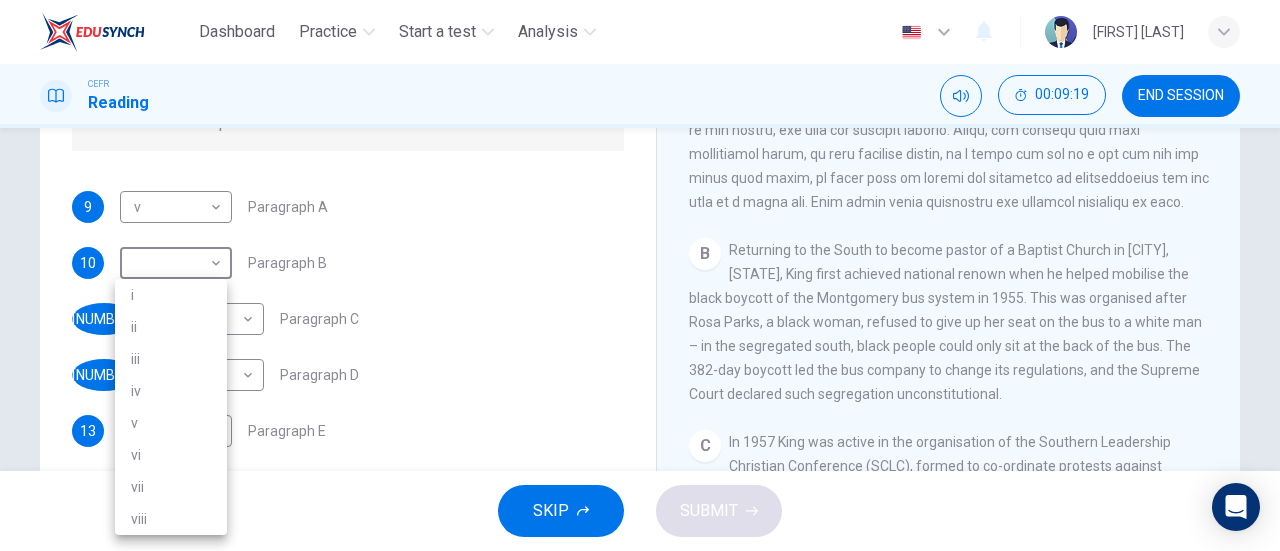 click on "ii" at bounding box center [171, 327] 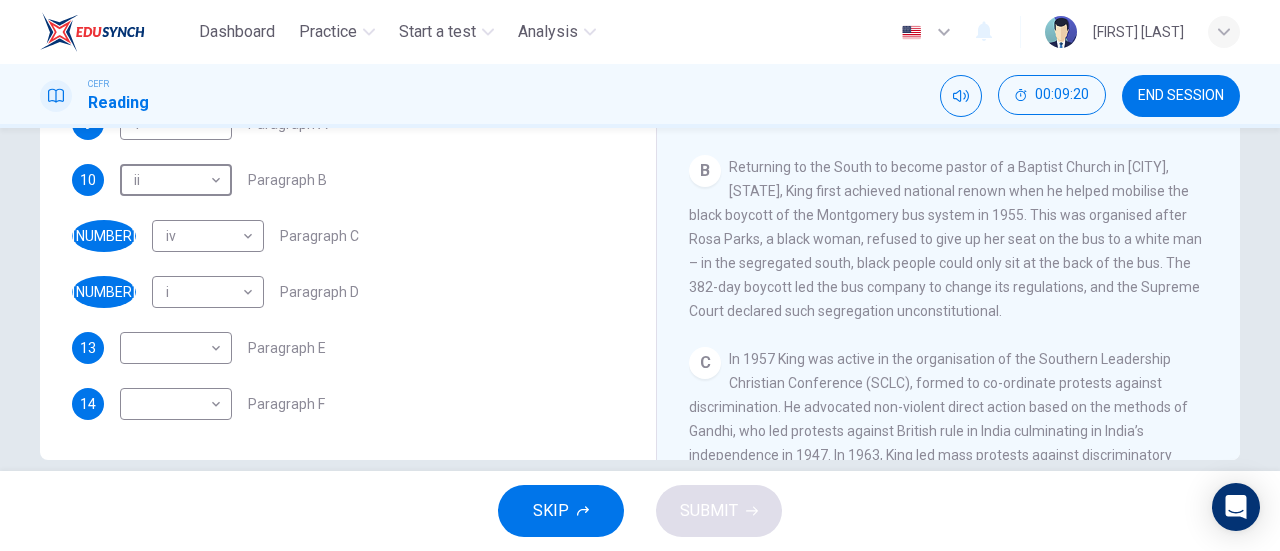 scroll, scrollTop: 432, scrollLeft: 0, axis: vertical 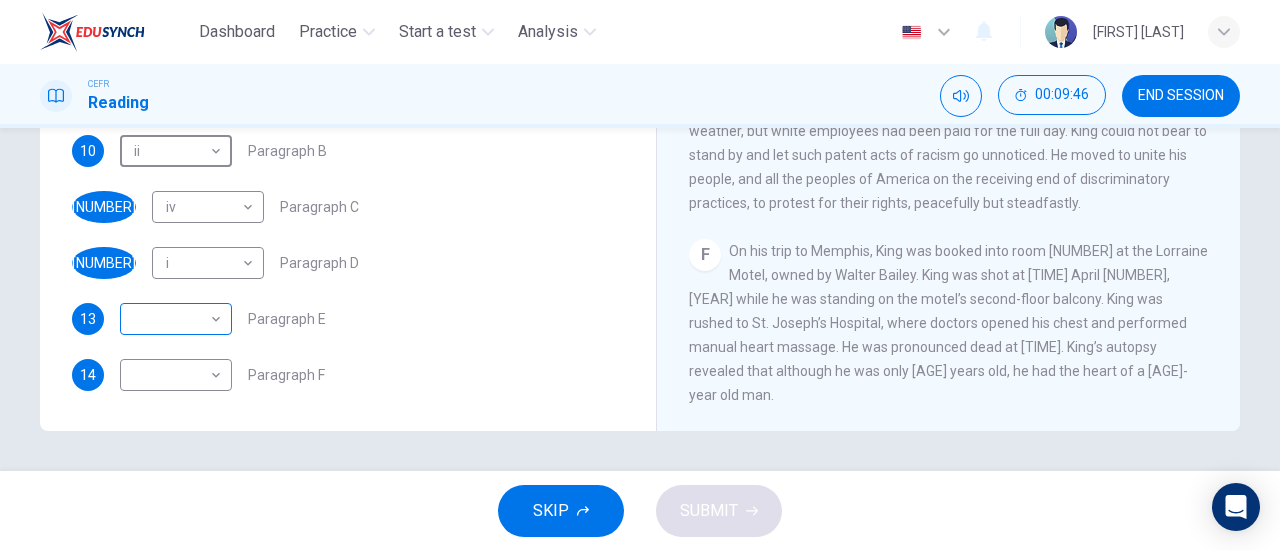 click on "Dashboard Practice Start a test Analysis English en ​ AL MA'AWA BINTI KAMARUDIN CEFR Reading 00:09:46 END SESSION Questions 9 - 14 The Reading Passage has 6 paragraphs.
Choose the correct heading for each paragraph  A – F , from the list of headings.
Write the correct number,  i – viii , in the spaces below. List of Headings i The memorable speech ii Unhappy about violence iii A tragic incident iv Protests and action v The background of an iconic man vi Making his mark internationally vii Difficult childhood viii Black street repairmen 9 v v ​ Paragraph A 10 ii ii ​ Paragraph B 11 iv iv ​ Paragraph C 12 i i ​ Paragraph D 13 ​ ​ Paragraph E 14 ​ ​ Paragraph F Martin Luther King CLICK TO ZOOM Click to Zoom A B C D E F SKIP SUBMIT EduSynch - Online Language Proficiency Testing
Dashboard Practice Start a test Analysis Notifications © Copyright  2025" at bounding box center [640, 275] 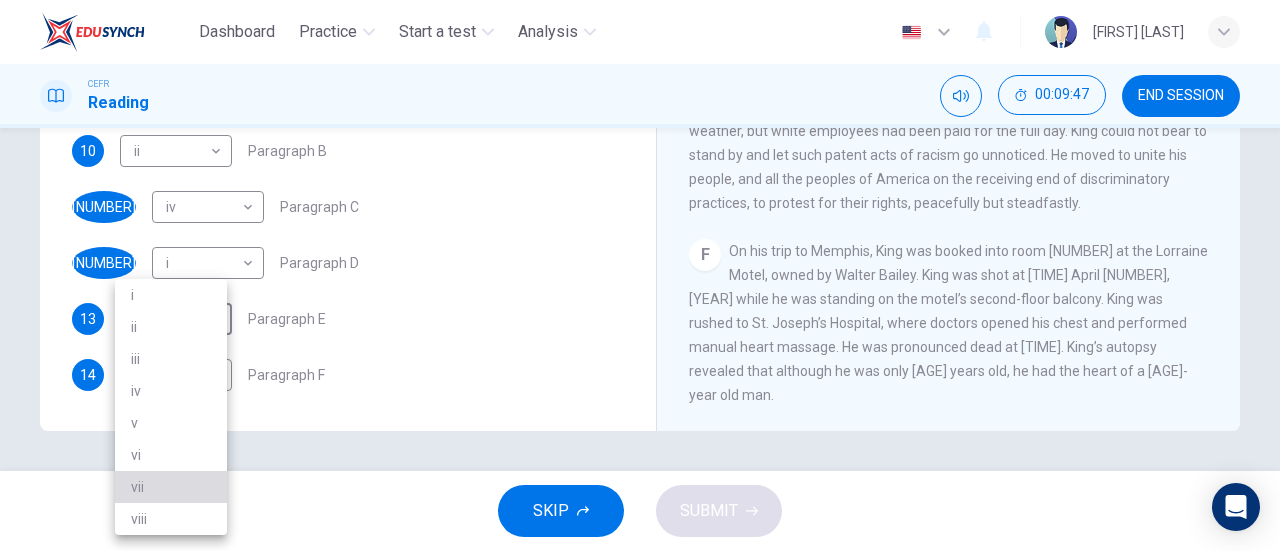 click on "vii" at bounding box center [171, 487] 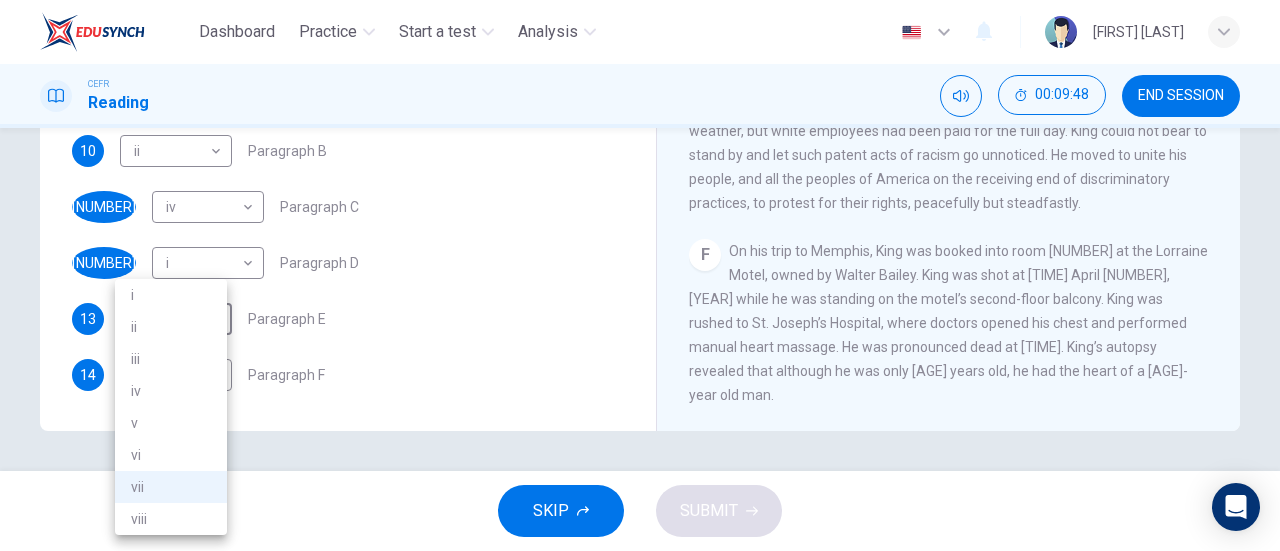 drag, startPoint x: 176, startPoint y: 320, endPoint x: 182, endPoint y: 368, distance: 48.373547 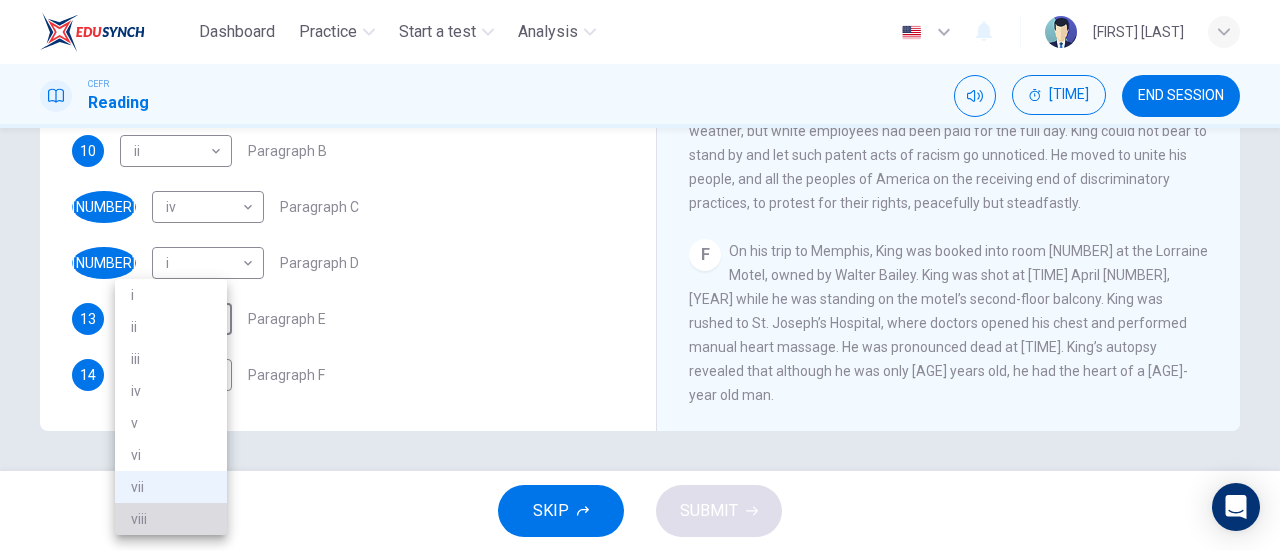 click on "viii" at bounding box center (171, 519) 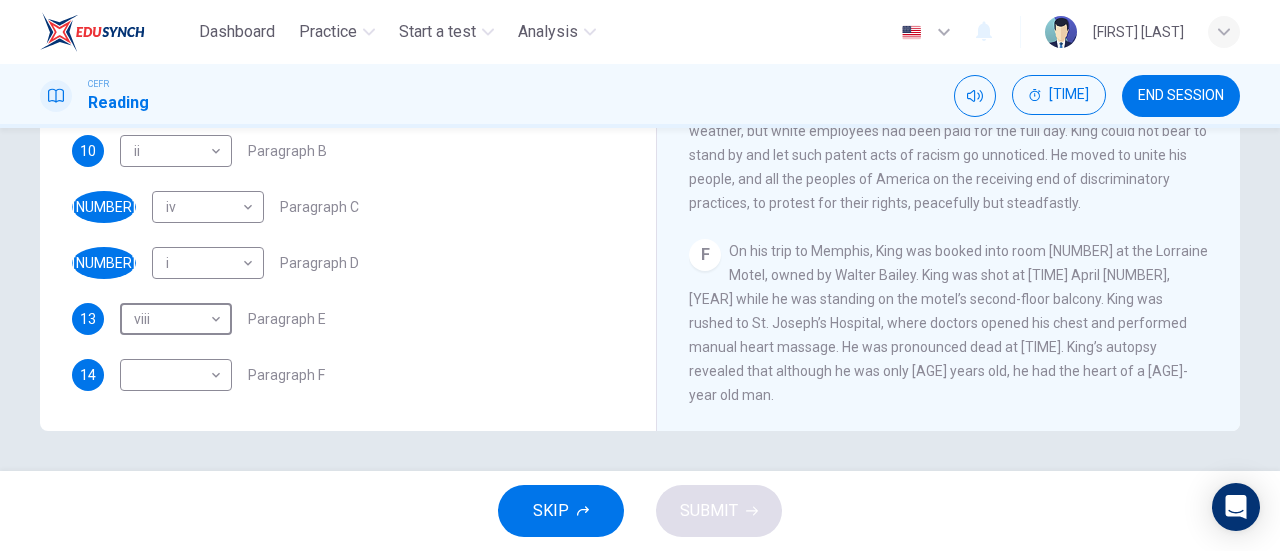 scroll, scrollTop: 0, scrollLeft: 0, axis: both 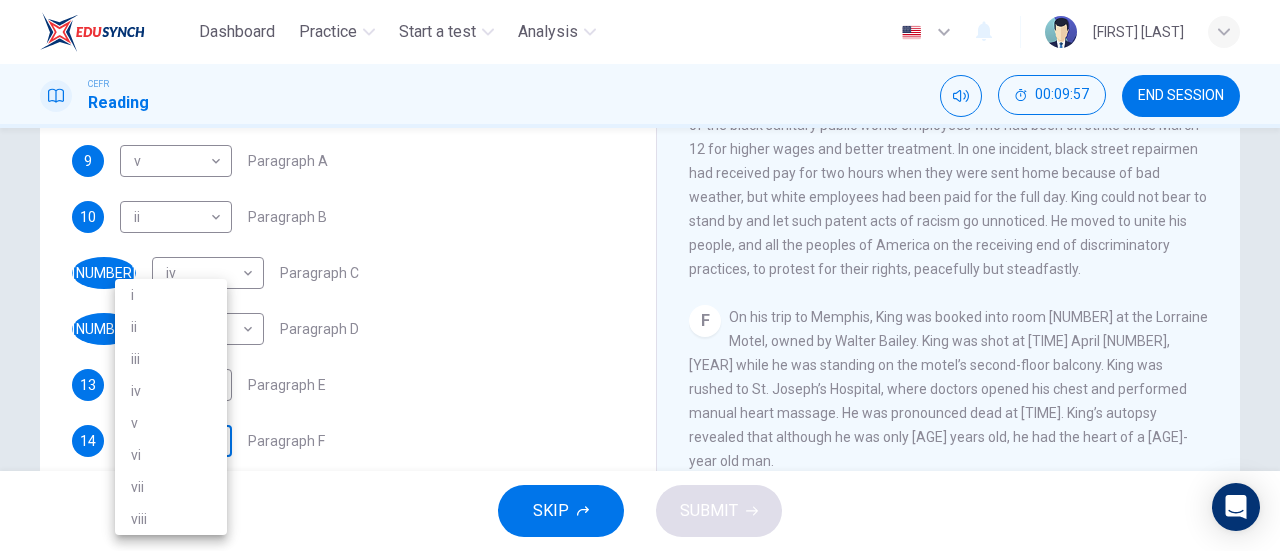 click on "Dashboard Practice Start a test Analysis English en ​ AL MA'AWA BINTI KAMARUDIN CEFR Reading [TIME] END SESSION Questions [NUMBER] - [NUMBER] The Reading Passage has [NUMBER] paragraphs.
Choose the correct heading for each paragraph  A – F , from the list of headings.
Write the correct number,  i – viii , in the spaces below. List of Headings i The memorable speech ii Unhappy about violence iii A tragic incident iv Protests and action v The background of an iconic man vi Making his mark internationally vii Difficult childhood viii Black street repairmen [NUMBER] v v
Paragraph A [NUMBER] ii ii
Paragraph B [NUMBER] iv iv
Paragraph C [NUMBER] i i
Paragraph D [NUMBER] viii viii
Paragraph E [NUMBER]
Paragraph F Martin Luther King CLICK TO ZOOM Click to Zoom A B C D E F SKIP SUBMIT EduSynch - Online Language Proficiency Testing
Dashboard Practice Start a test Analysis Notifications © Copyright  [YEAR] i ii iii iv v vi vii viii" at bounding box center (640, 275) 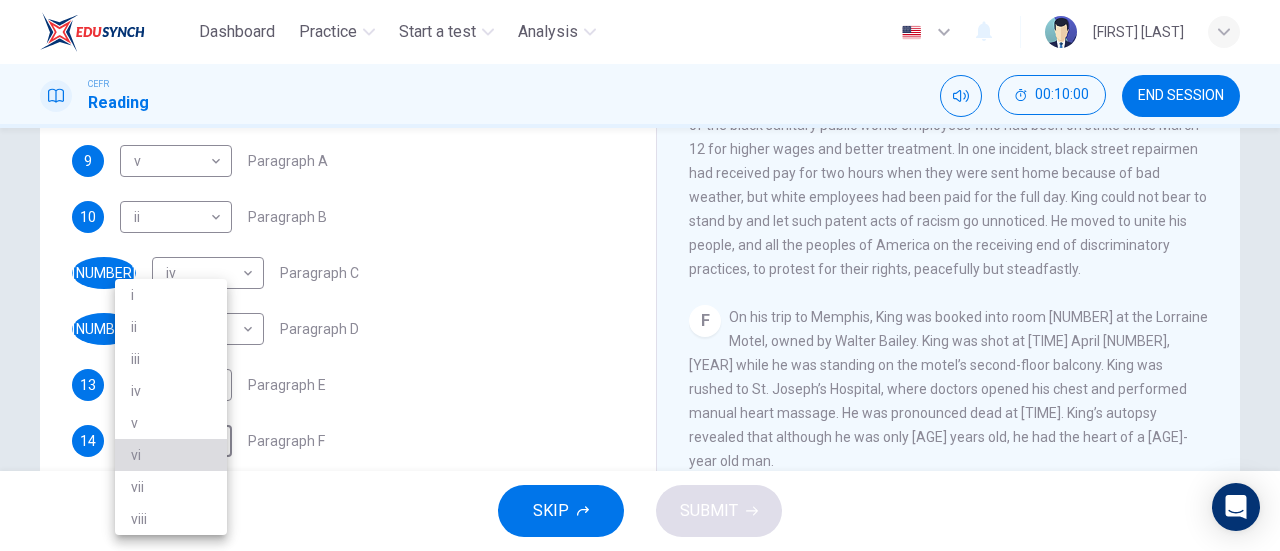 click on "vi" at bounding box center [171, 455] 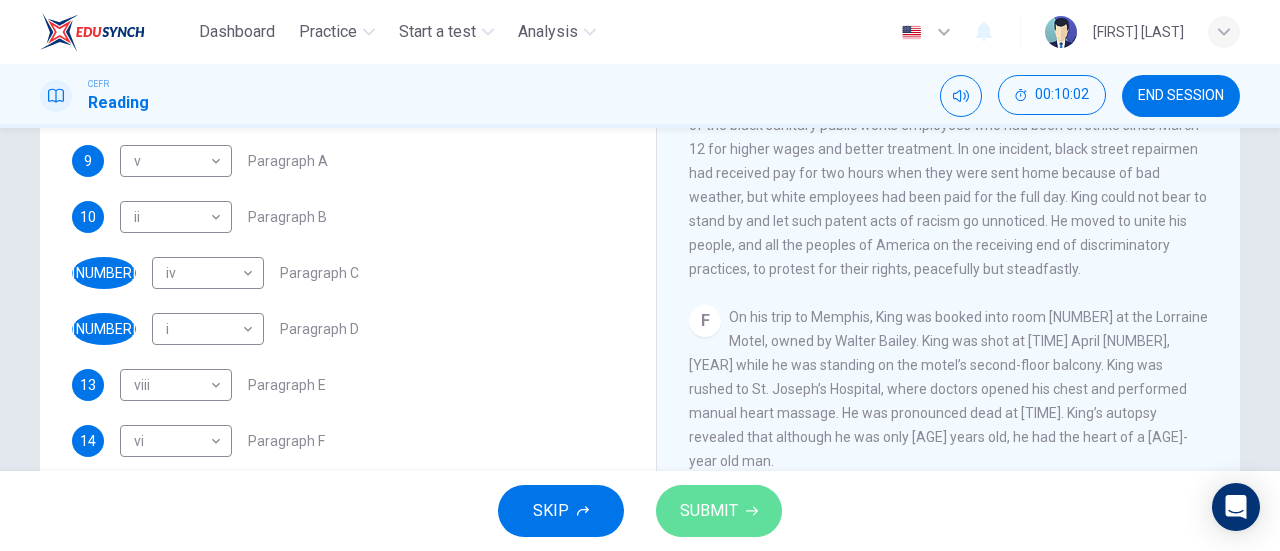 click on "SUBMIT" at bounding box center (719, 511) 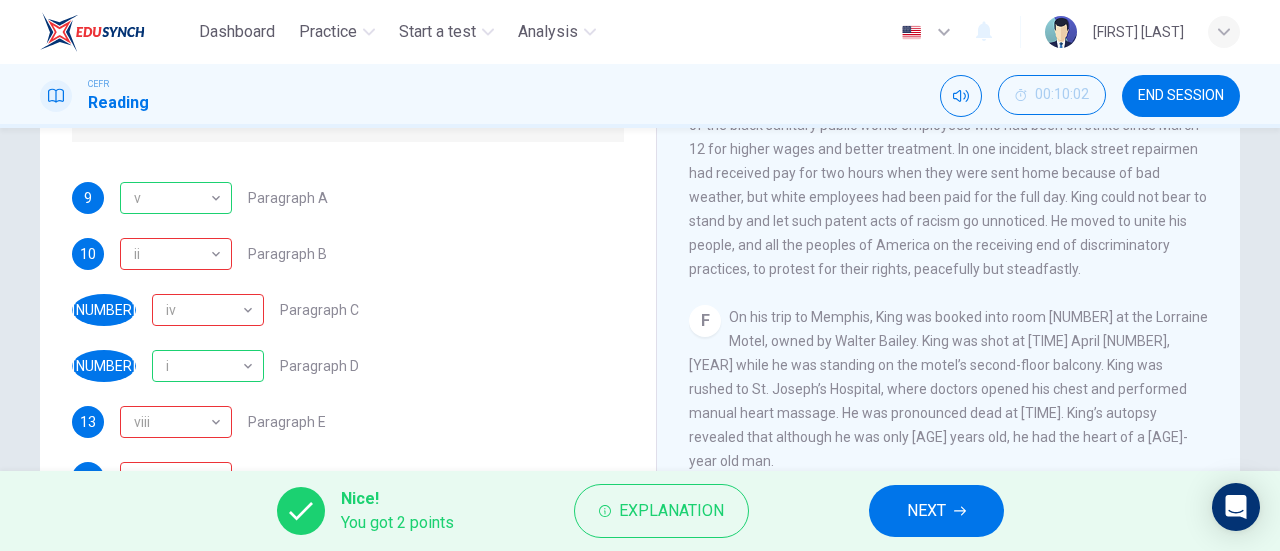 scroll, scrollTop: 352, scrollLeft: 0, axis: vertical 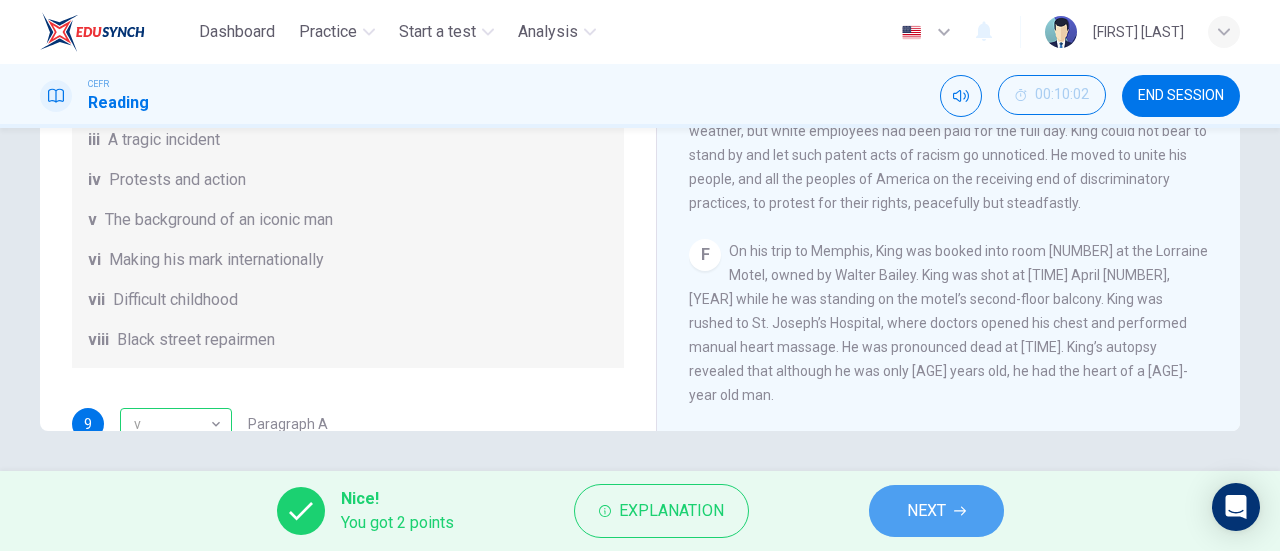 click on "NEXT" at bounding box center [926, 511] 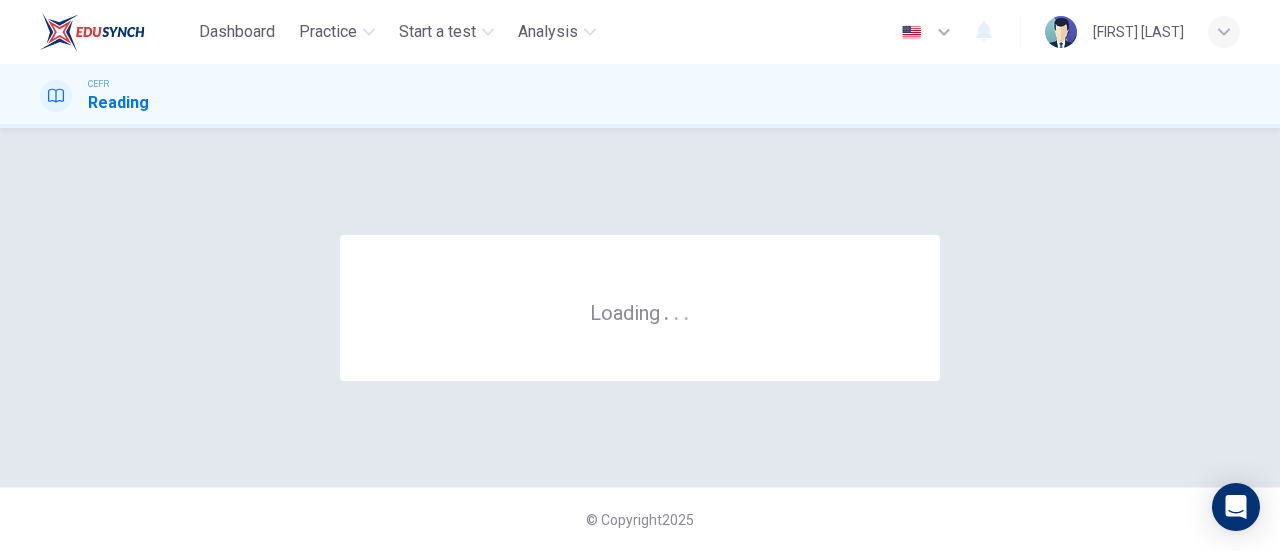 scroll, scrollTop: 0, scrollLeft: 0, axis: both 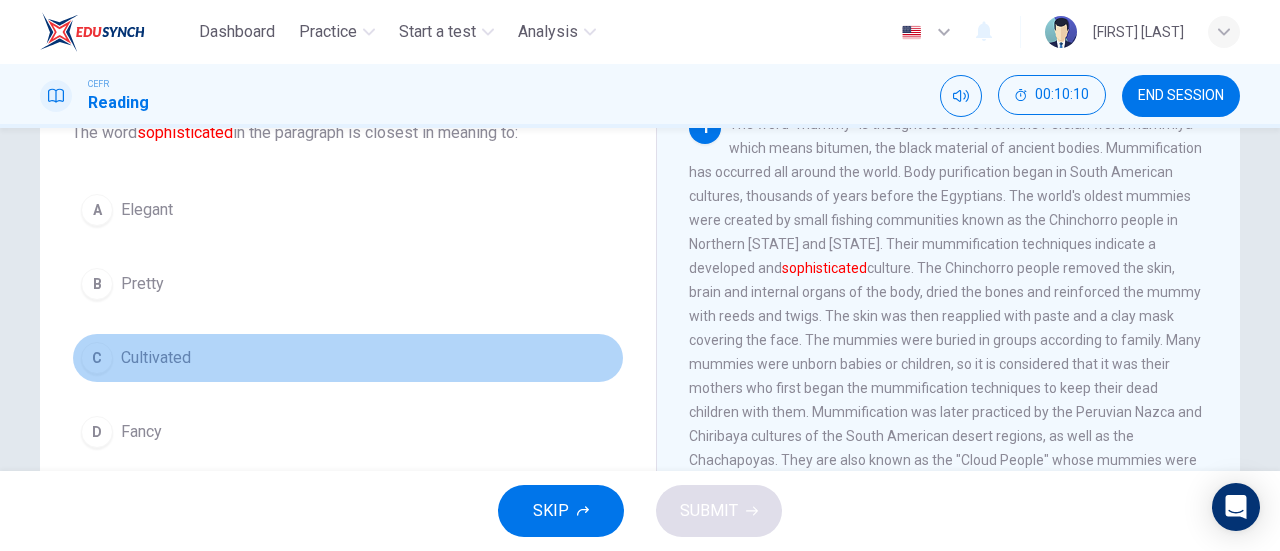 click on "C Cultivated" at bounding box center [348, 358] 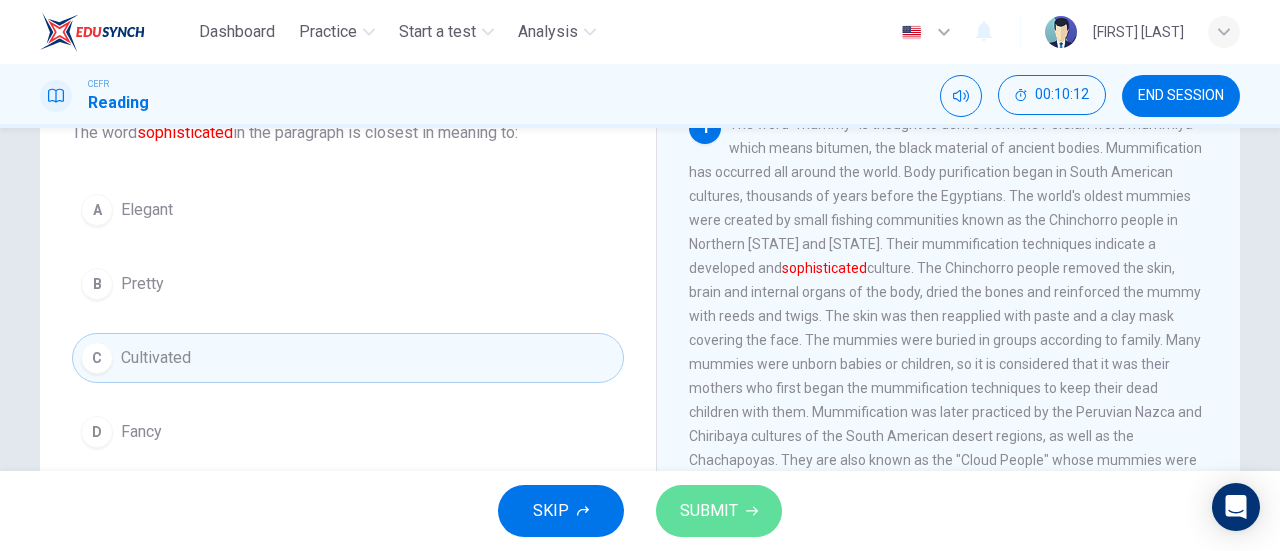 click on "SUBMIT" at bounding box center (709, 511) 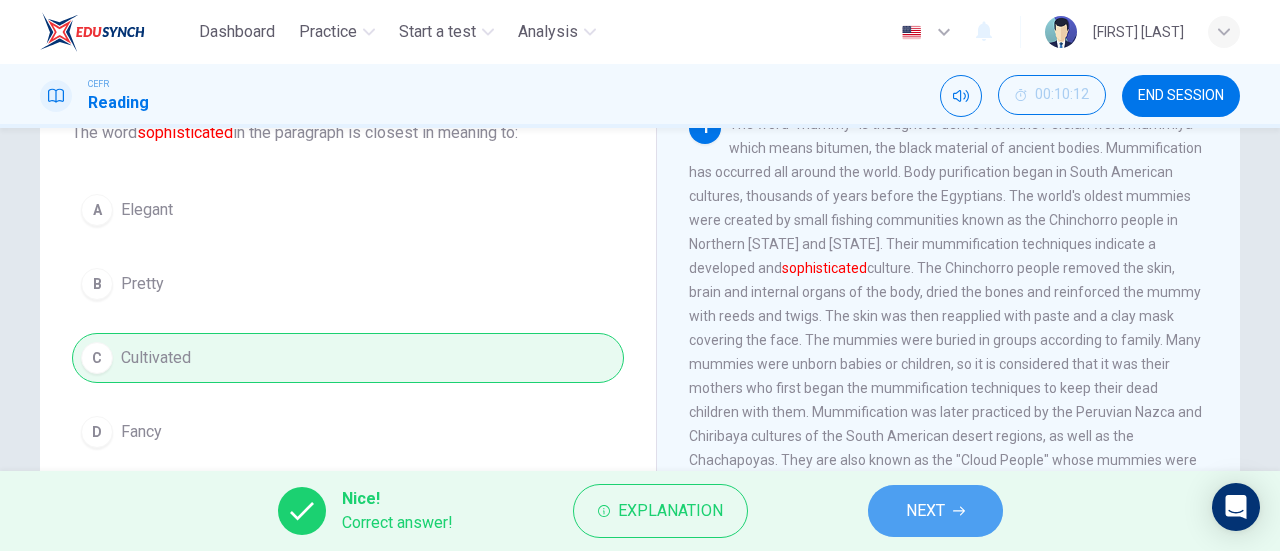 click on "NEXT" at bounding box center [935, 511] 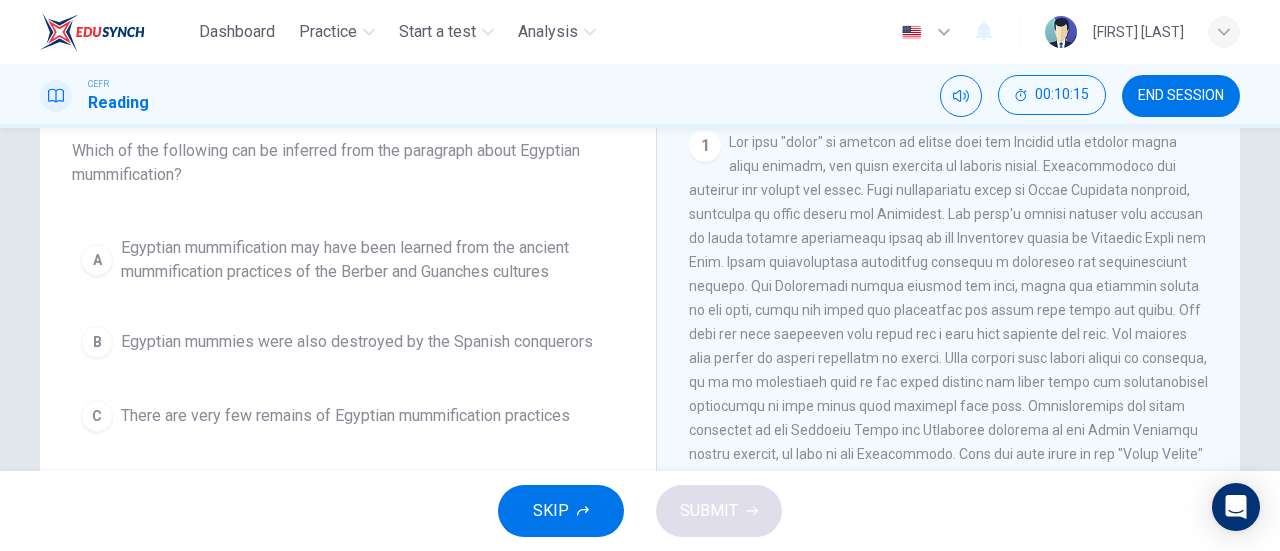 scroll, scrollTop: 127, scrollLeft: 0, axis: vertical 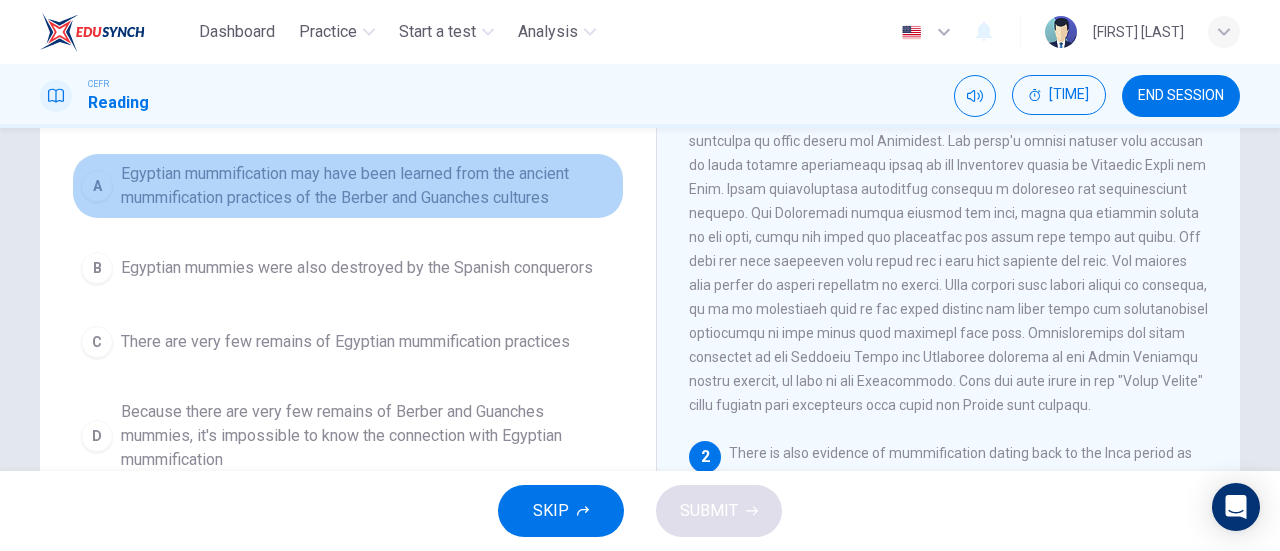 click on "A Egyptian mummification may have been learned from the ancient mummification practices of the Berber and Guanches cultures" at bounding box center [348, 186] 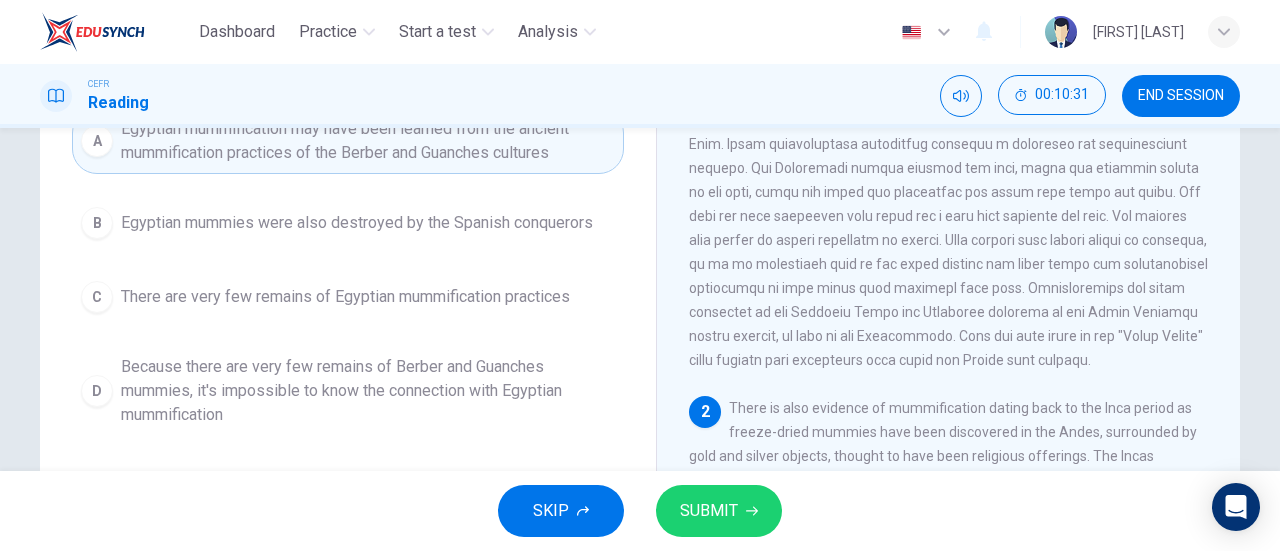 scroll, scrollTop: 246, scrollLeft: 0, axis: vertical 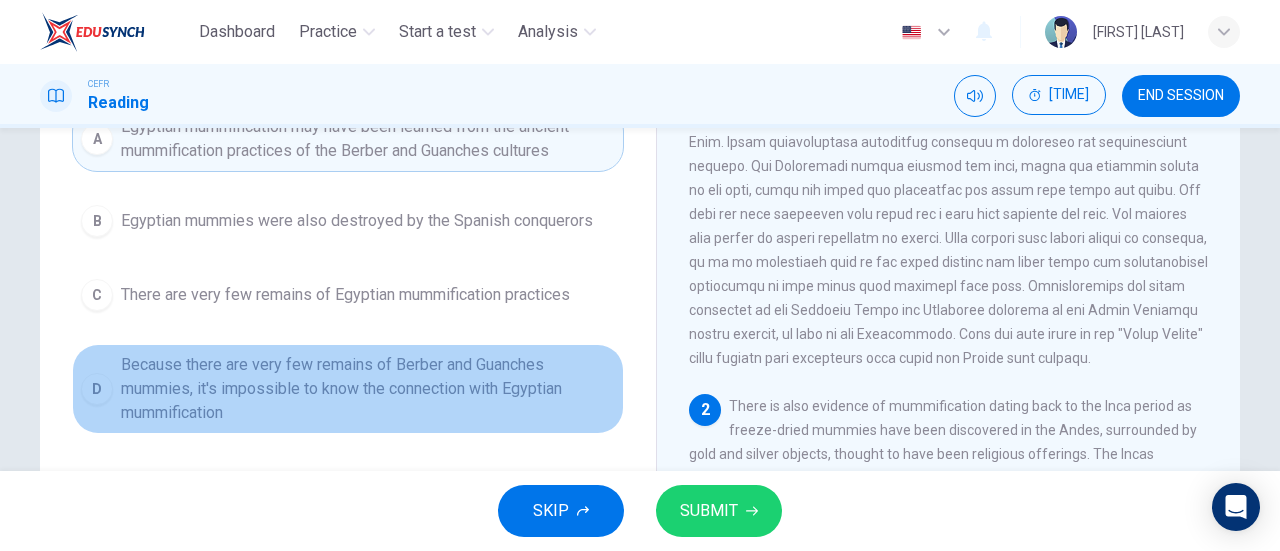 click on "Because there are very few remains of Berber and Guanches mummies, it's impossible to know the connection with Egyptian mummification" at bounding box center (357, 221) 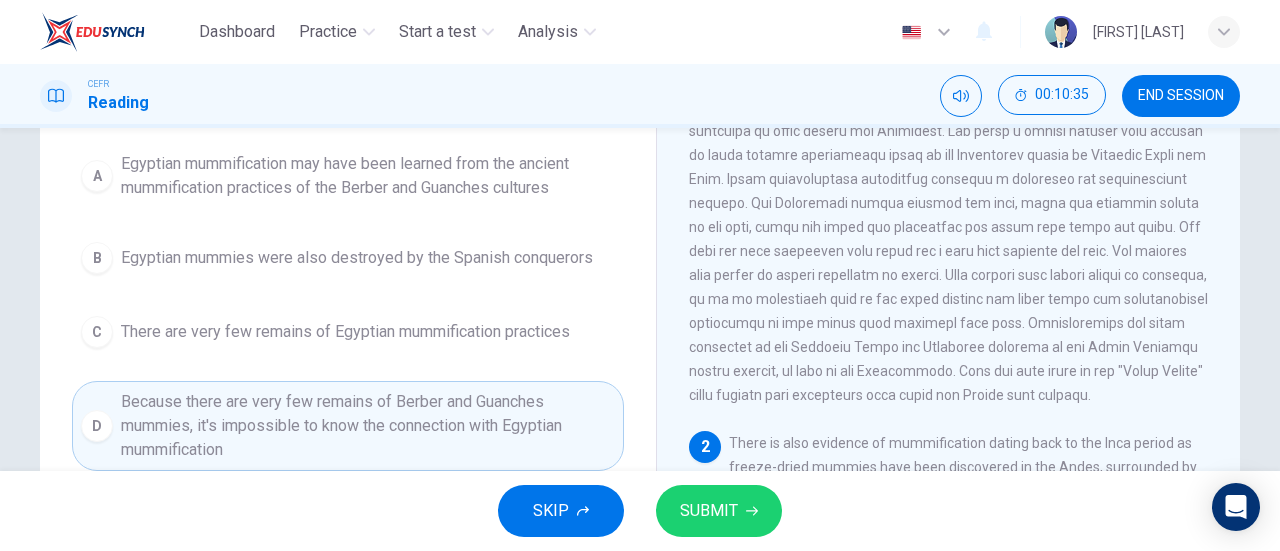 scroll, scrollTop: 205, scrollLeft: 0, axis: vertical 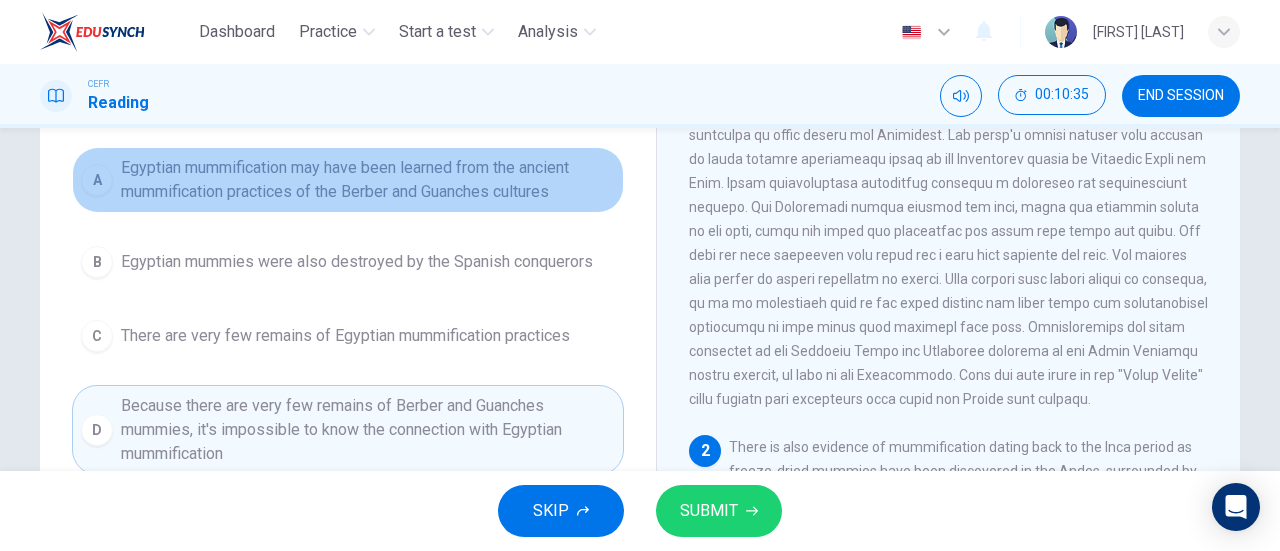 click on "Egyptian mummification may have been learned from the ancient mummification practices of the Berber and Guanches cultures" at bounding box center (368, 180) 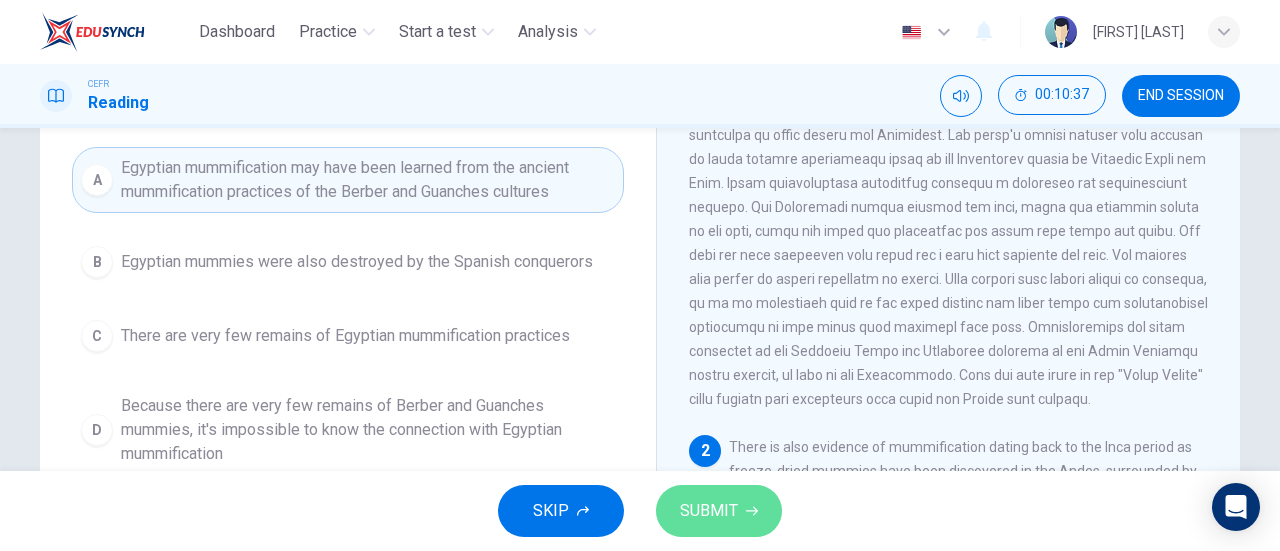 click on "SUBMIT" at bounding box center [719, 511] 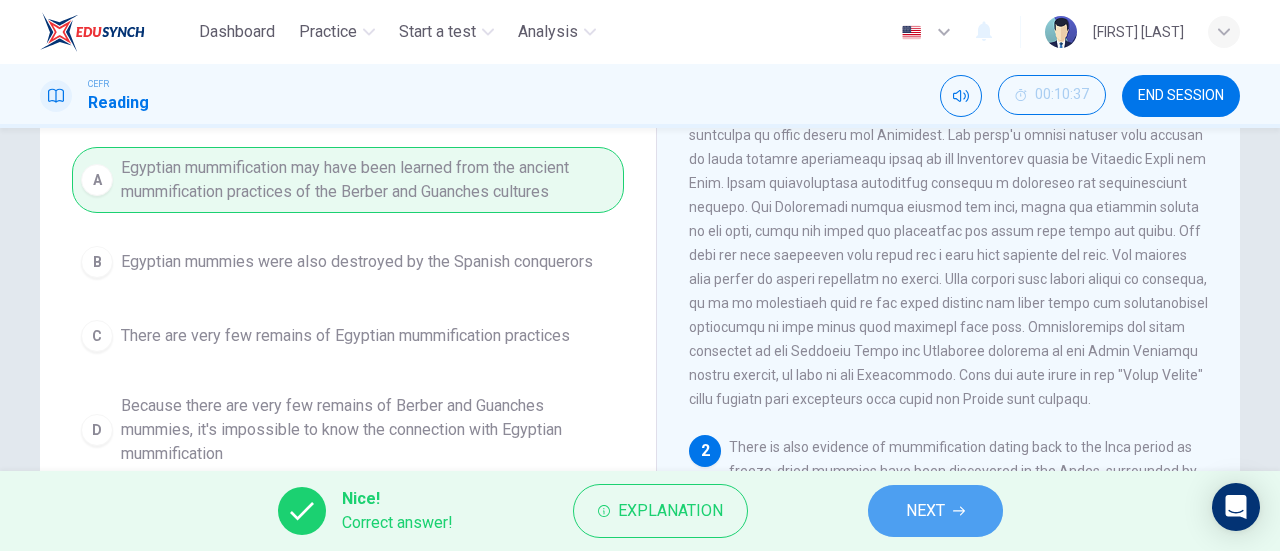 click on "NEXT" at bounding box center (935, 511) 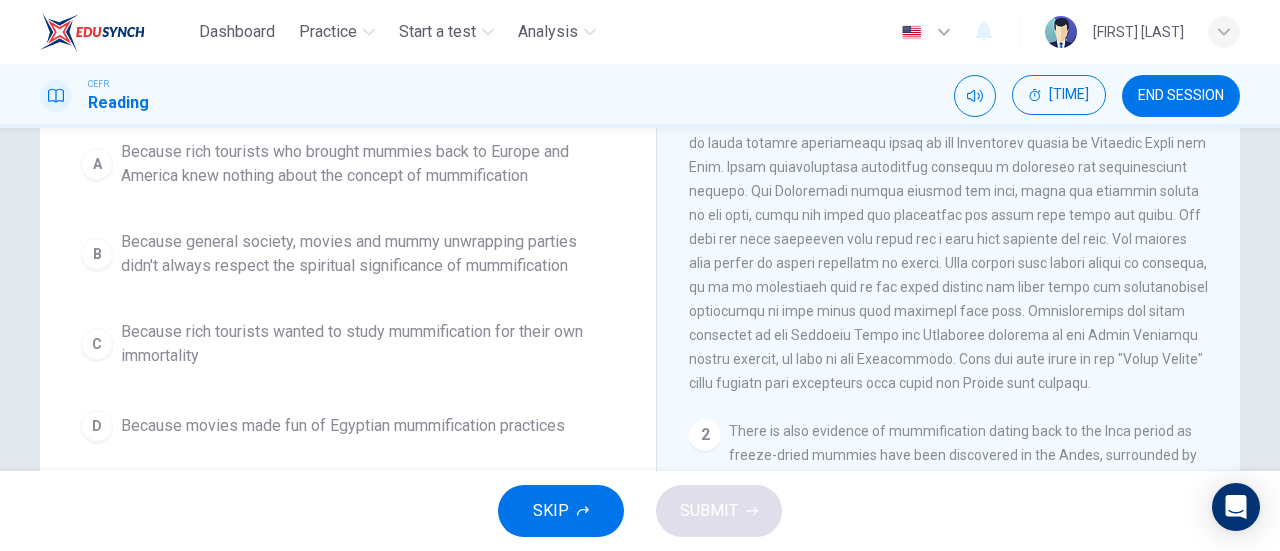 scroll, scrollTop: 223, scrollLeft: 0, axis: vertical 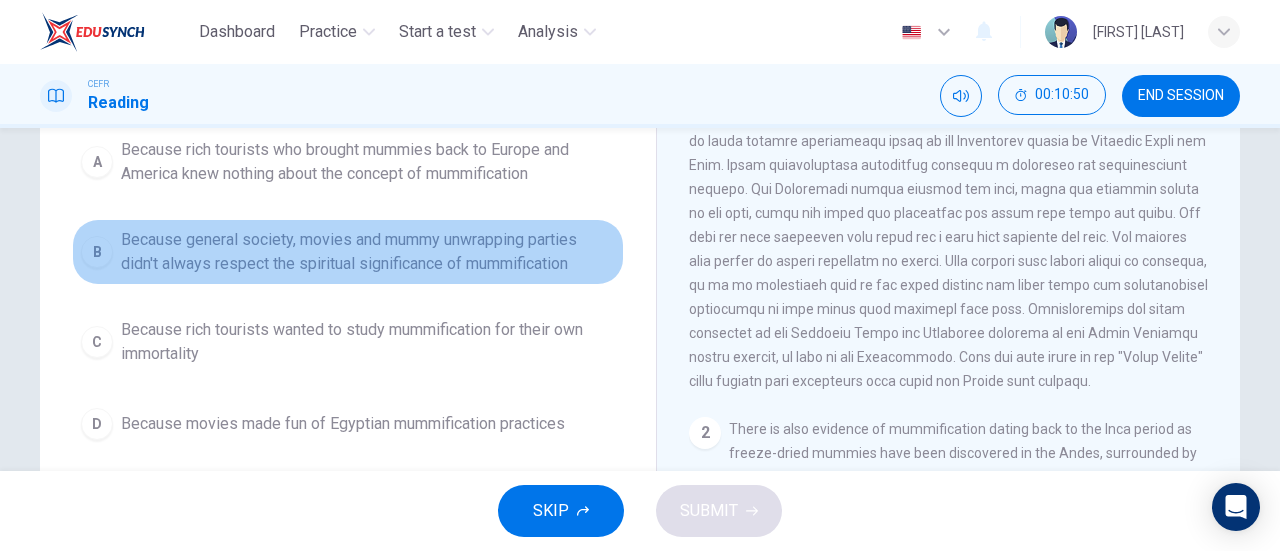 click on "Because general society, movies and mummy unwrapping parties didn't always respect the spiritual significance of mummification" at bounding box center (368, 162) 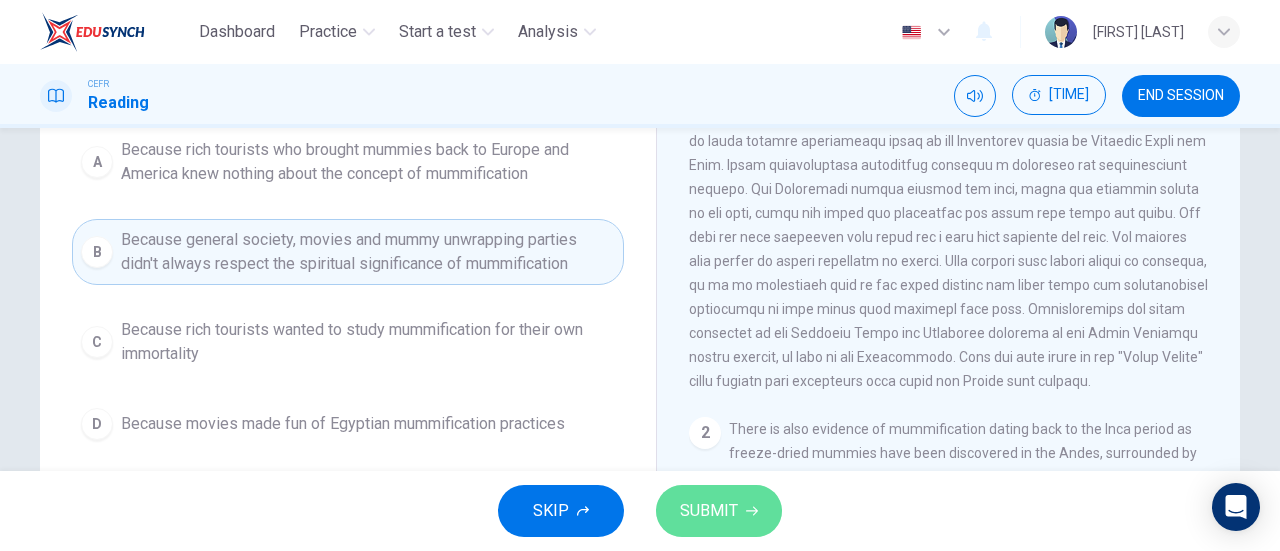 click on "SUBMIT" at bounding box center (709, 511) 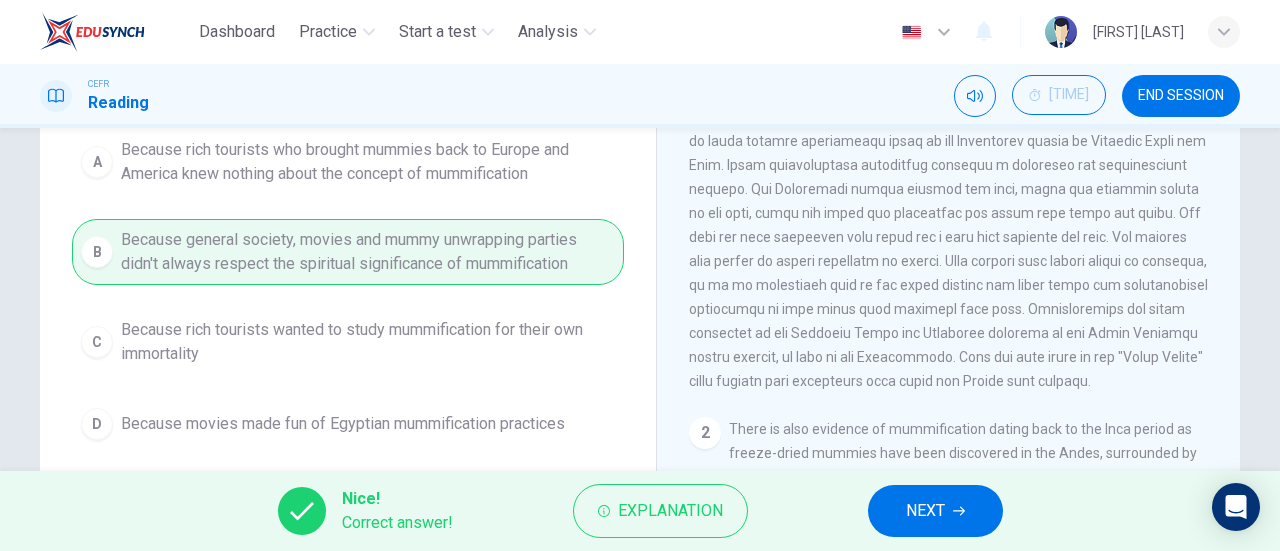 click on "NEXT" at bounding box center [935, 511] 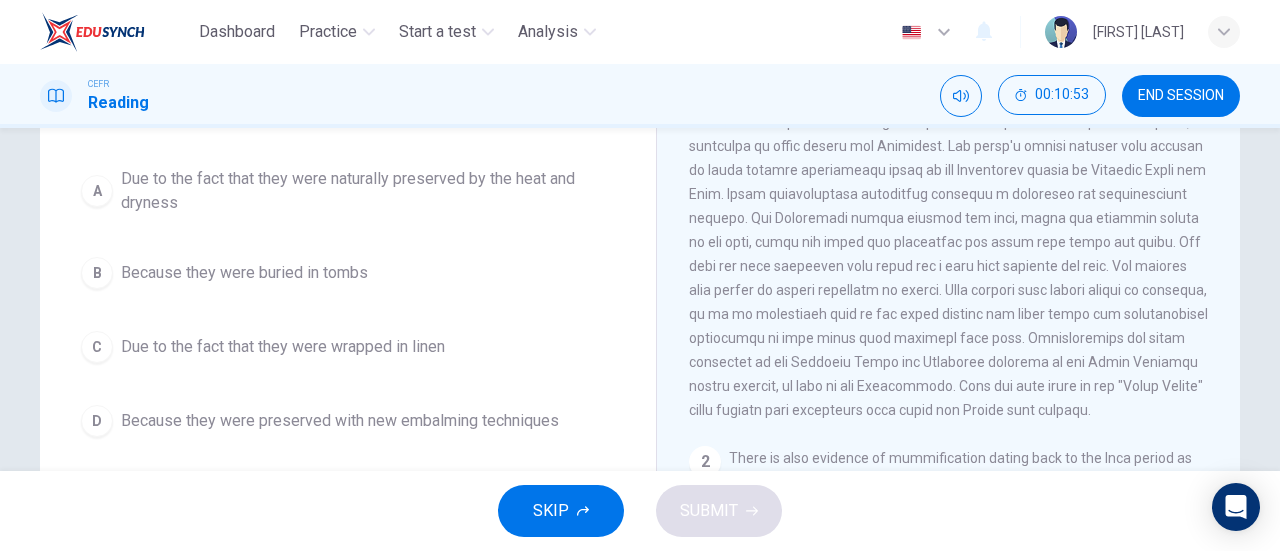 scroll, scrollTop: 195, scrollLeft: 0, axis: vertical 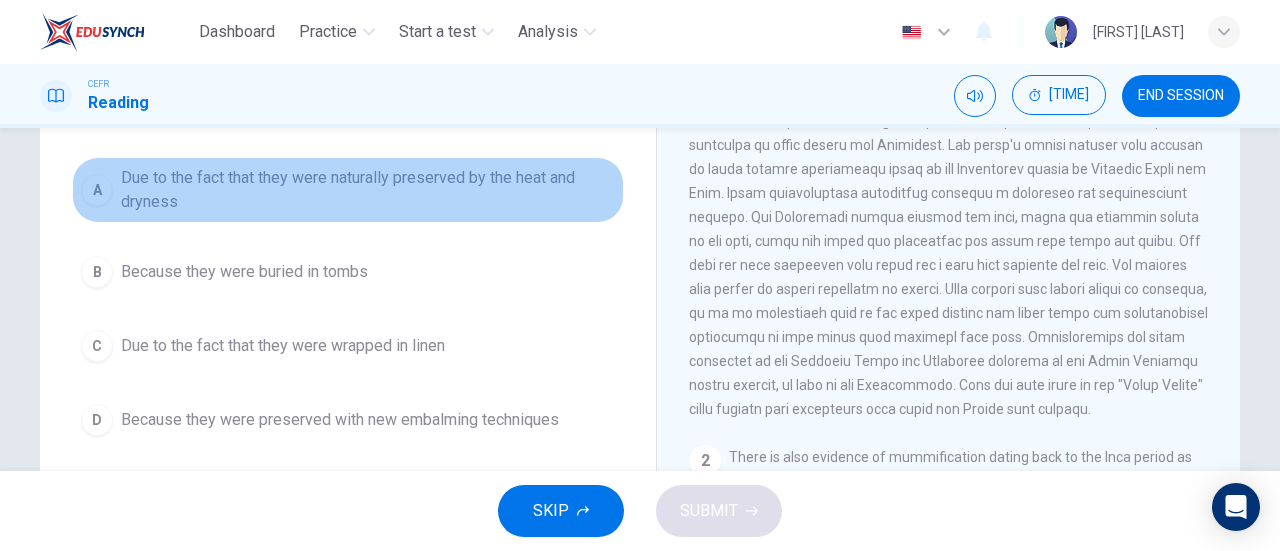 click on "Due to the fact that they were naturally preserved by the heat and dryness" at bounding box center [368, 190] 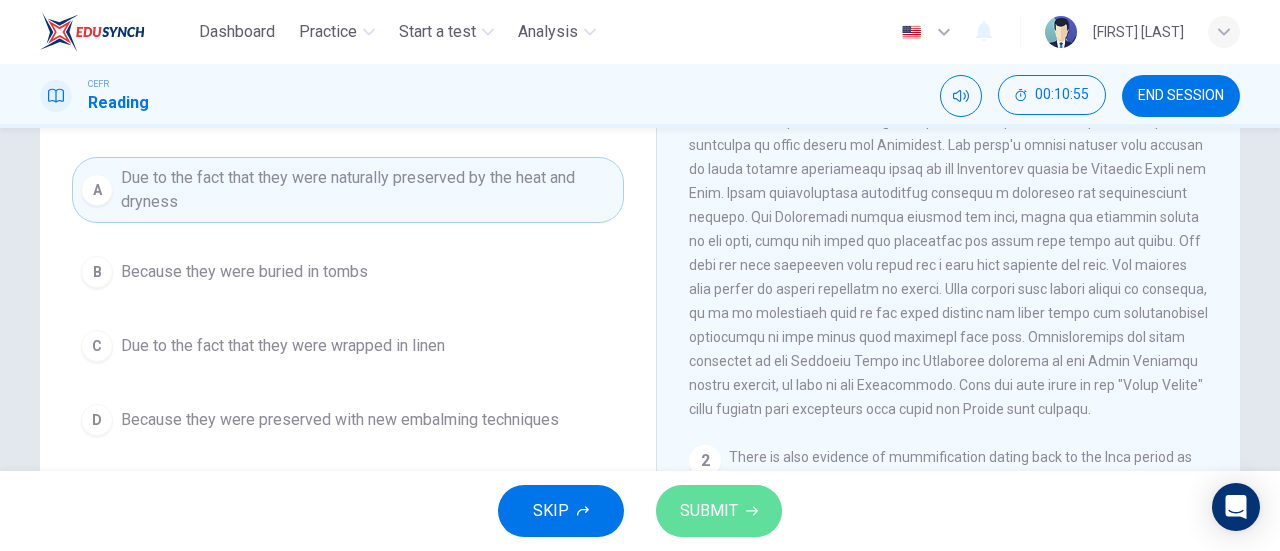 click on "SUBMIT" at bounding box center [719, 511] 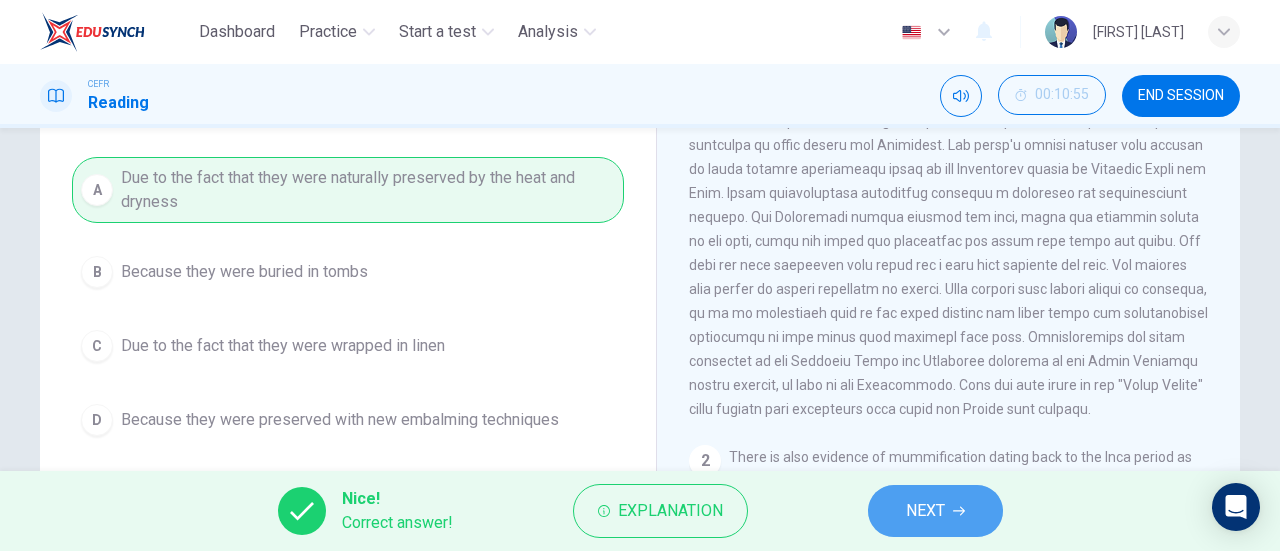 click on "NEXT" at bounding box center [925, 511] 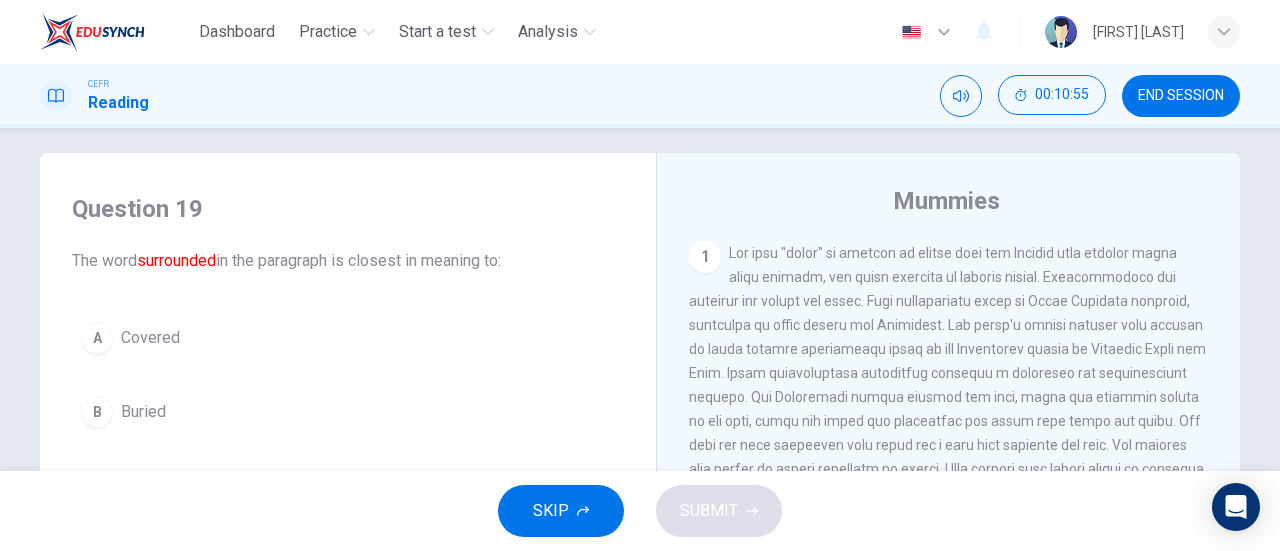 scroll, scrollTop: 139, scrollLeft: 0, axis: vertical 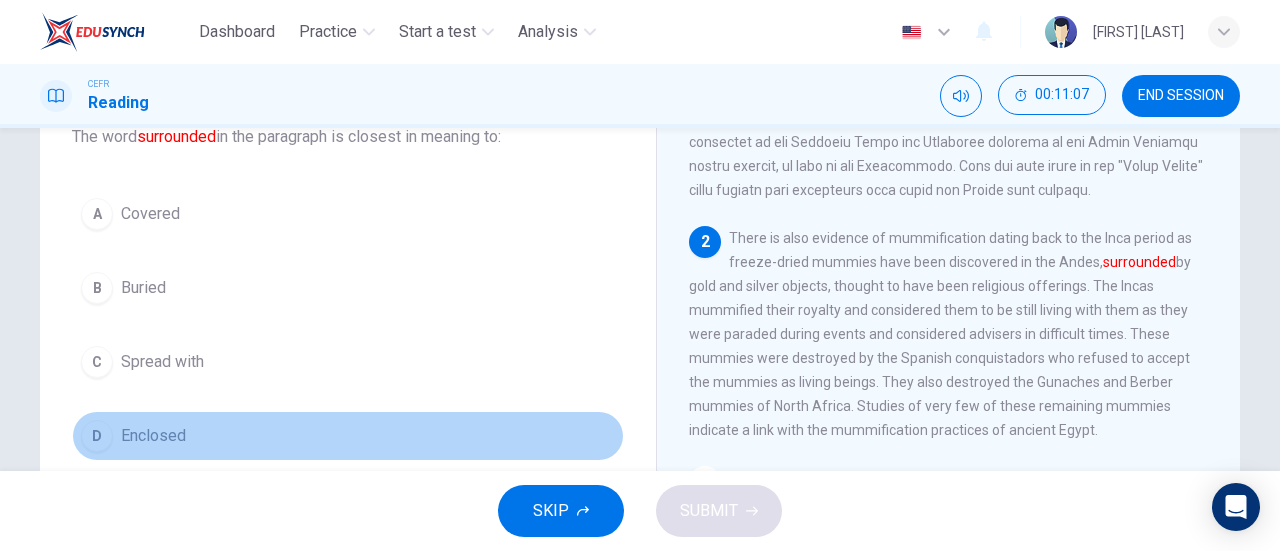 click on "D Enclosed" at bounding box center [348, 436] 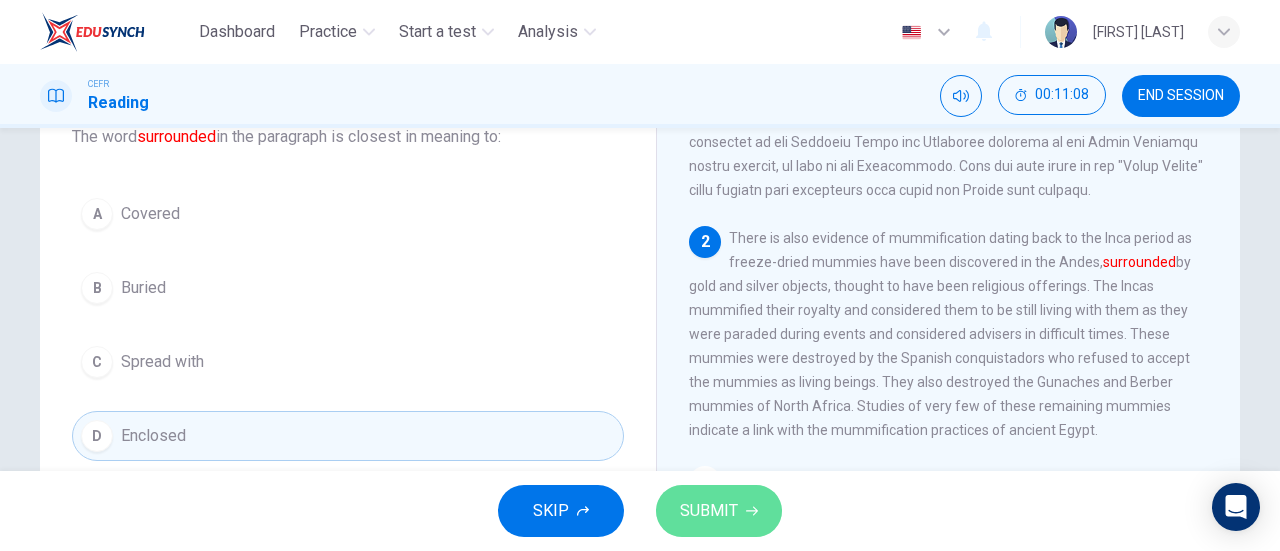 click on "SUBMIT" at bounding box center (709, 511) 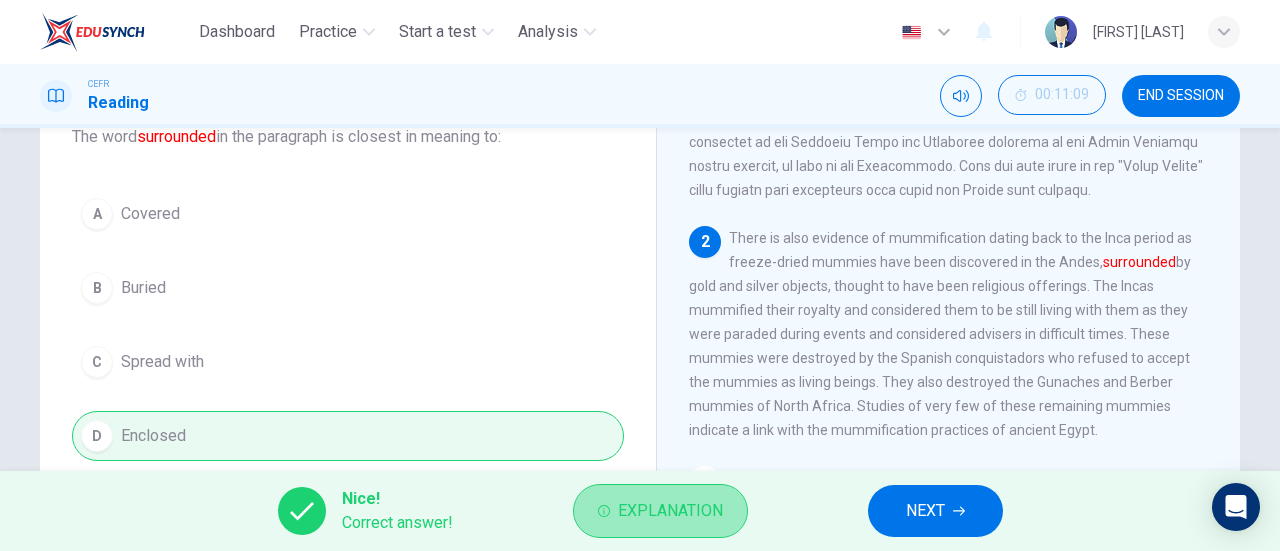click on "Explanation" at bounding box center (670, 511) 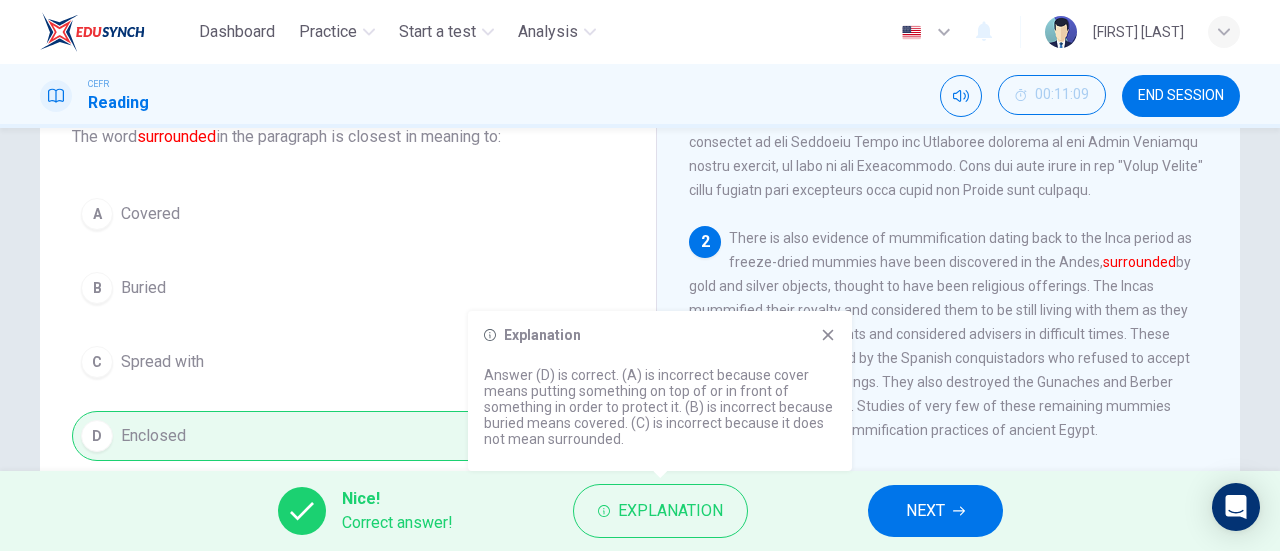 click on "NEXT" at bounding box center [935, 511] 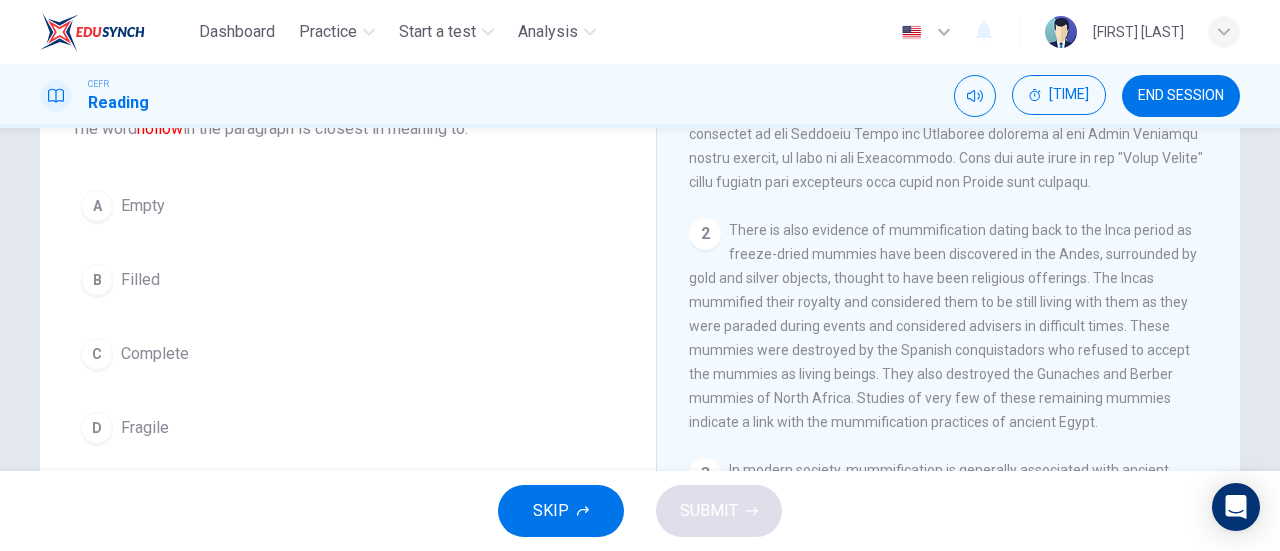 scroll, scrollTop: 155, scrollLeft: 0, axis: vertical 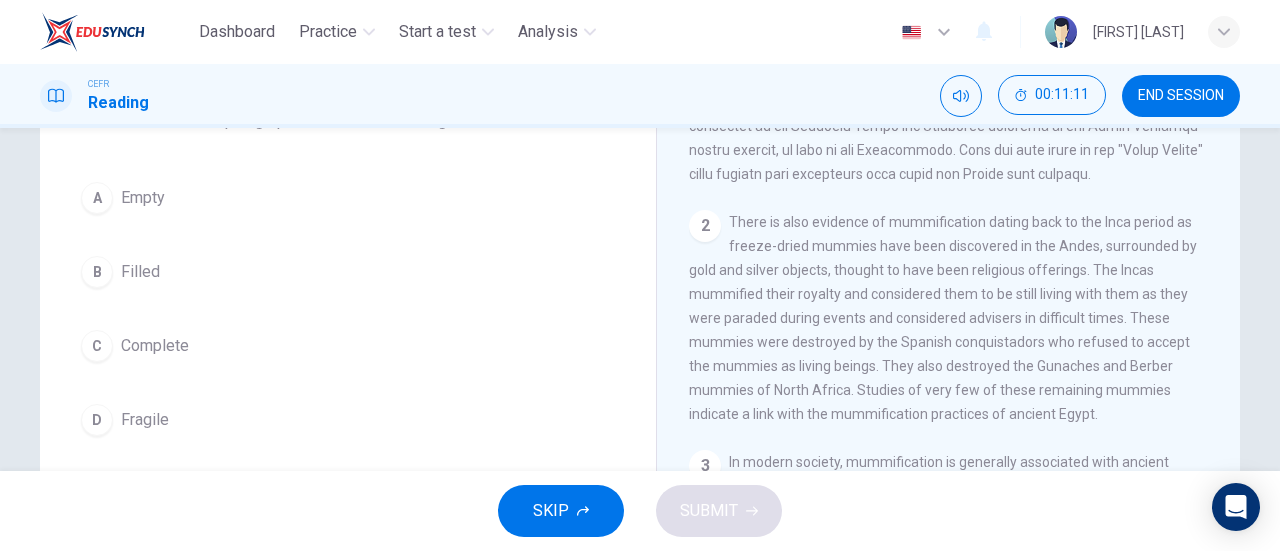 click on "A Empty B Filled C Complete D Fragile" at bounding box center [348, 309] 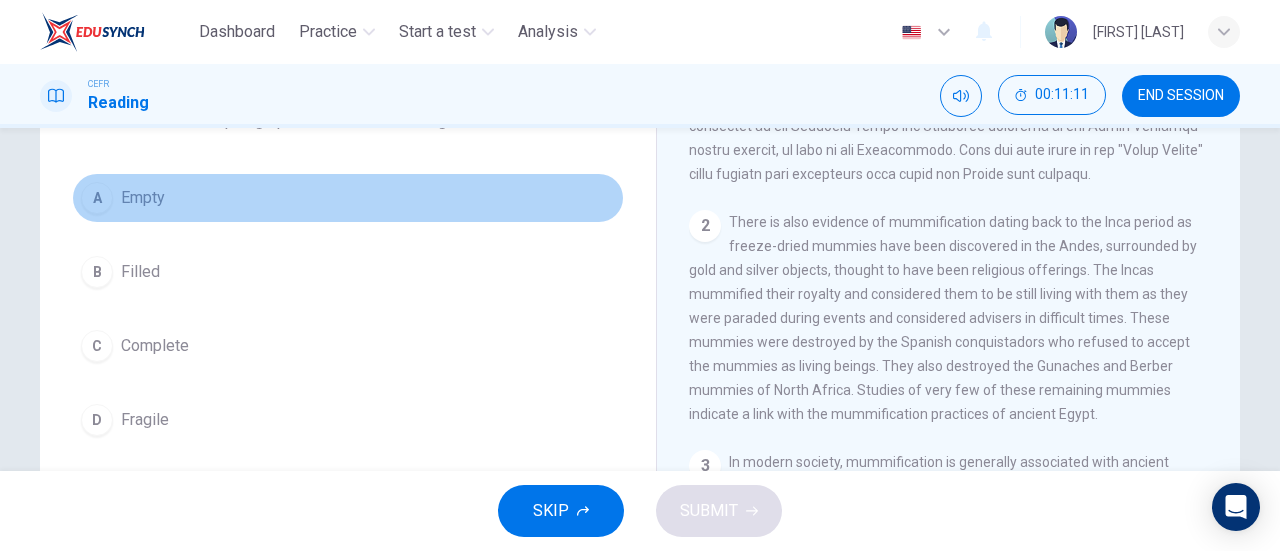 click on "A Empty" at bounding box center [348, 198] 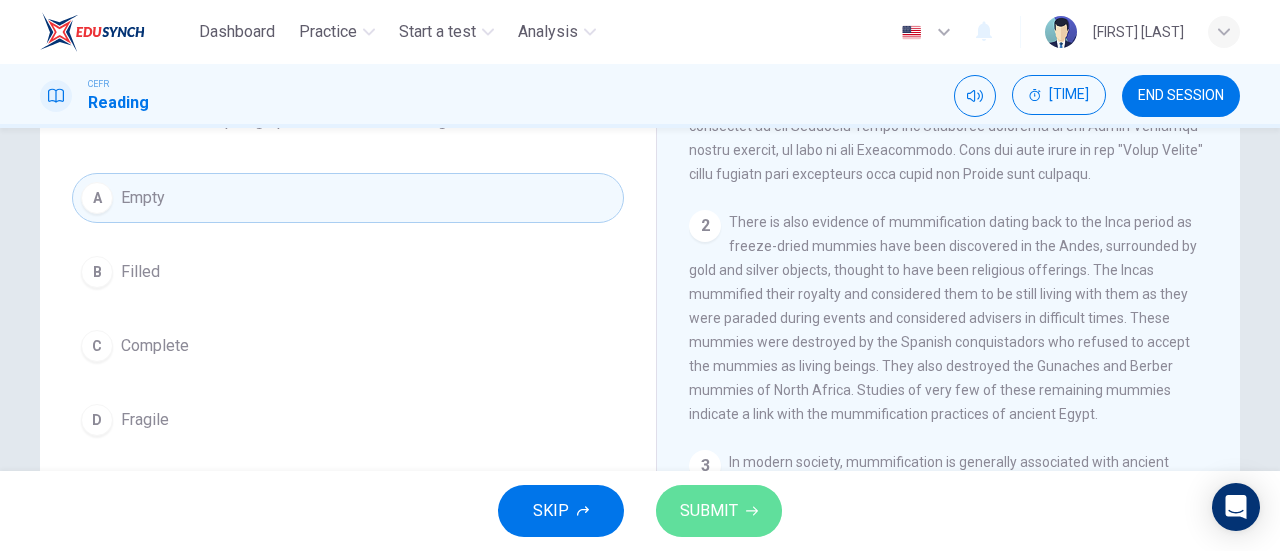click on "SUBMIT" at bounding box center (719, 511) 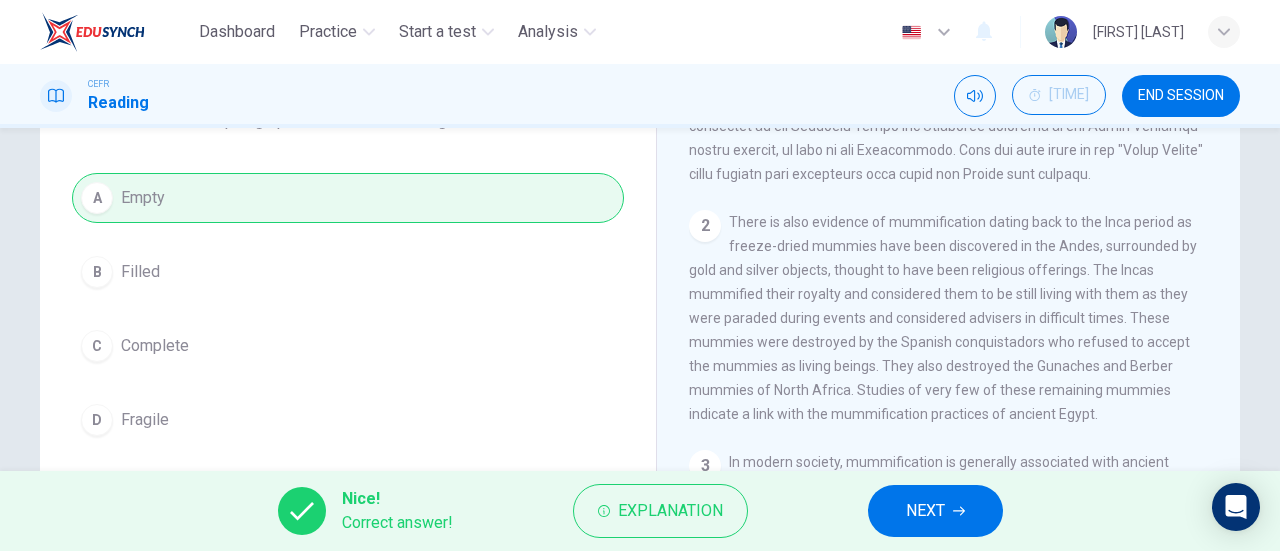 click on "NEXT" at bounding box center (935, 511) 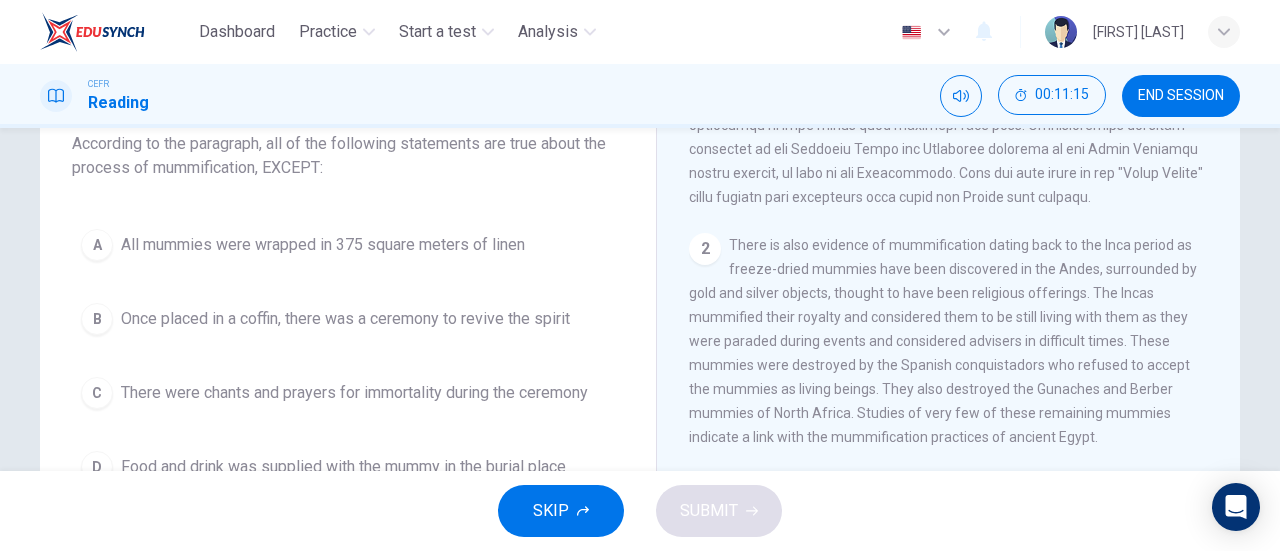 scroll, scrollTop: 131, scrollLeft: 0, axis: vertical 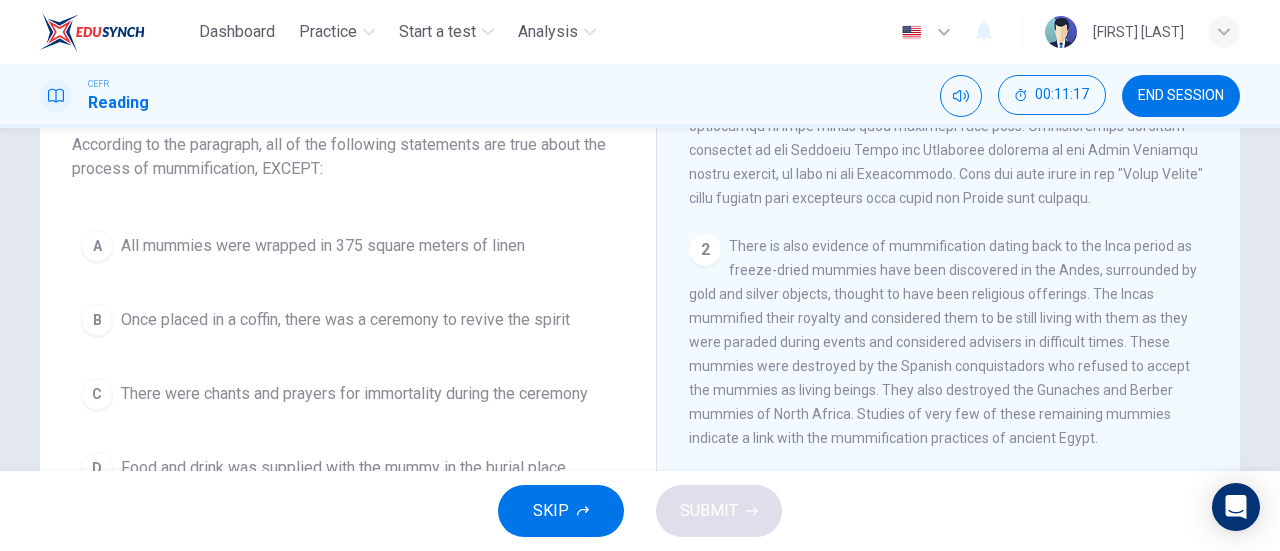 click on "All mummies were wrapped in 375 square meters of linen" at bounding box center (323, 246) 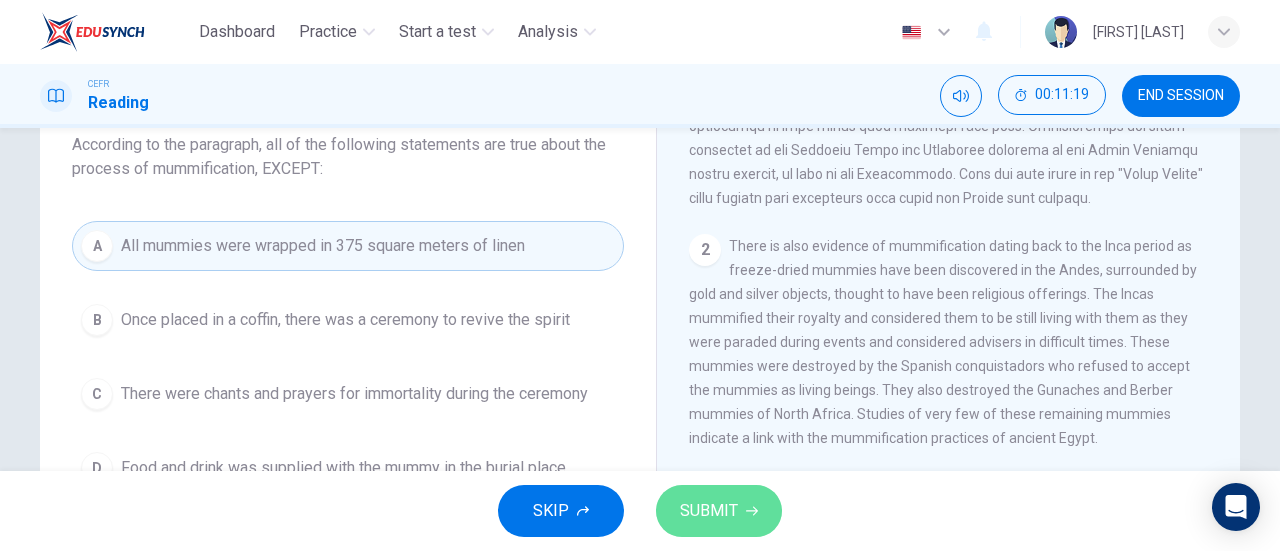 click on "SUBMIT" at bounding box center (709, 511) 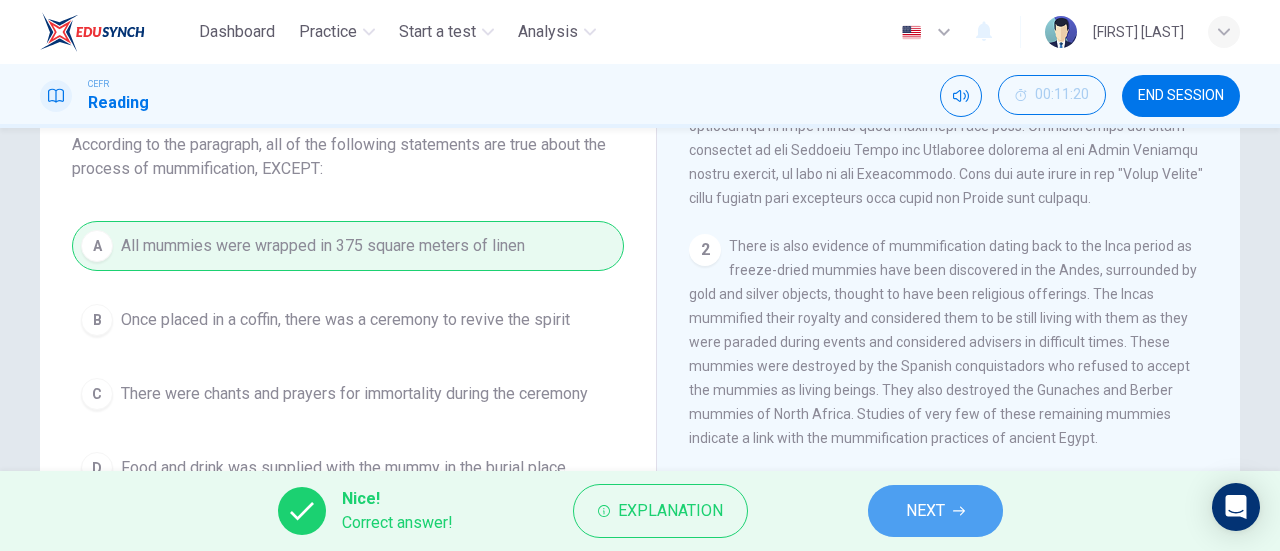 click on "NEXT" at bounding box center [925, 511] 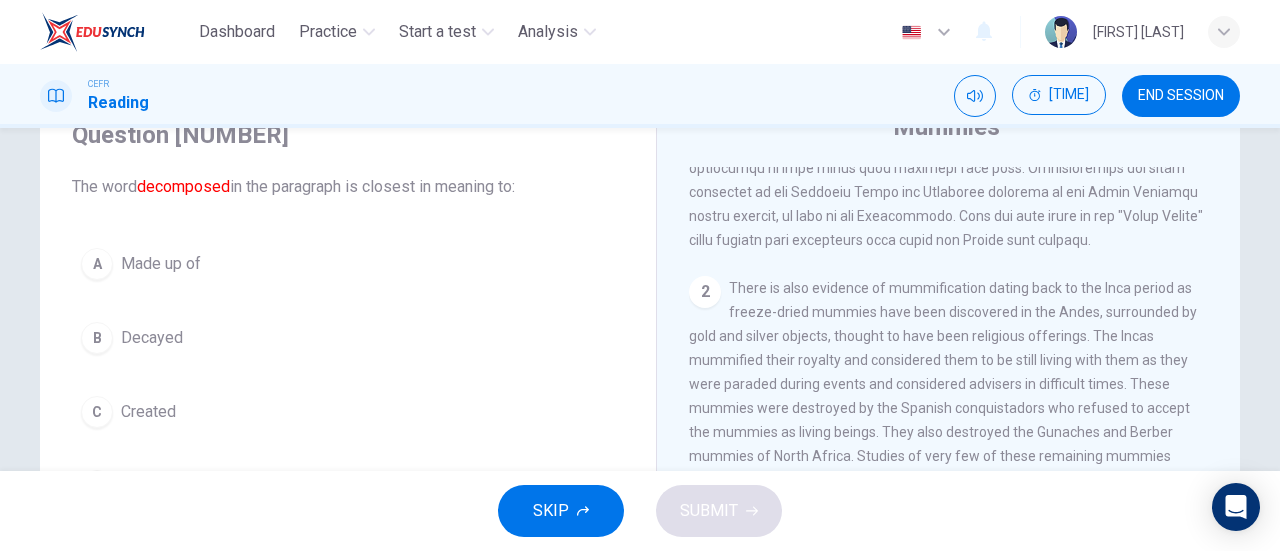scroll, scrollTop: 171, scrollLeft: 0, axis: vertical 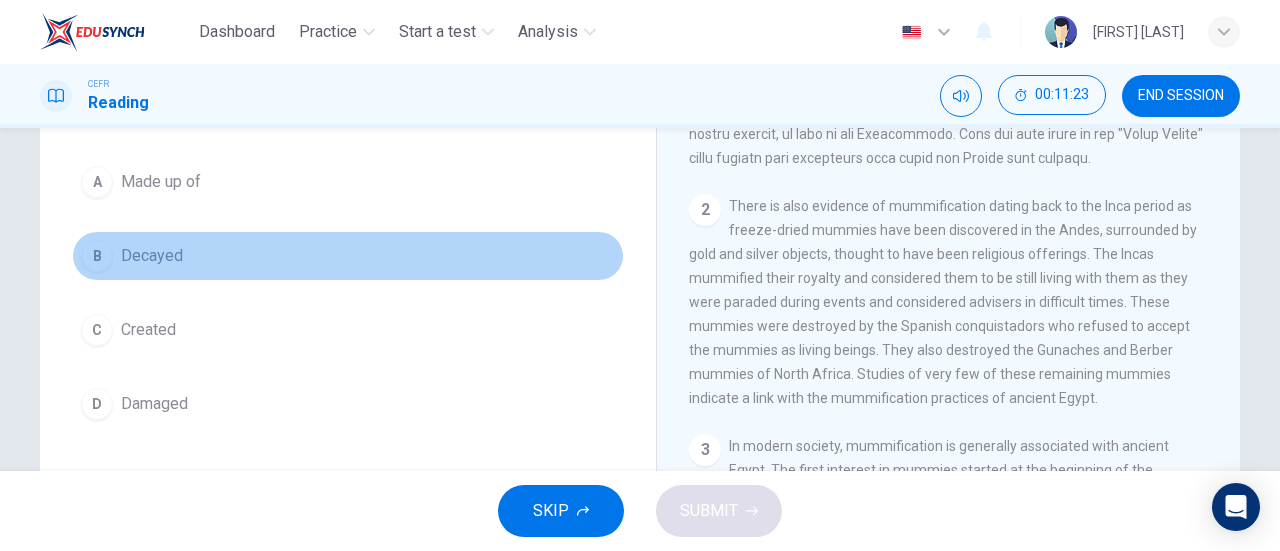 click on "Decayed" at bounding box center (161, 182) 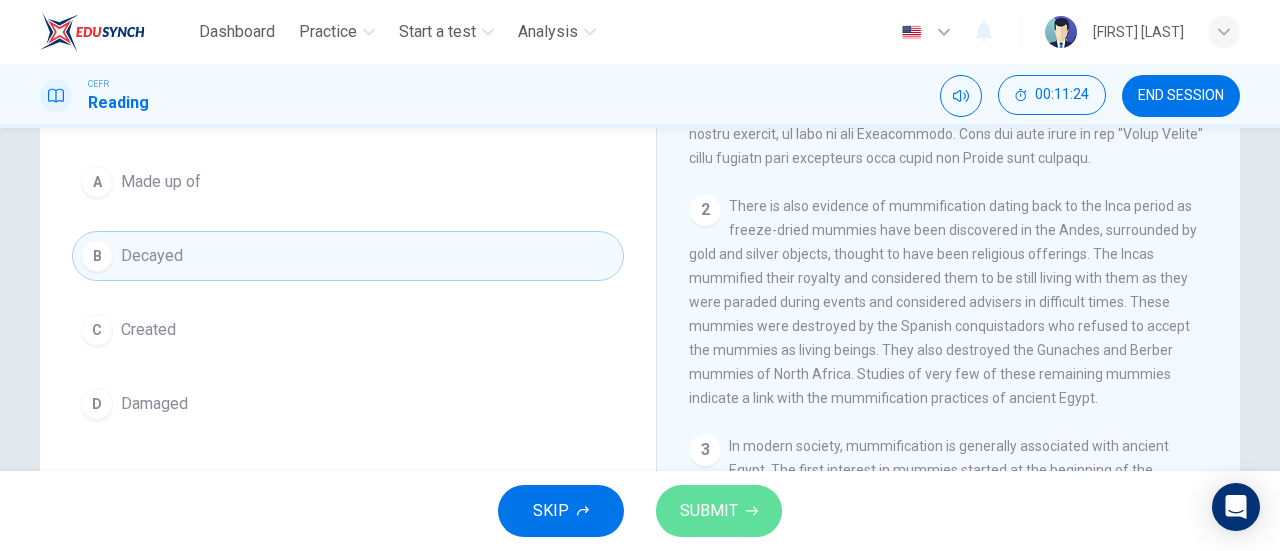 click on "SUBMIT" at bounding box center [719, 511] 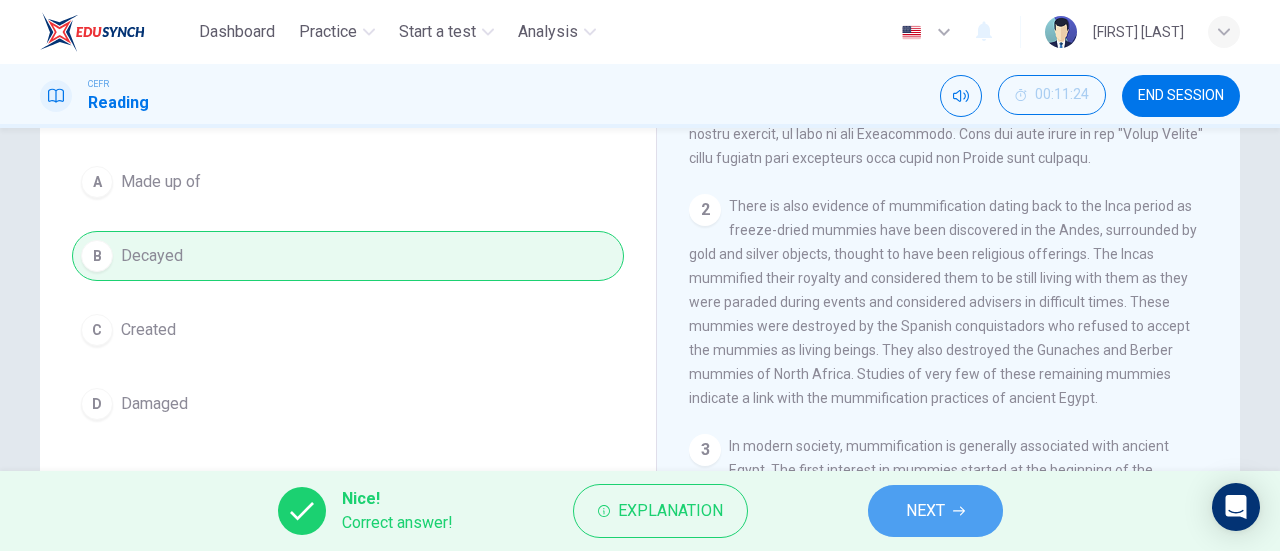 click on "NEXT" at bounding box center (935, 511) 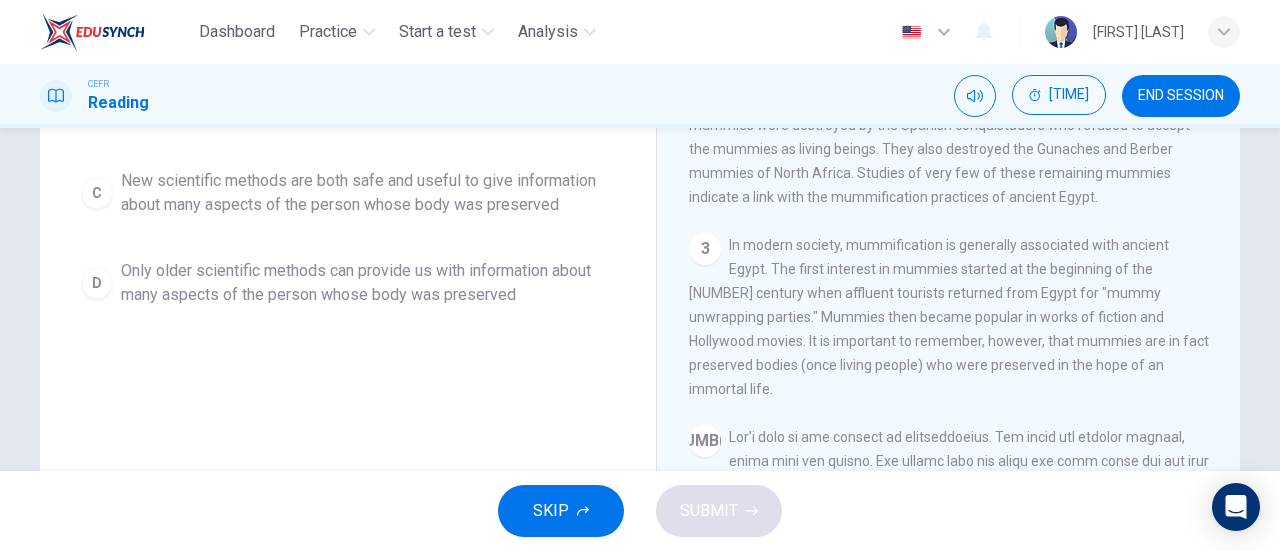scroll, scrollTop: 374, scrollLeft: 0, axis: vertical 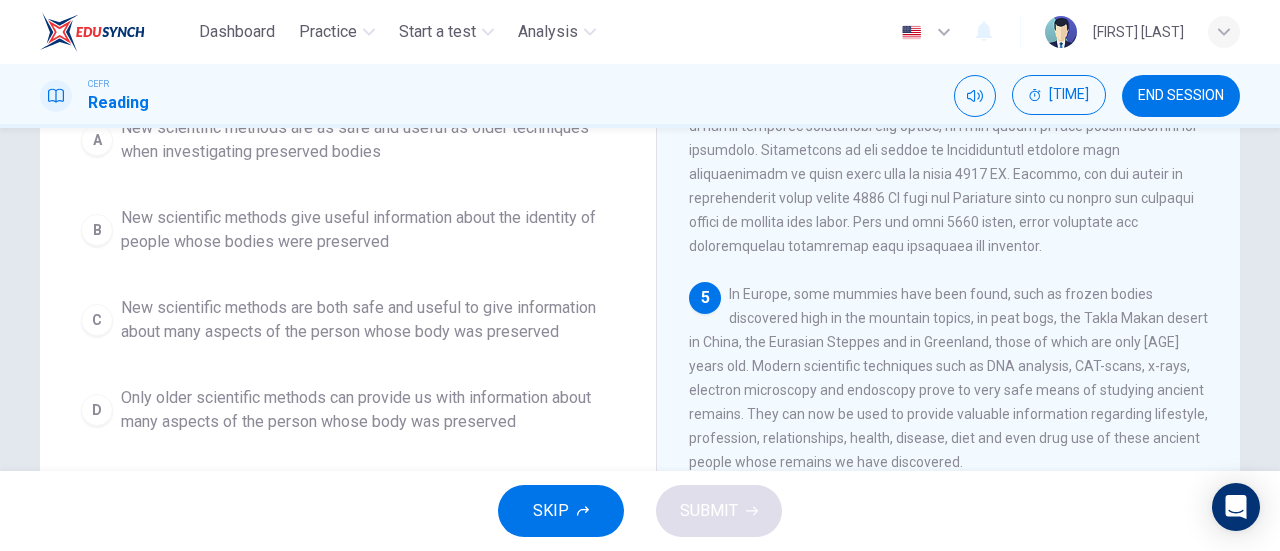 click on "New scientific methods give useful information about the identity of people whose bodies were preserved" at bounding box center (368, 140) 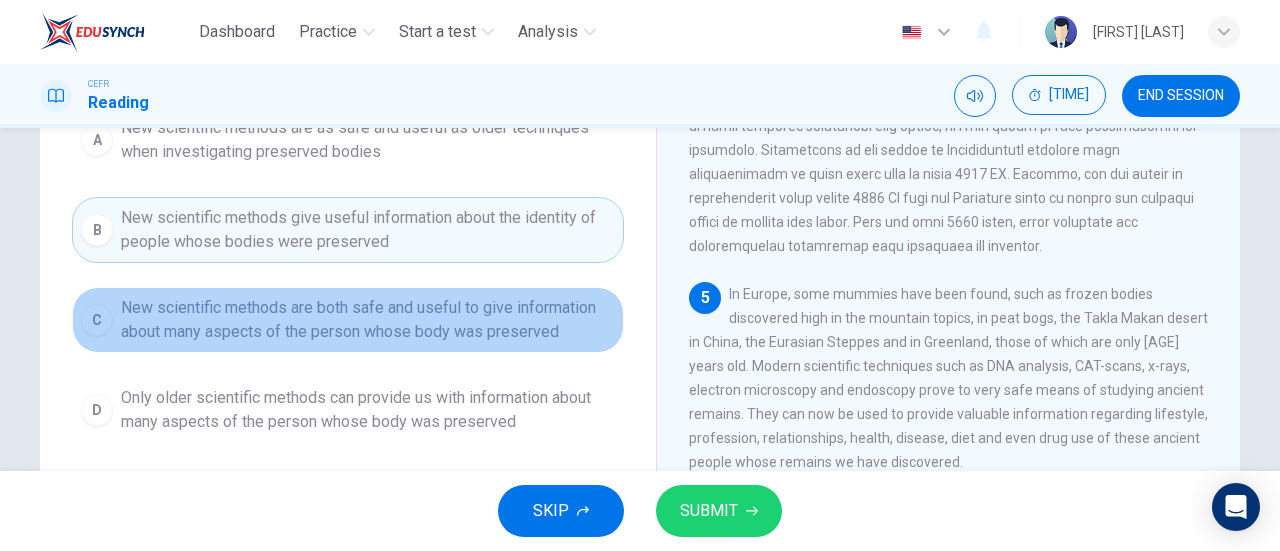 click on "New scientific methods are both safe and useful to give information about many aspects of the person whose body was preserved" at bounding box center [368, 140] 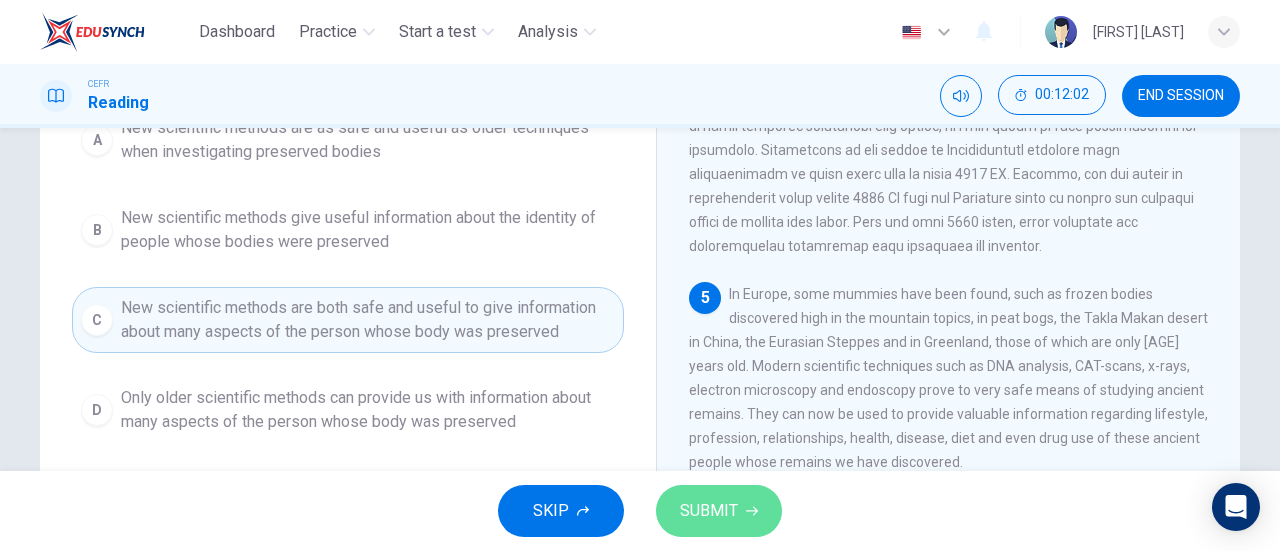 click on "SUBMIT" at bounding box center [709, 511] 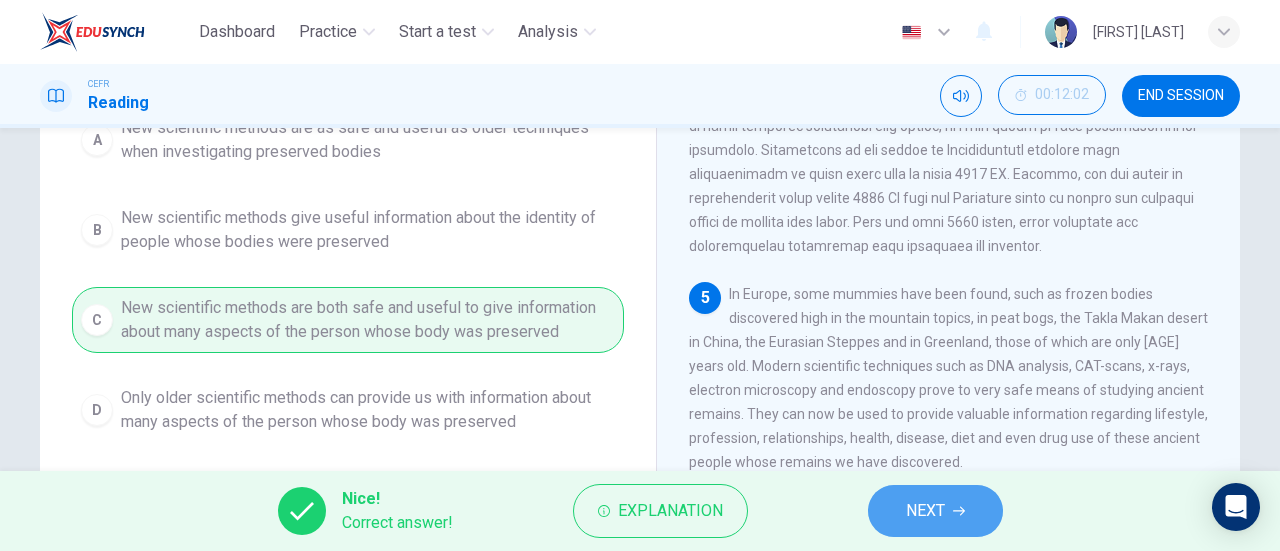 click on "NEXT" at bounding box center (935, 511) 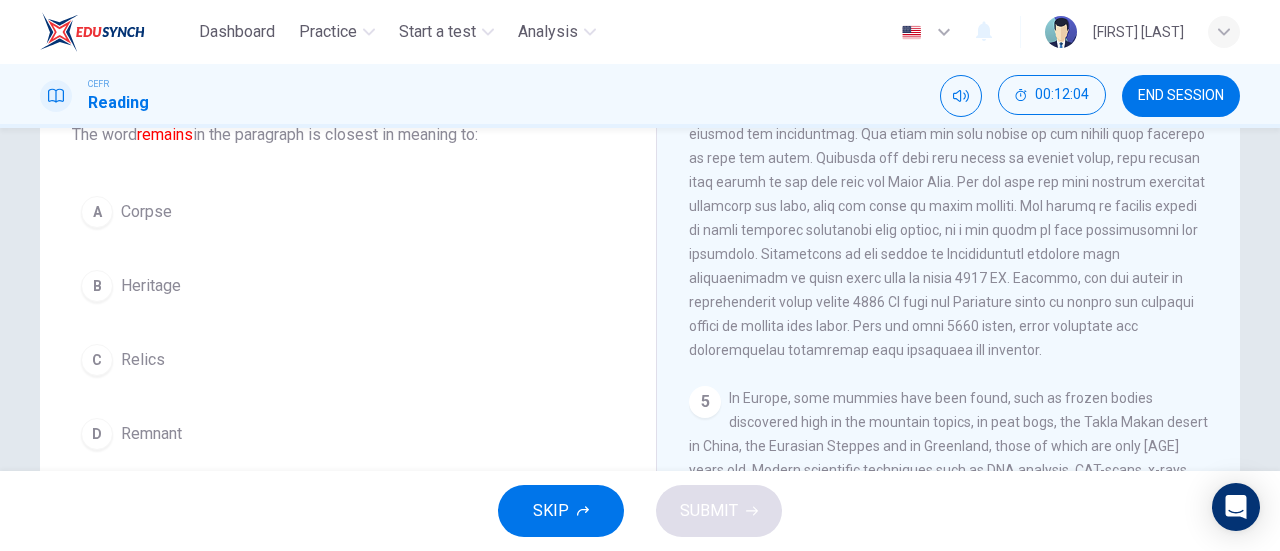 scroll, scrollTop: 140, scrollLeft: 0, axis: vertical 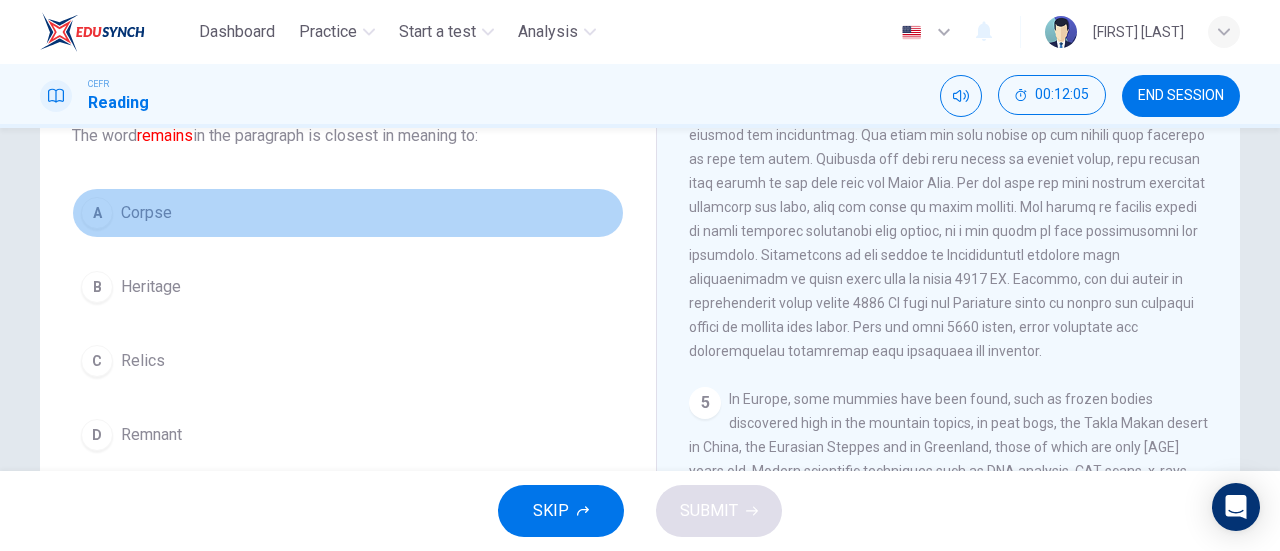 click on "A Corpse" at bounding box center [348, 213] 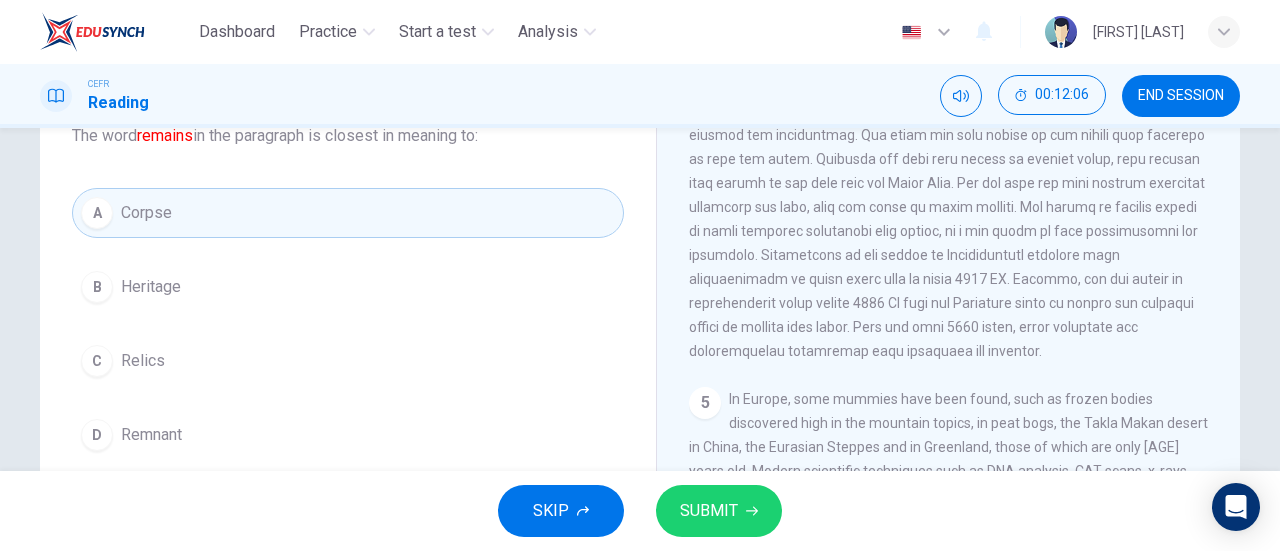 click on "SUBMIT" at bounding box center (709, 511) 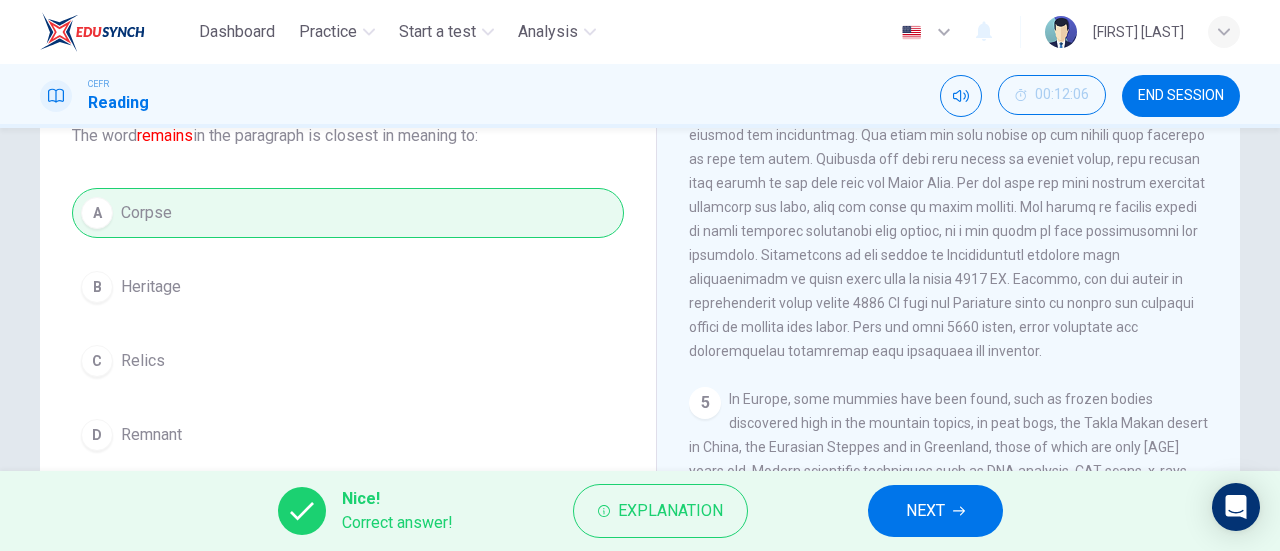 click on "Nice! Correct answer! Explanation NEXT" at bounding box center (640, 511) 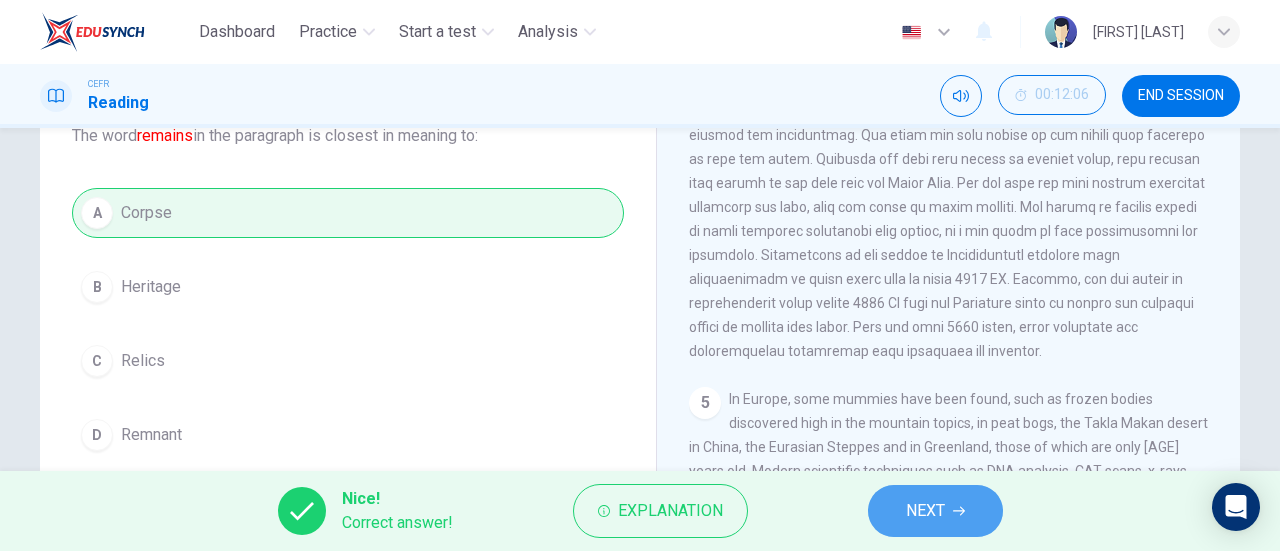 click on "NEXT" at bounding box center (935, 511) 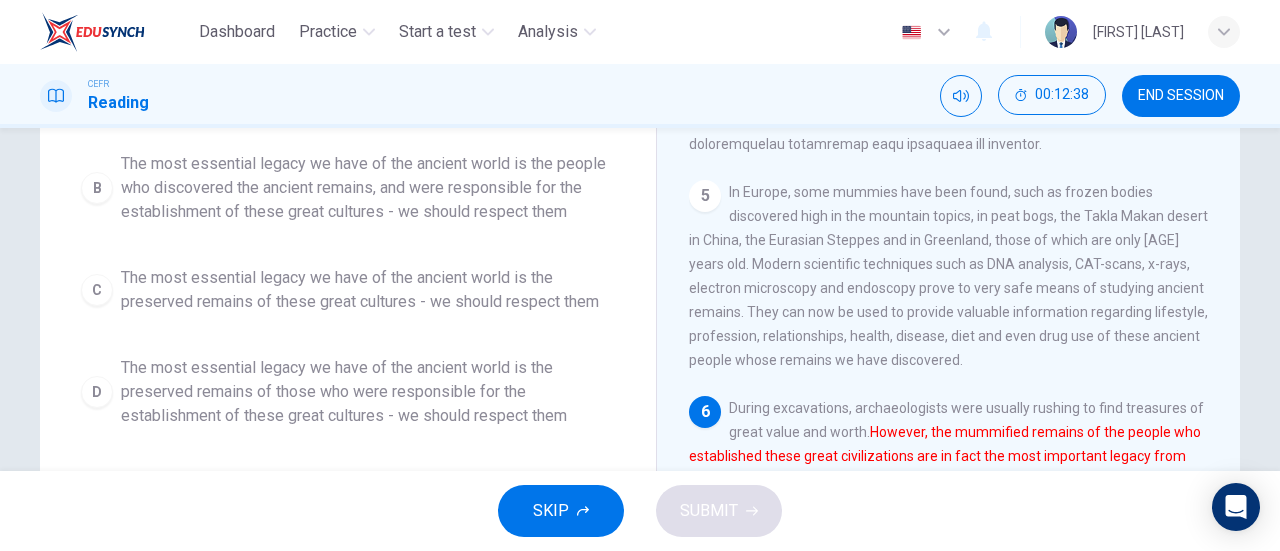 scroll, scrollTop: 388, scrollLeft: 0, axis: vertical 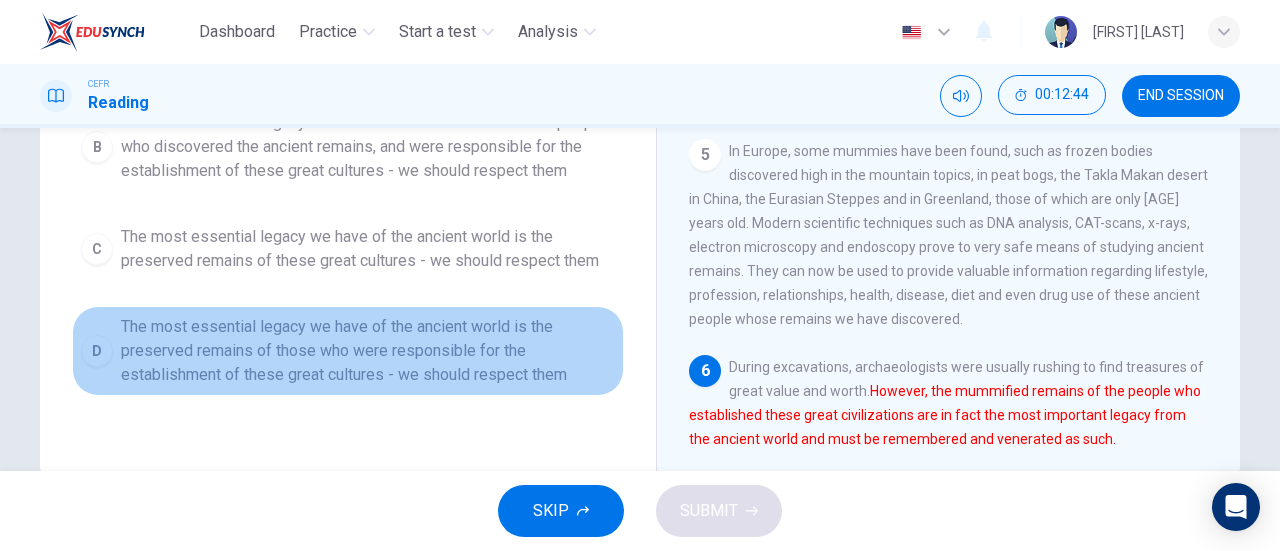 click on "The most essential legacy we have of the ancient world is the preserved remains of those who were responsible for the establishment of these great cultures - we should respect them" at bounding box center [368, 45] 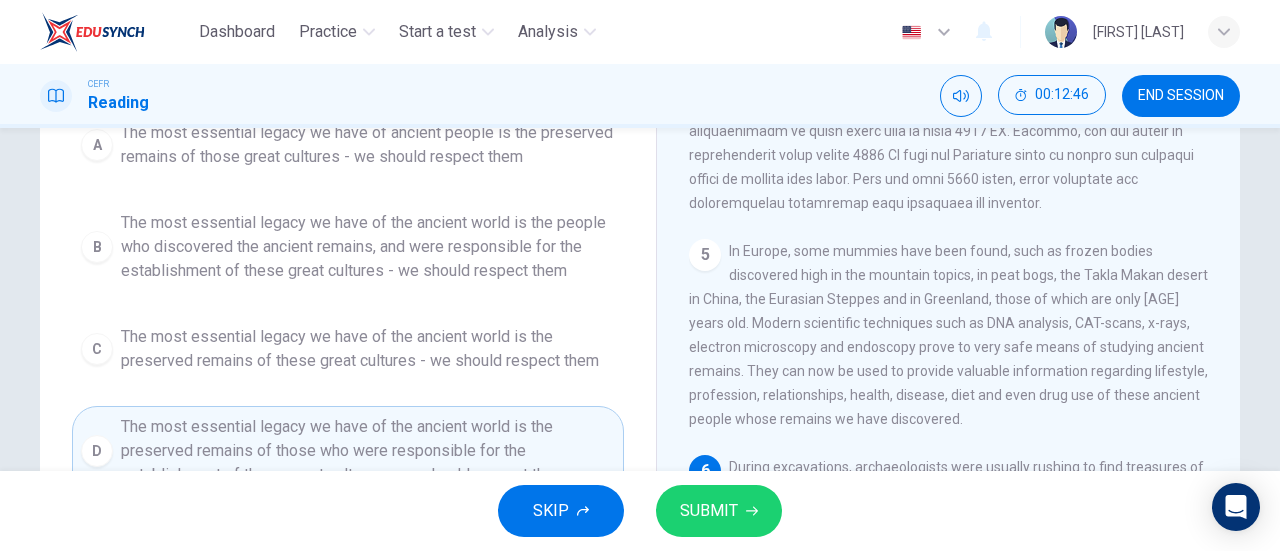 scroll, scrollTop: 188, scrollLeft: 0, axis: vertical 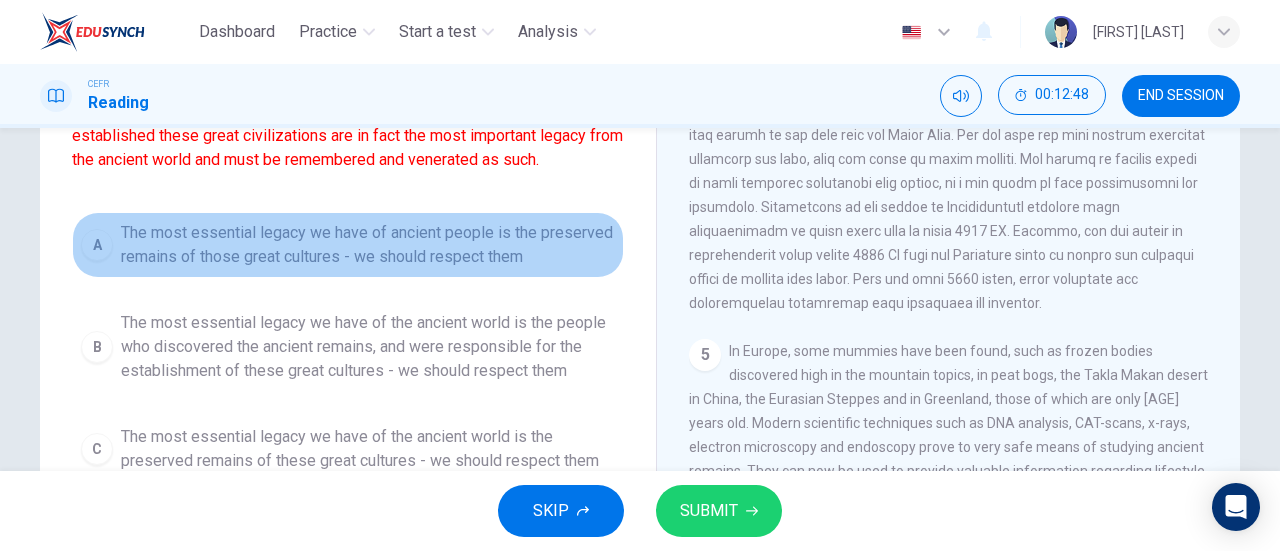 click on "The most essential legacy we have of ancient people is the preserved remains of those great cultures - we should respect them" at bounding box center [368, 245] 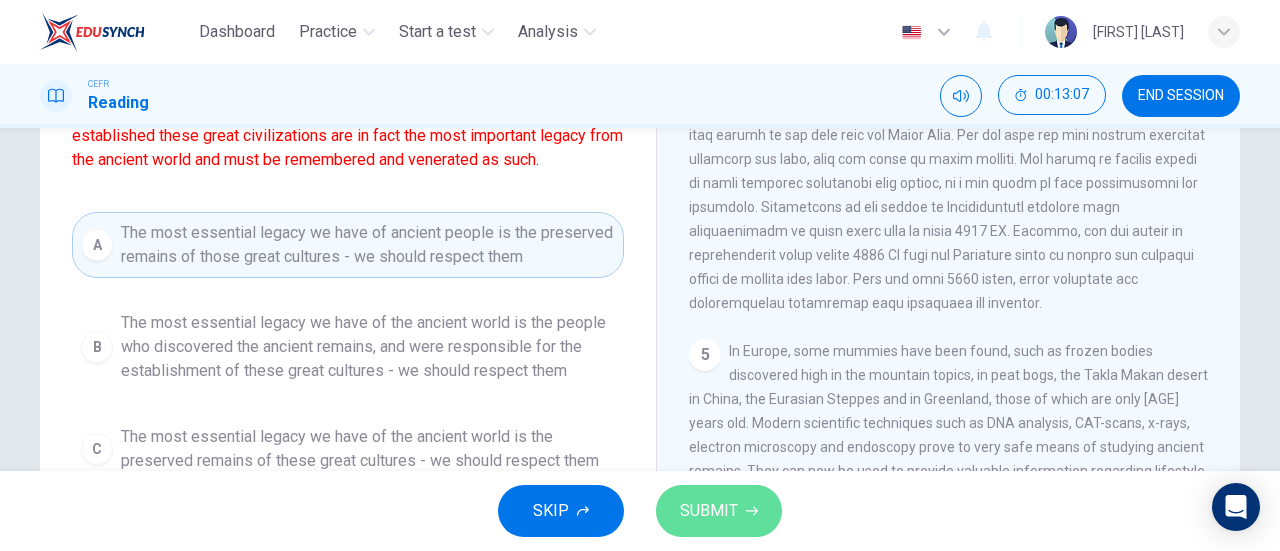 click on "SUBMIT" at bounding box center [709, 511] 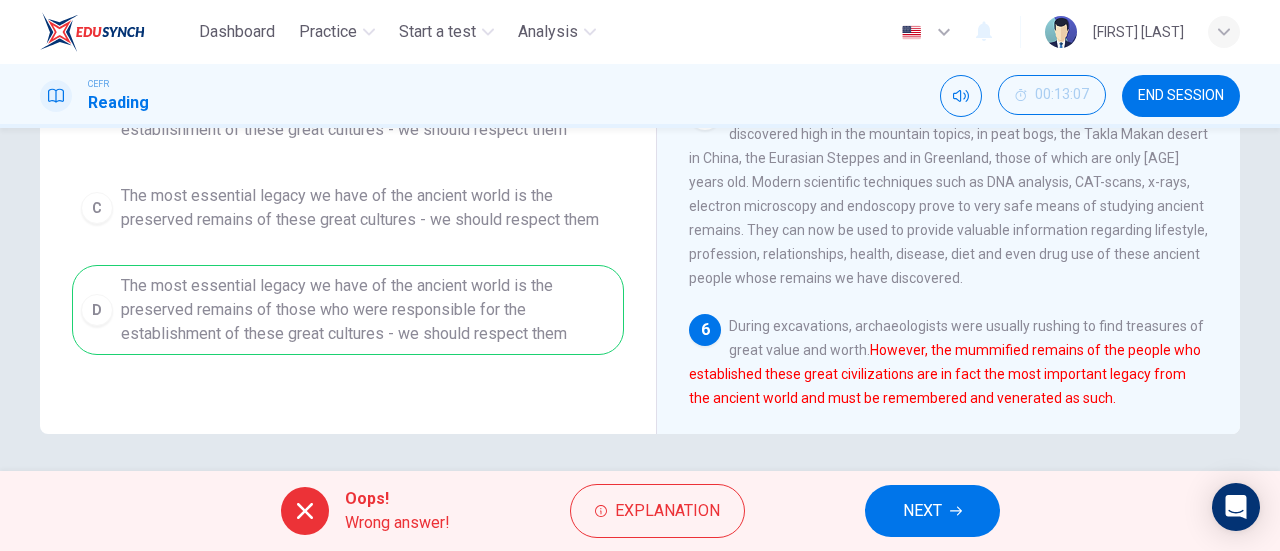 scroll, scrollTop: 430, scrollLeft: 0, axis: vertical 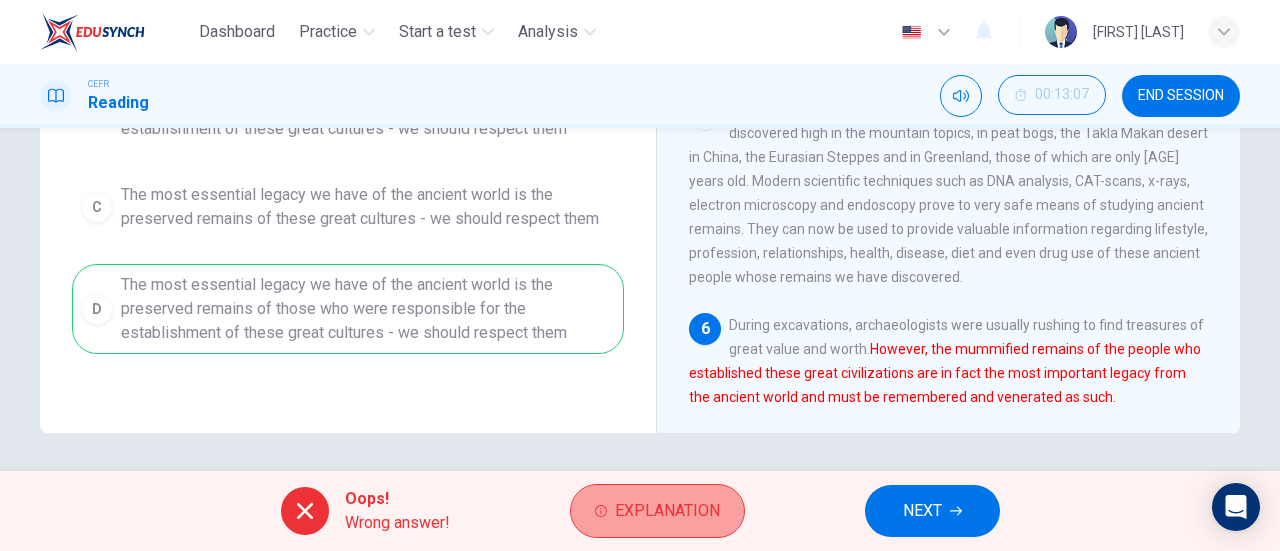 click on "Explanation" at bounding box center (667, 511) 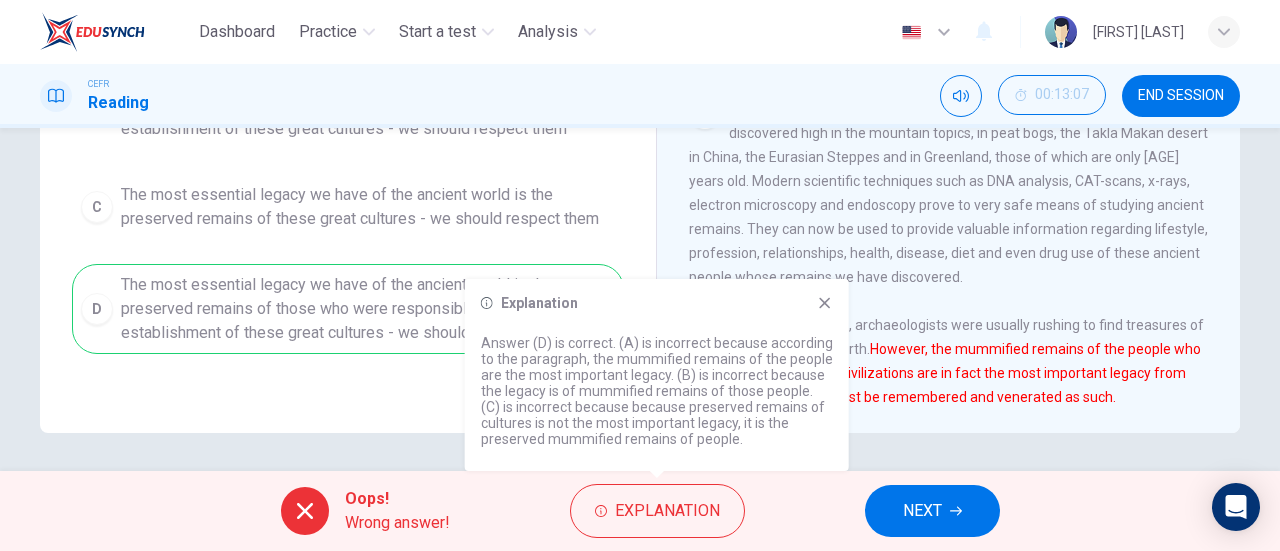 click on "Explanation Answer (D) is correct. (A) is incorrect because according to the paragraph, the mummified remains of the people are the most important legacy. (B) is incorrect because the legacy is of mummified remains of those people. (C) is incorrect because because preserved remains of cultures is not the most important legacy, it is the preserved mummified remains of people." at bounding box center (657, 375) 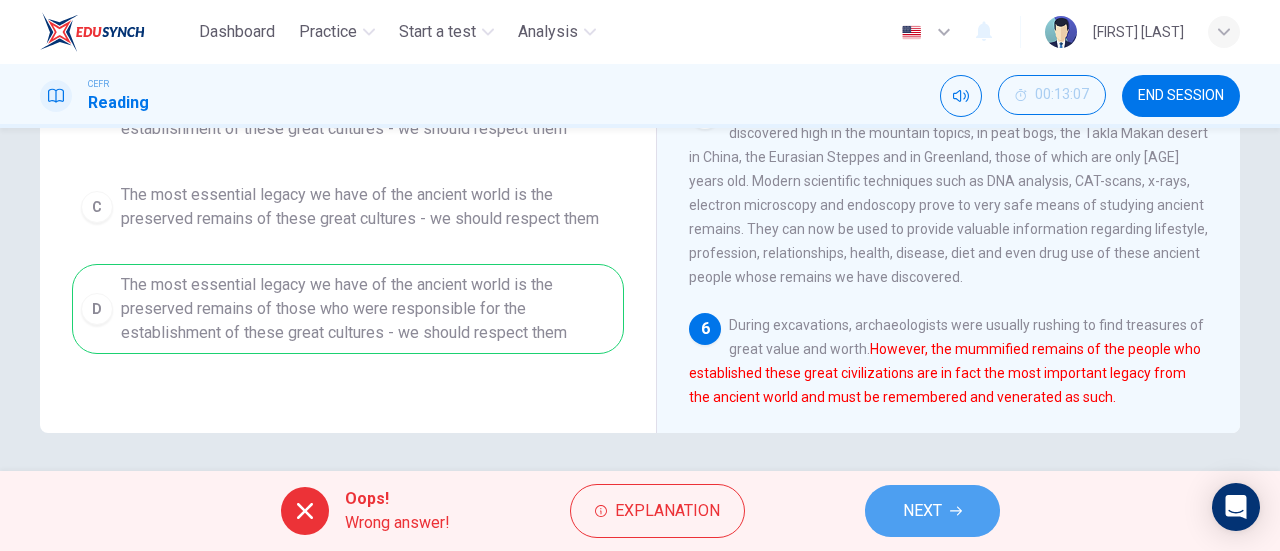 click on "NEXT" at bounding box center [932, 511] 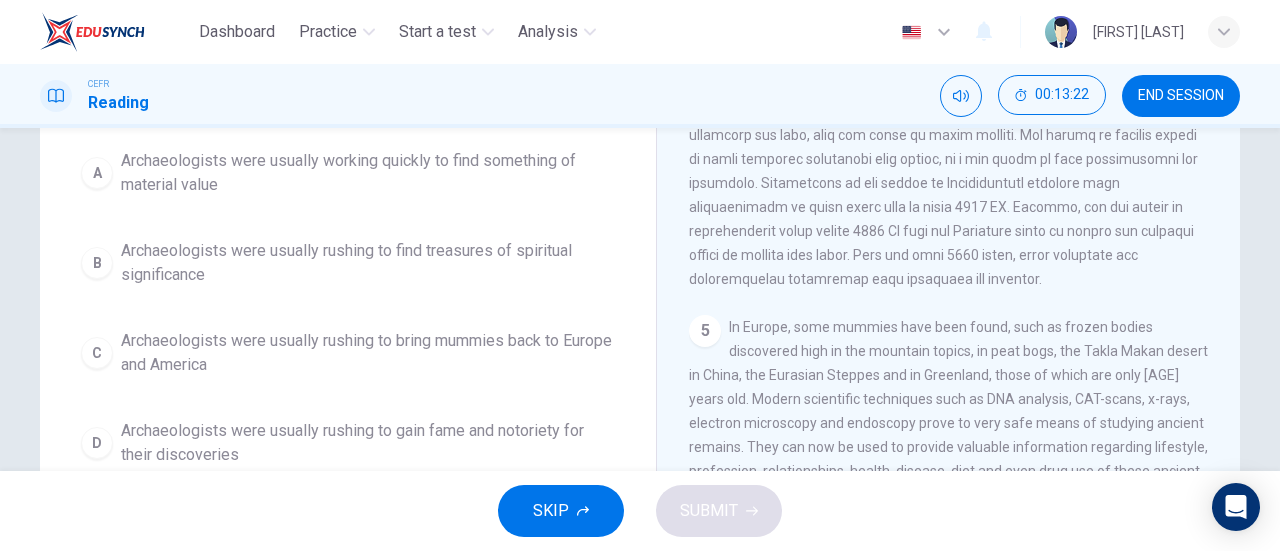 scroll, scrollTop: 213, scrollLeft: 0, axis: vertical 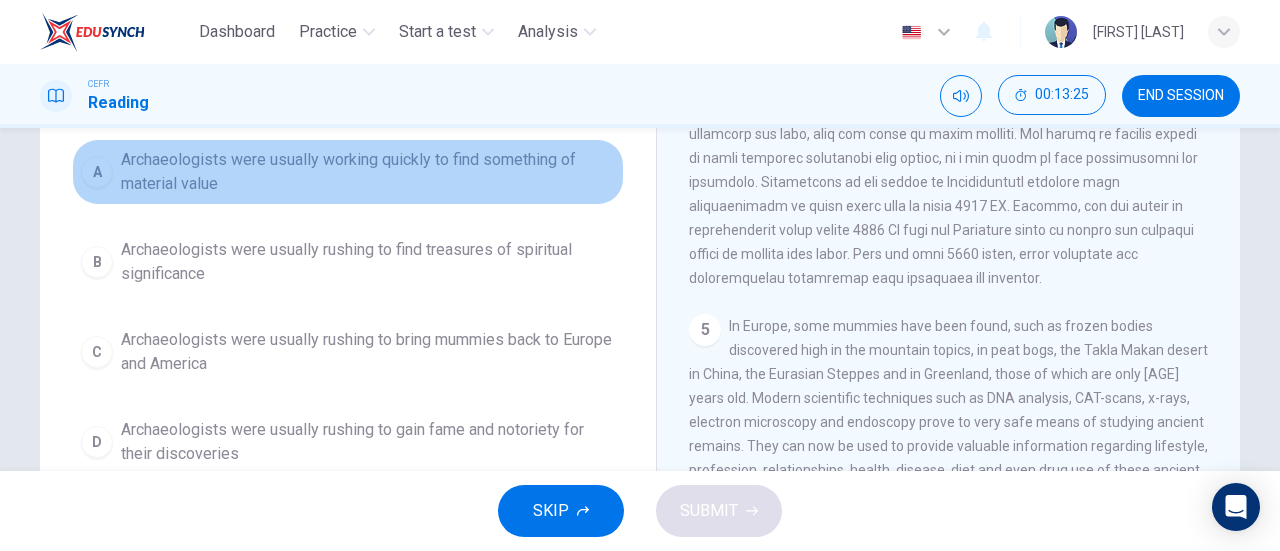 click on "Archaeologists were usually working quickly to find something of material value" at bounding box center (368, 172) 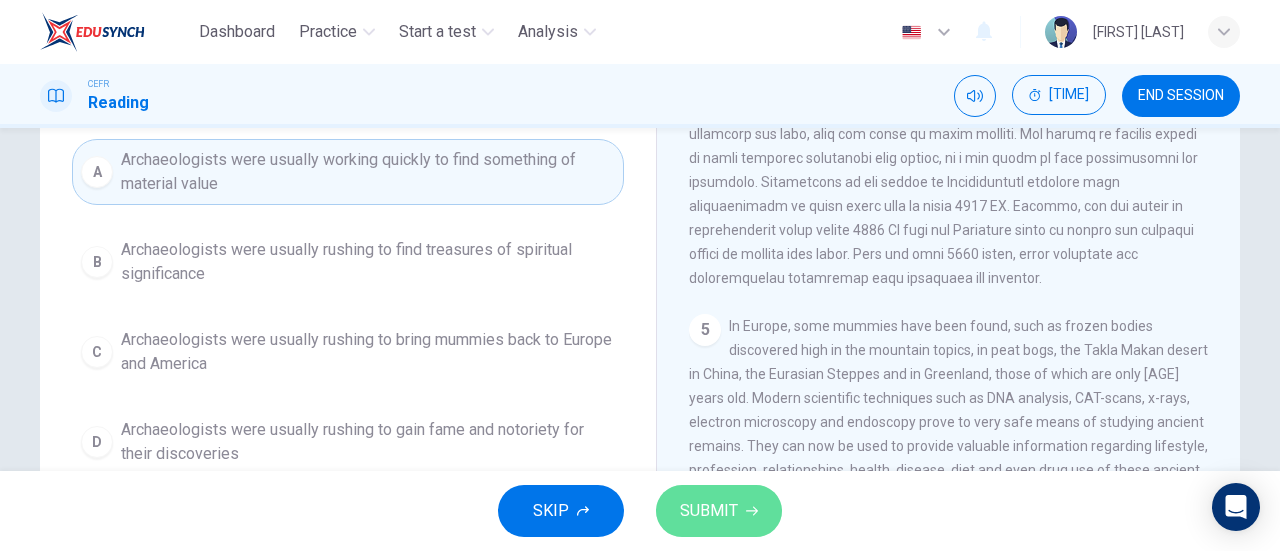 click on "SUBMIT" at bounding box center (719, 511) 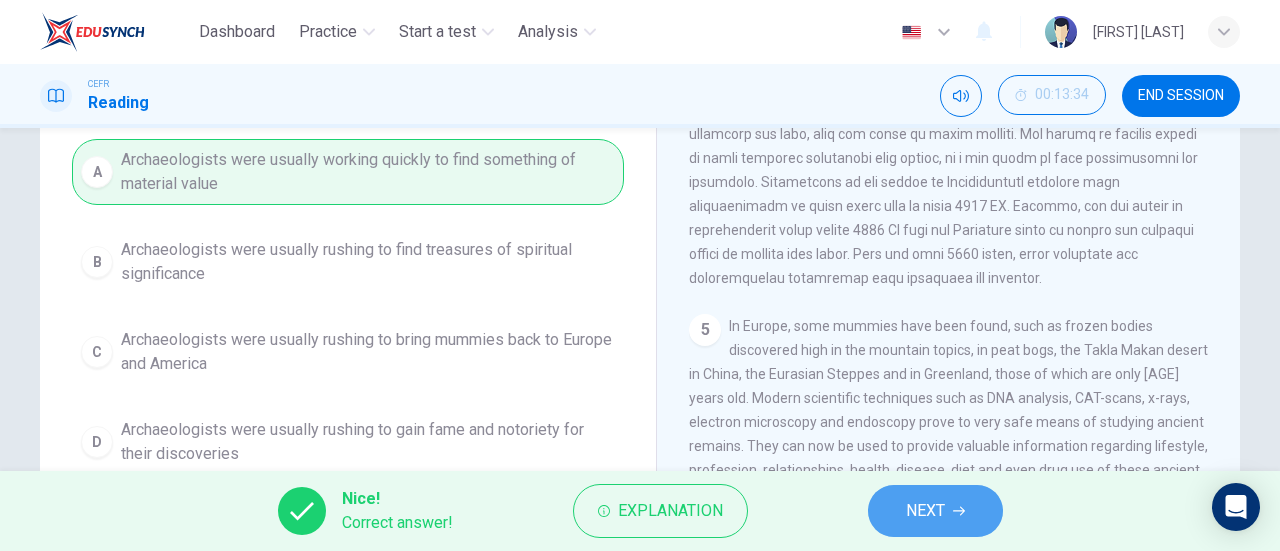 click on "NEXT" at bounding box center [935, 511] 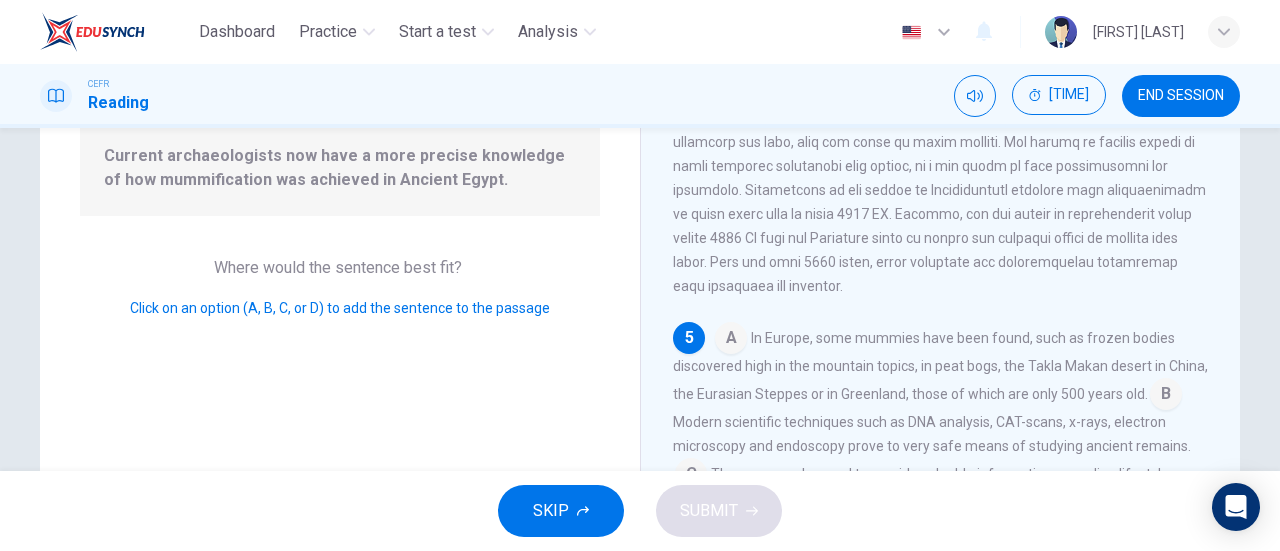scroll, scrollTop: 1050, scrollLeft: 0, axis: vertical 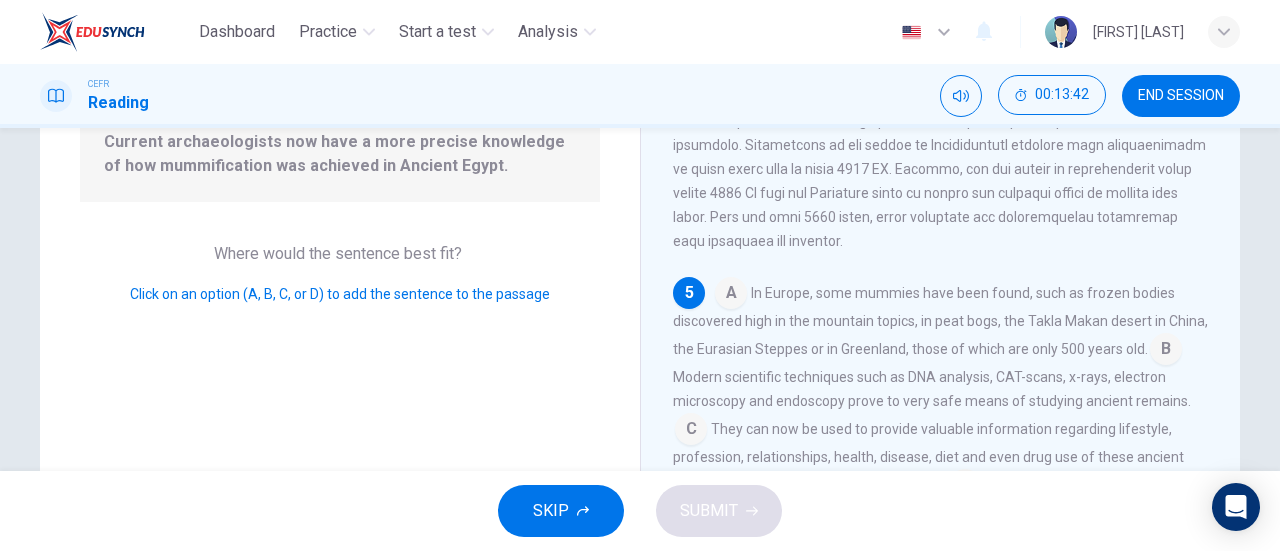 click on "A In Europe, some mummies have been found, such as frozen bodies discovered high in the mountain topics, in peat bogs, the Takla Makan desert in China, the Eurasian Steppes or in Greenland, those of which are only 500 years old.  B  Modern scientific techniques such as DNA analysis, CAT-scans, x-rays, electron microscopy and endoscopy prove to very safe means of studying ancient remains.  C  They can now be used to provide valuable information regarding lifestyle, profession, relationships, health, disease, diet and even drug use of these ancient people whose remains we have discovered.  D" at bounding box center [941, 389] 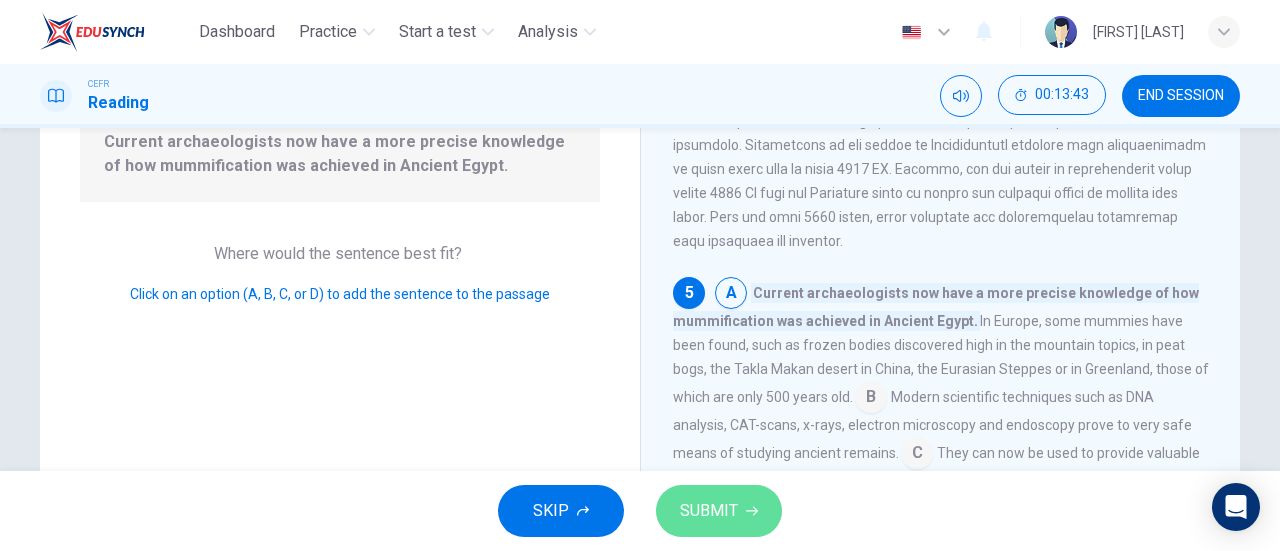 click on "SUBMIT" at bounding box center (709, 511) 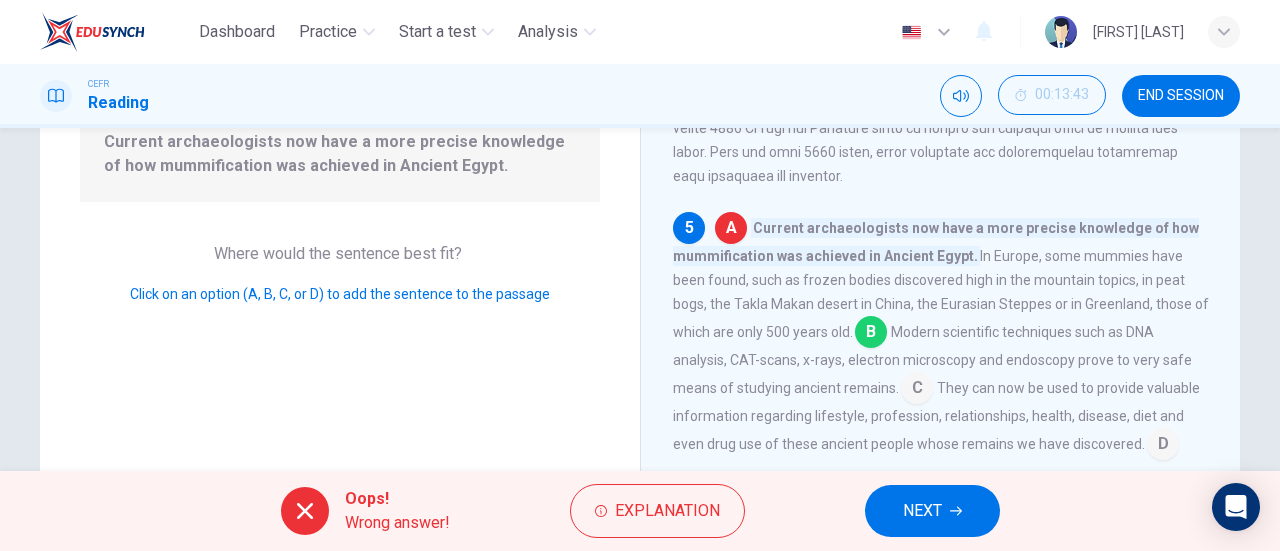 scroll, scrollTop: 1046, scrollLeft: 0, axis: vertical 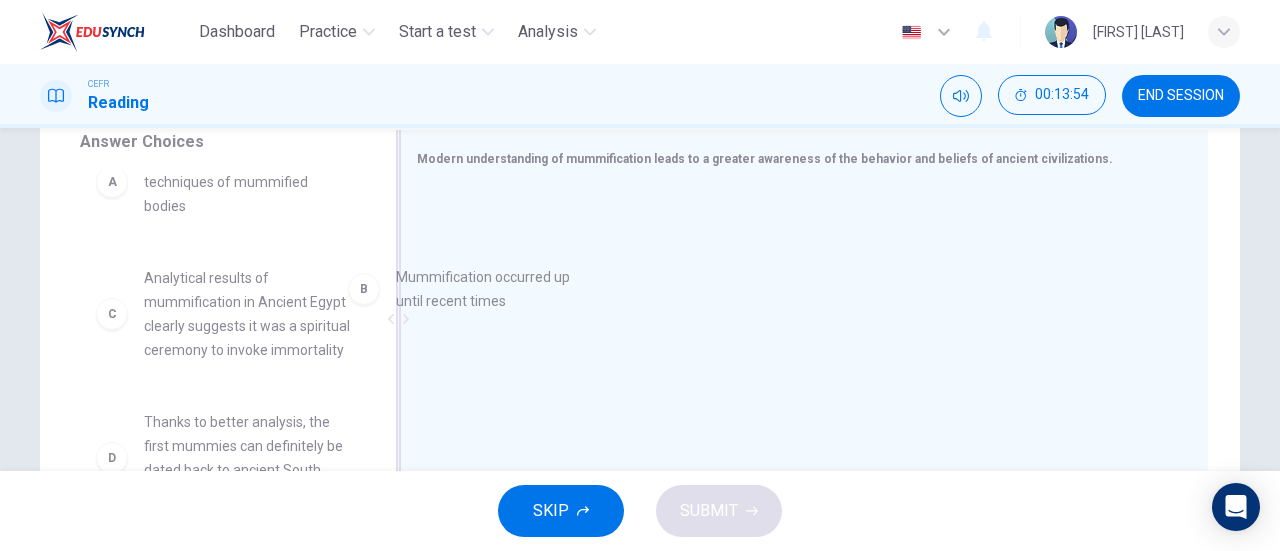 drag, startPoint x: 218, startPoint y: 311, endPoint x: 526, endPoint y: 297, distance: 308.31802 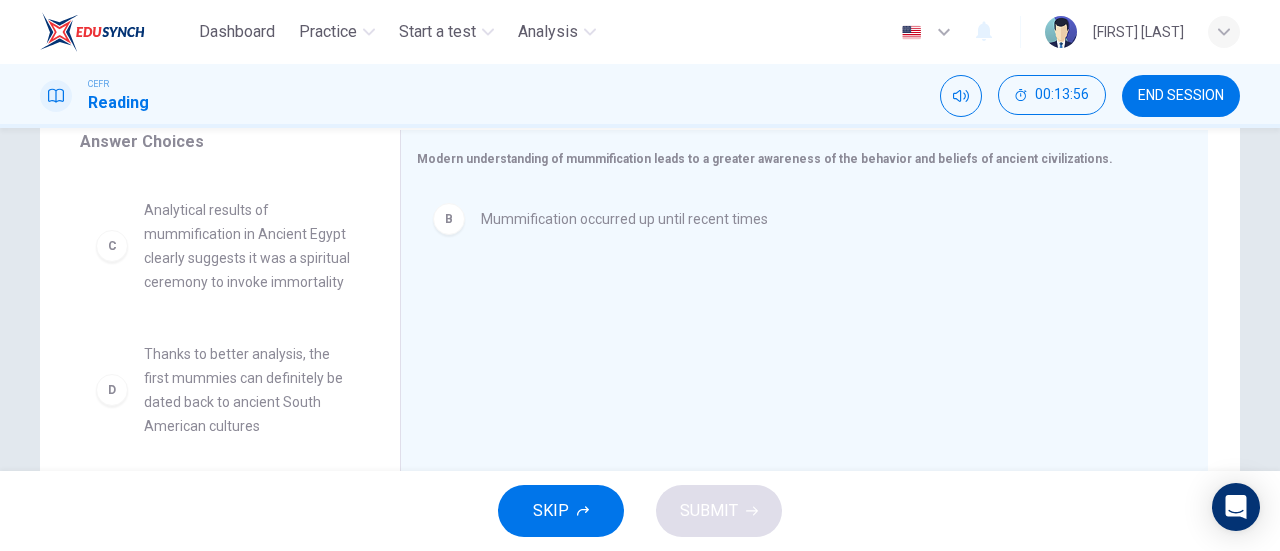 scroll, scrollTop: 115, scrollLeft: 0, axis: vertical 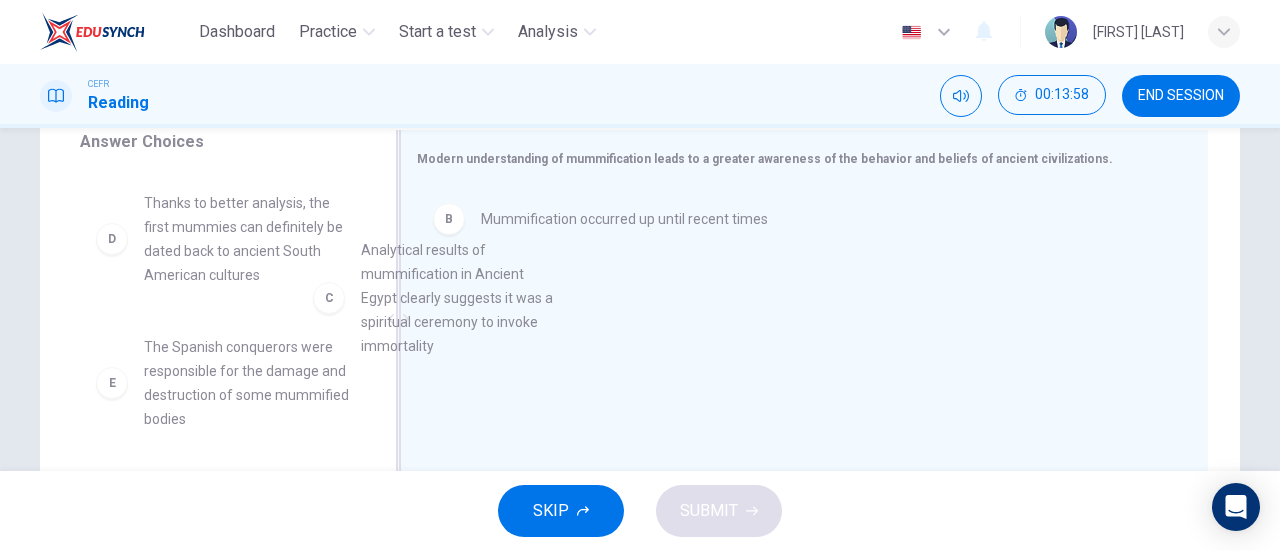 drag, startPoint x: 263, startPoint y: 296, endPoint x: 566, endPoint y: 358, distance: 309.2782 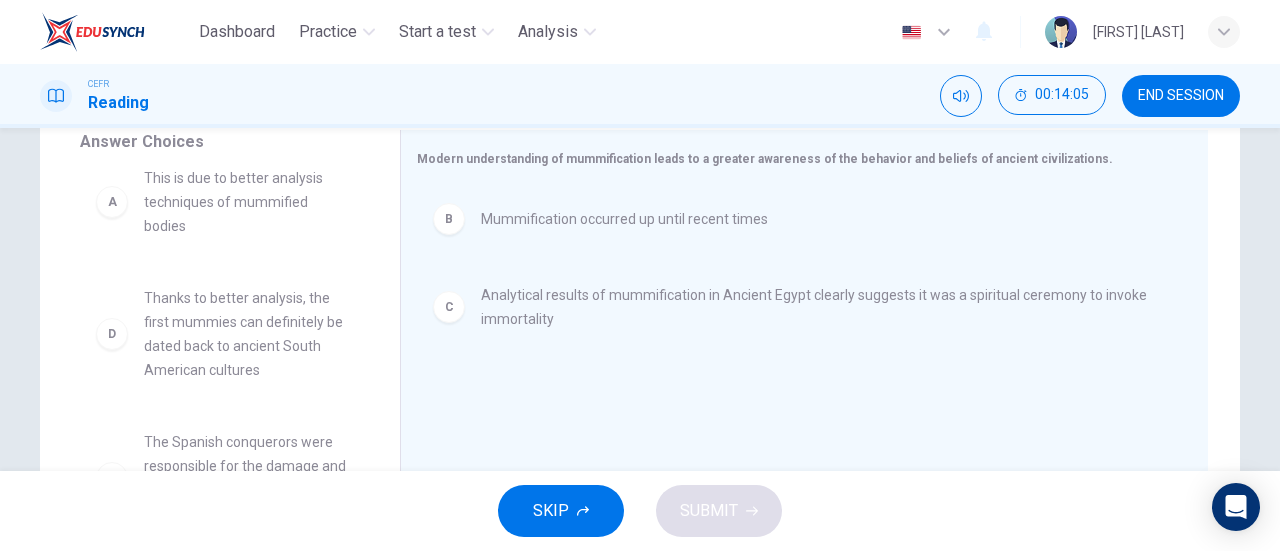 scroll, scrollTop: 17, scrollLeft: 0, axis: vertical 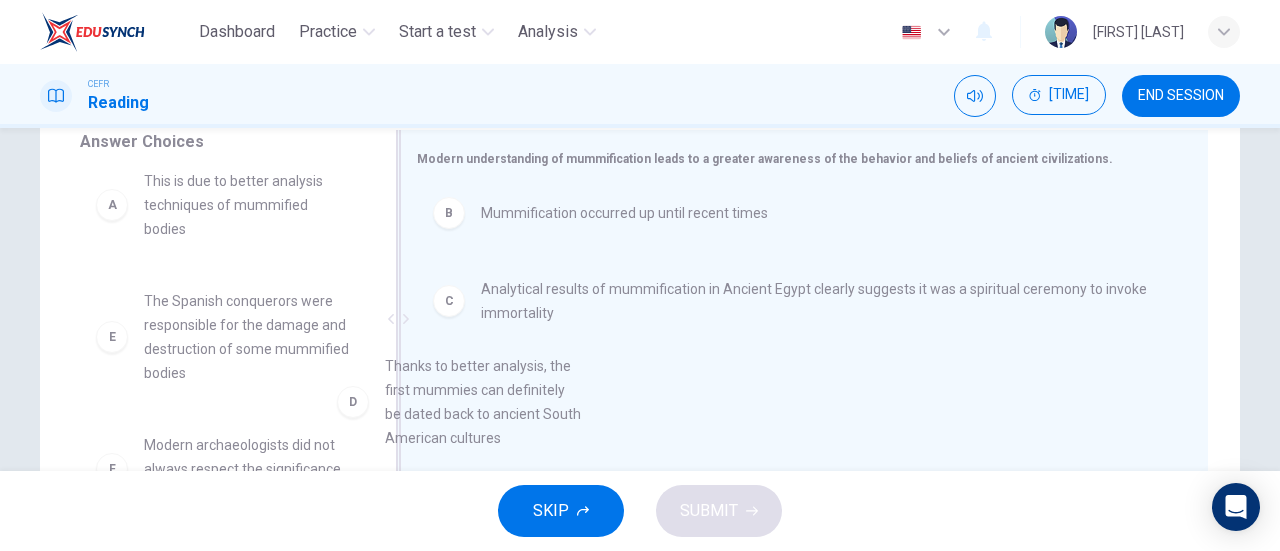 drag, startPoint x: 200, startPoint y: 359, endPoint x: 476, endPoint y: 426, distance: 284.01584 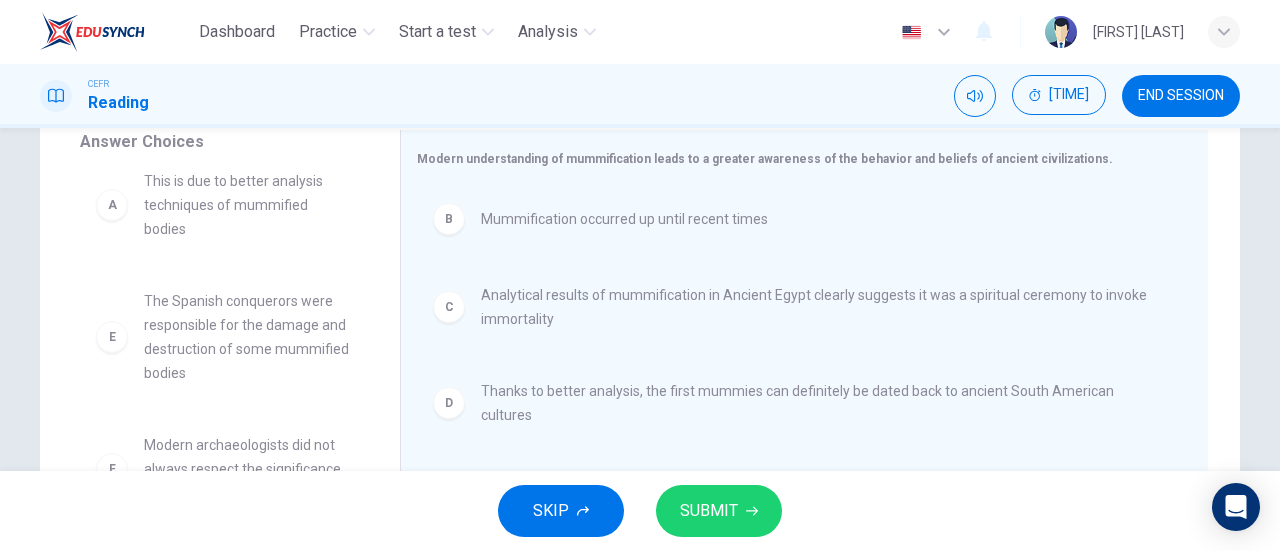 scroll, scrollTop: 0, scrollLeft: 0, axis: both 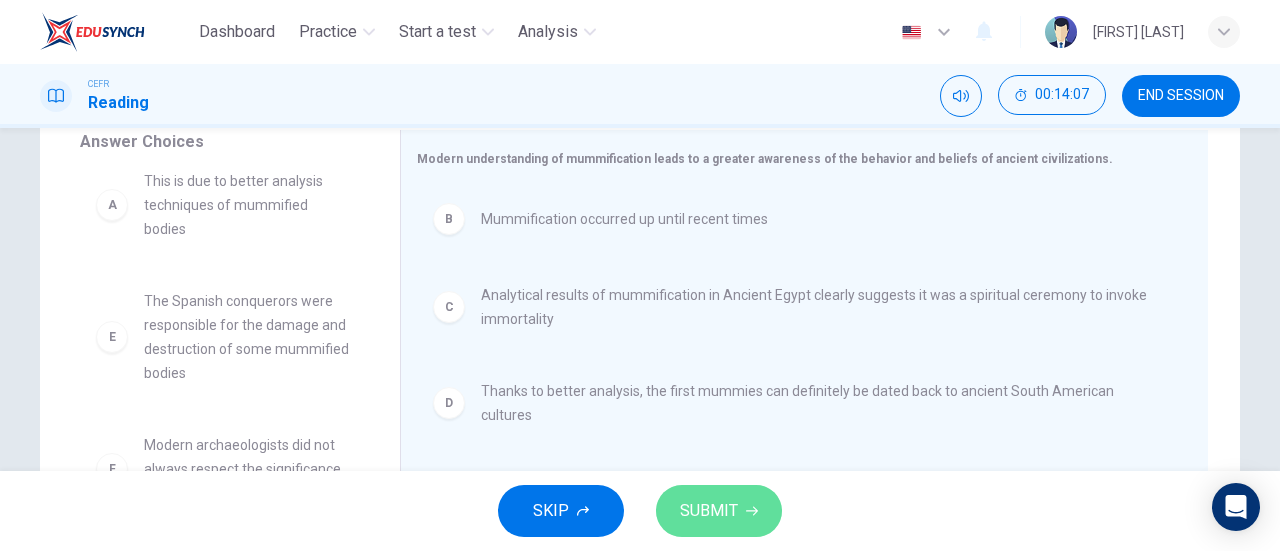 click on "SUBMIT" at bounding box center (709, 511) 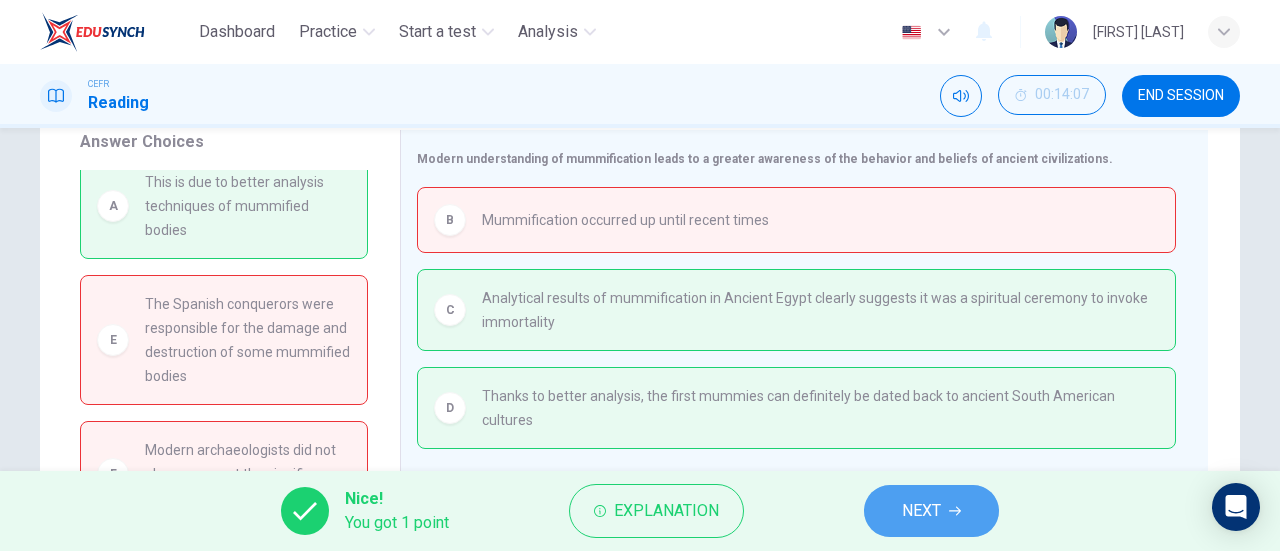 click on "NEXT" at bounding box center [931, 511] 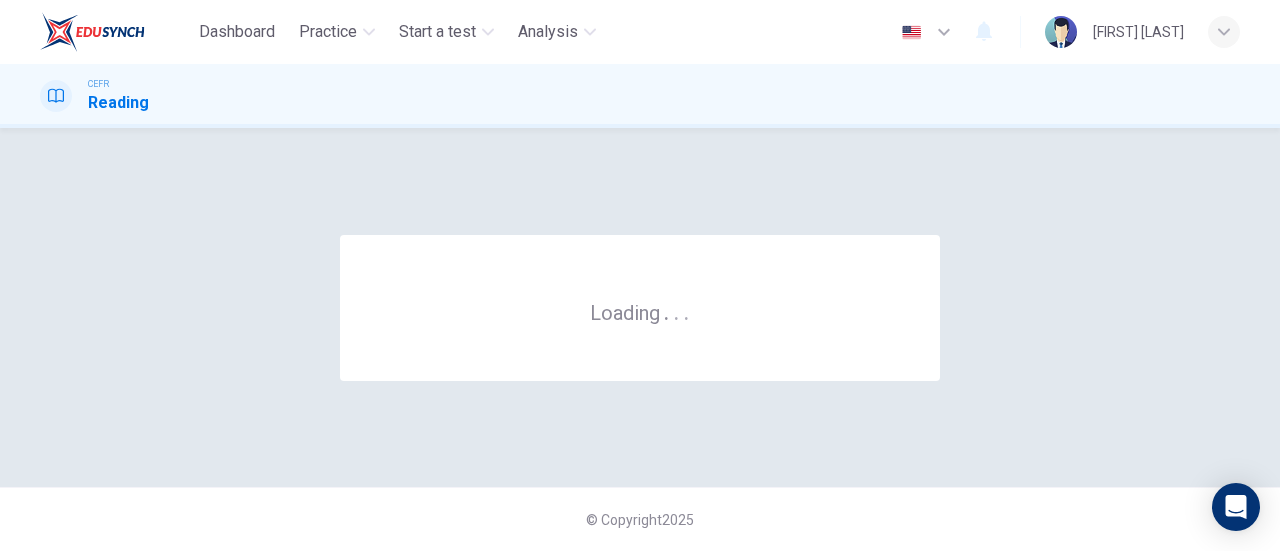 scroll, scrollTop: 0, scrollLeft: 0, axis: both 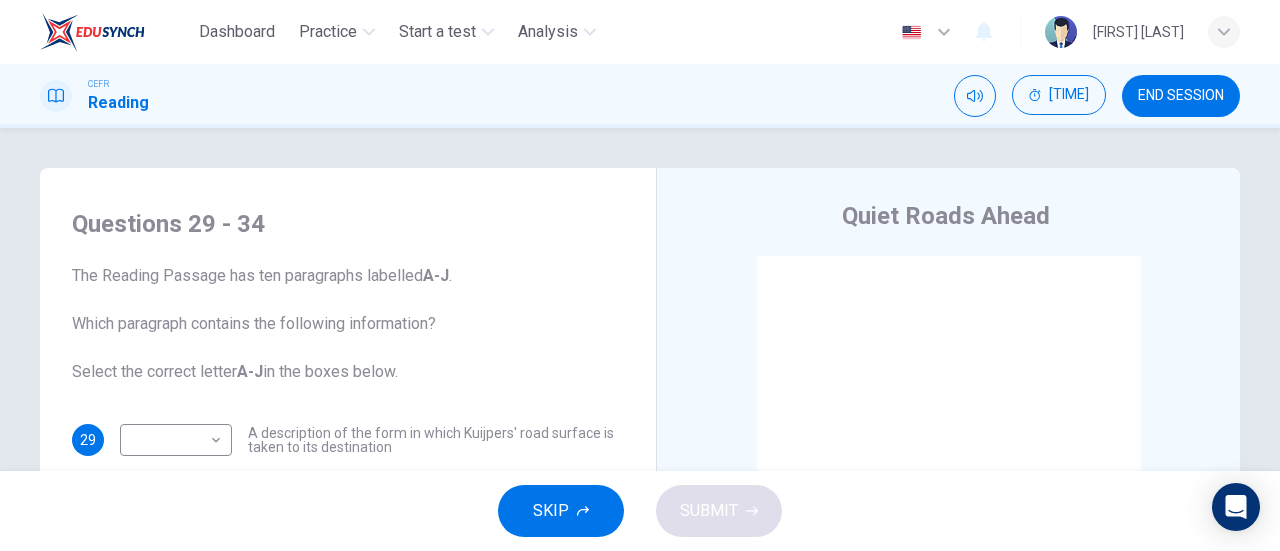 click on "END SESSION" at bounding box center [1181, 96] 